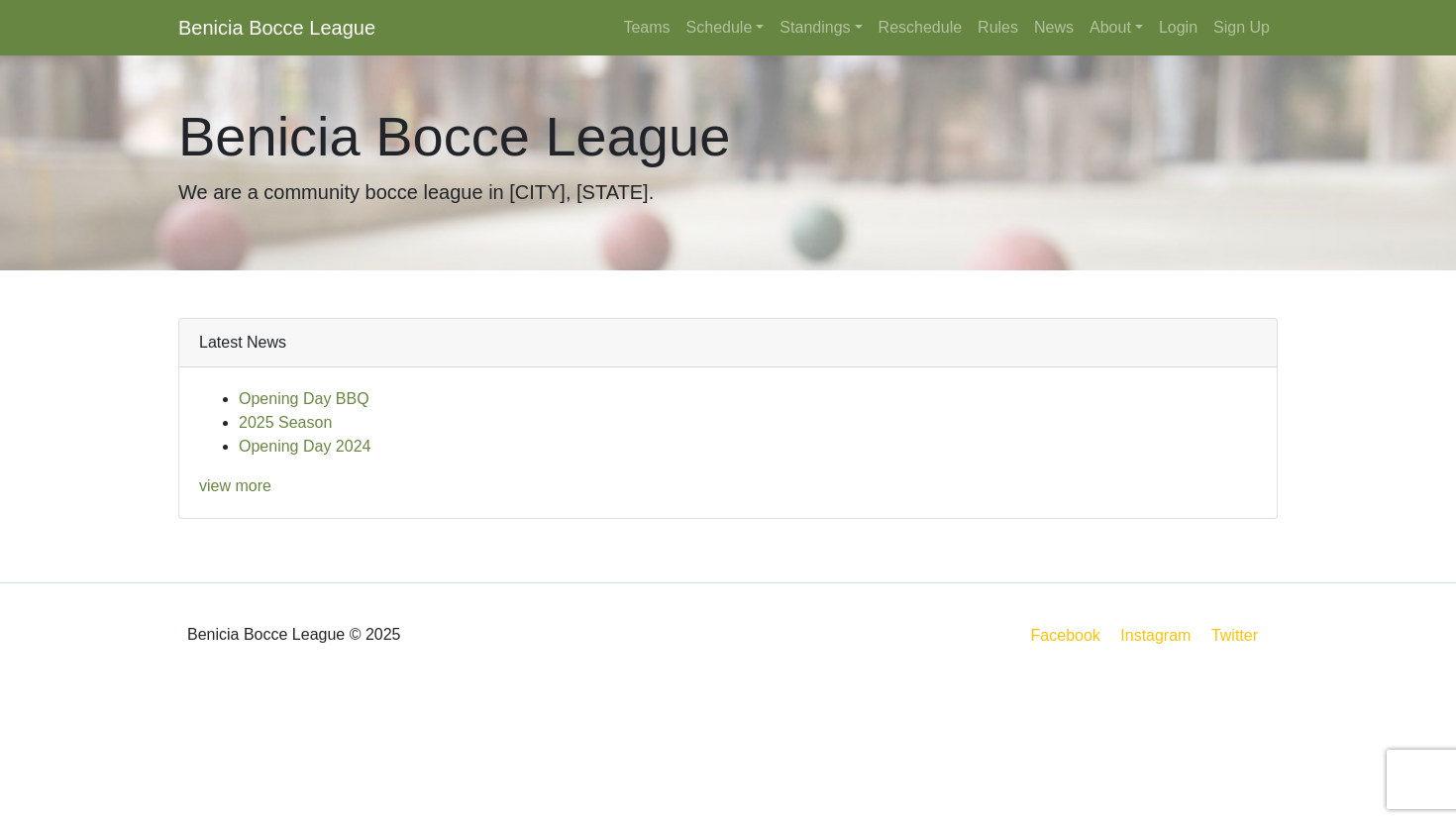 scroll, scrollTop: 0, scrollLeft: 0, axis: both 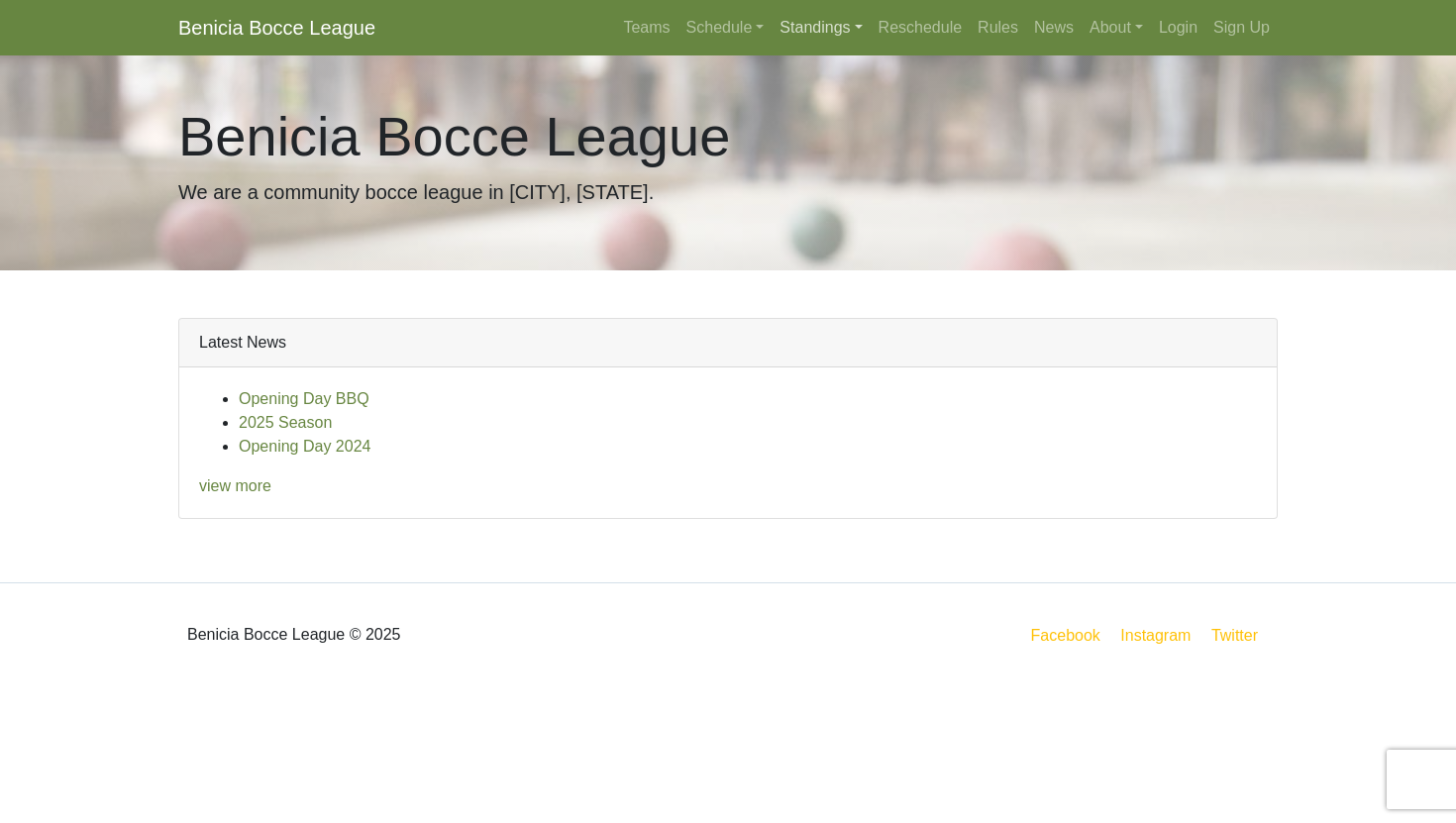 click on "Standings" at bounding box center (820, 28) 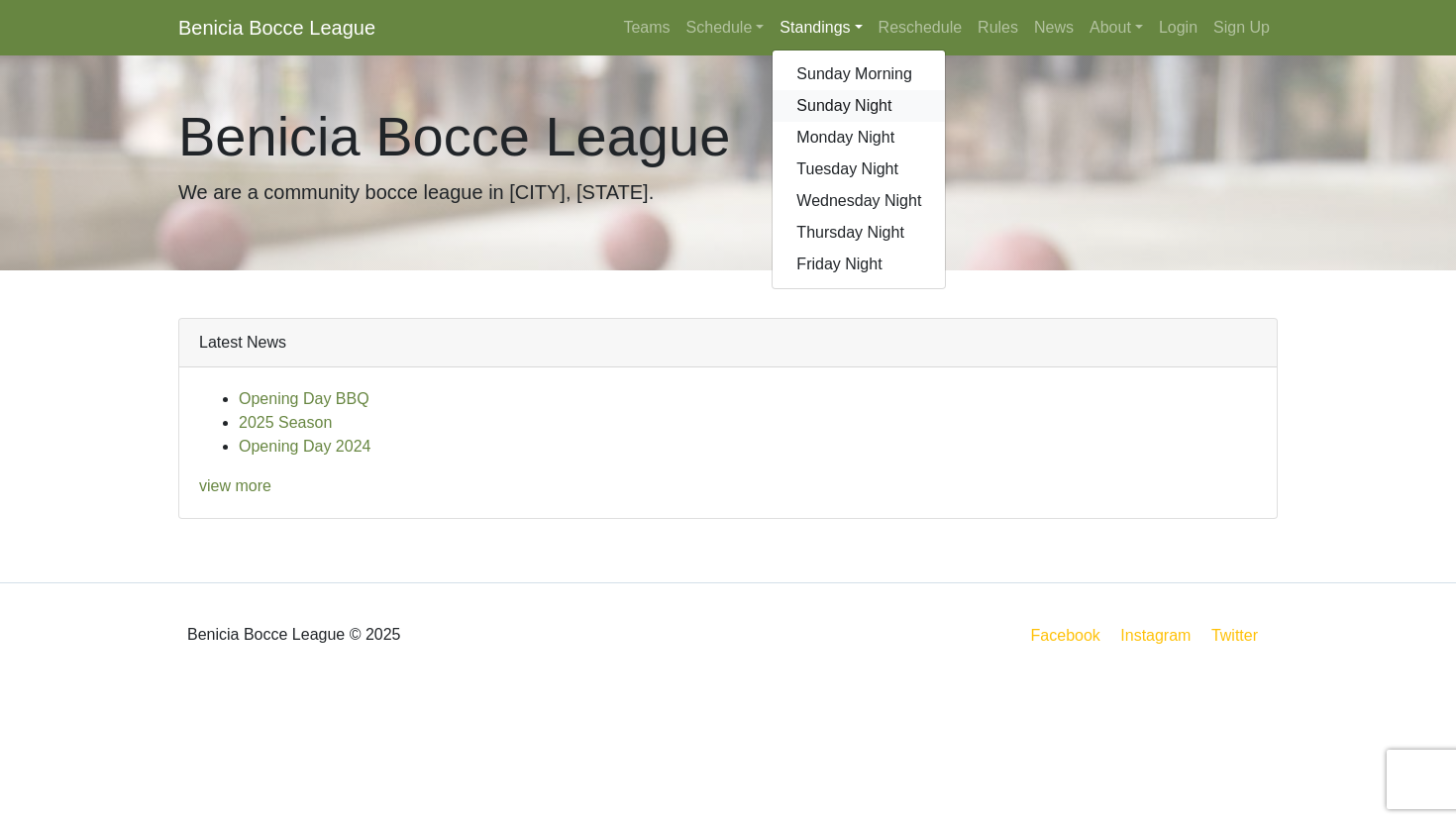 click on "Sunday Night" at bounding box center (859, 106) 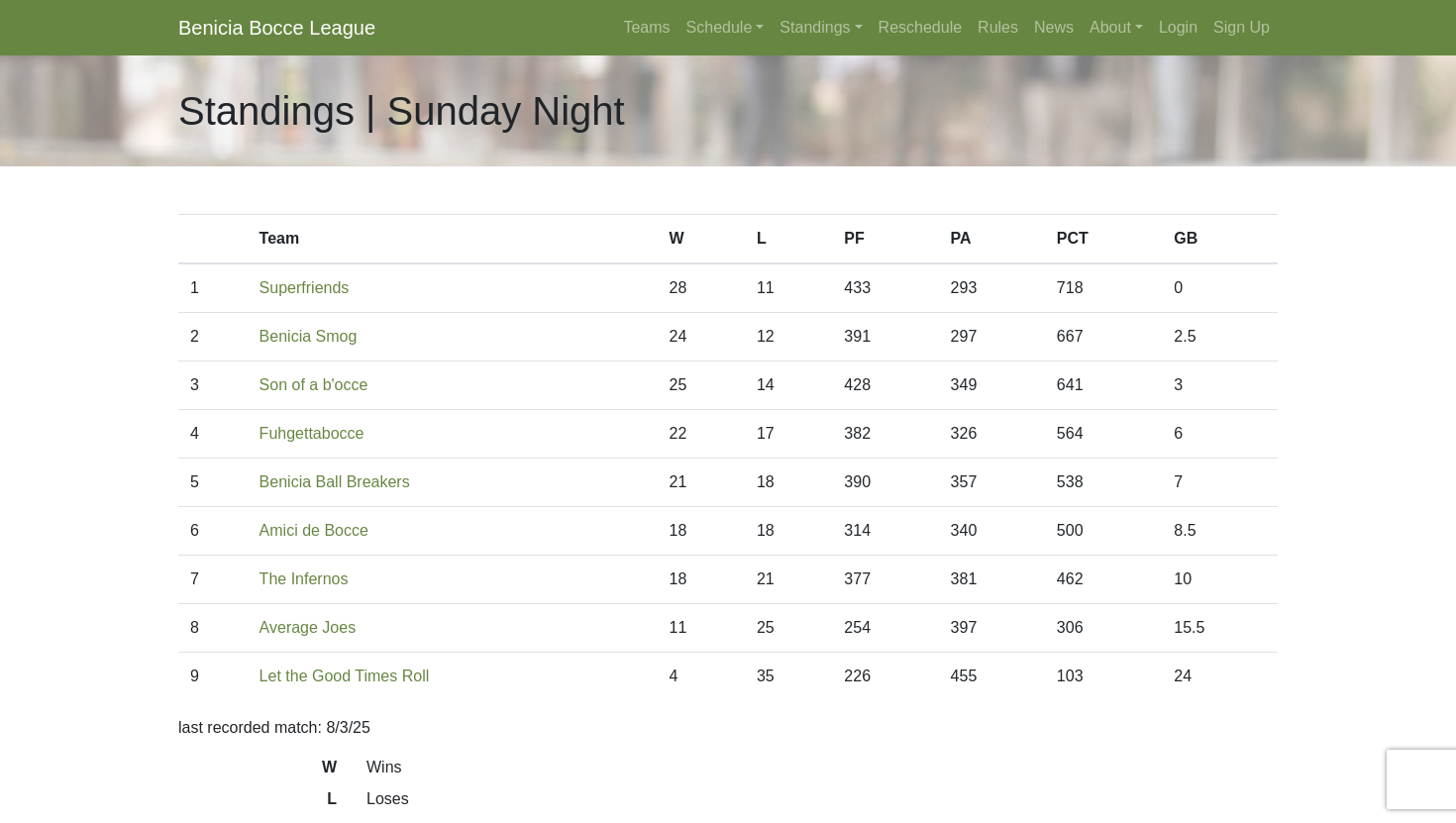 scroll, scrollTop: 0, scrollLeft: 0, axis: both 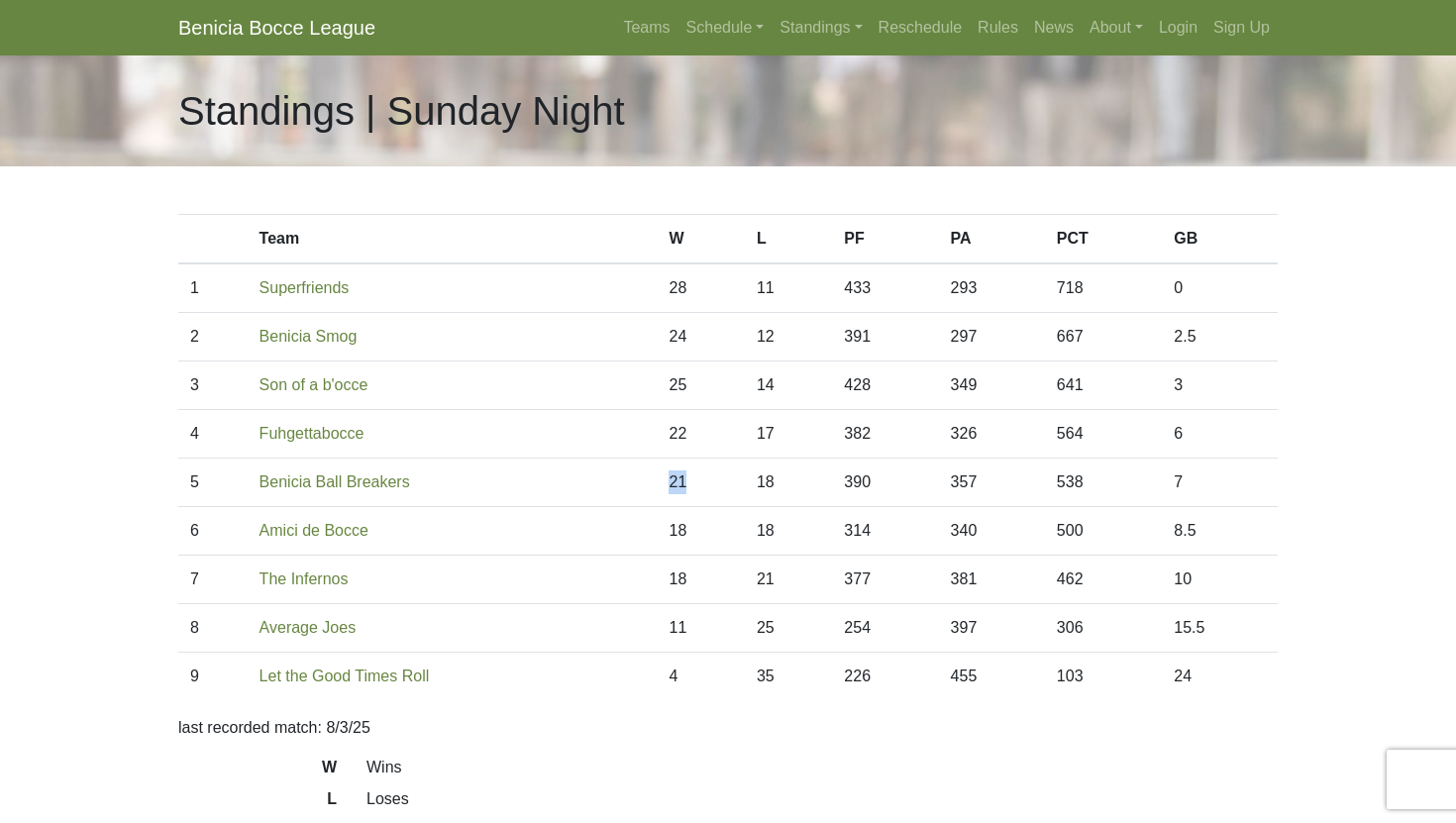 drag, startPoint x: 415, startPoint y: 474, endPoint x: 732, endPoint y: 478, distance: 317.025 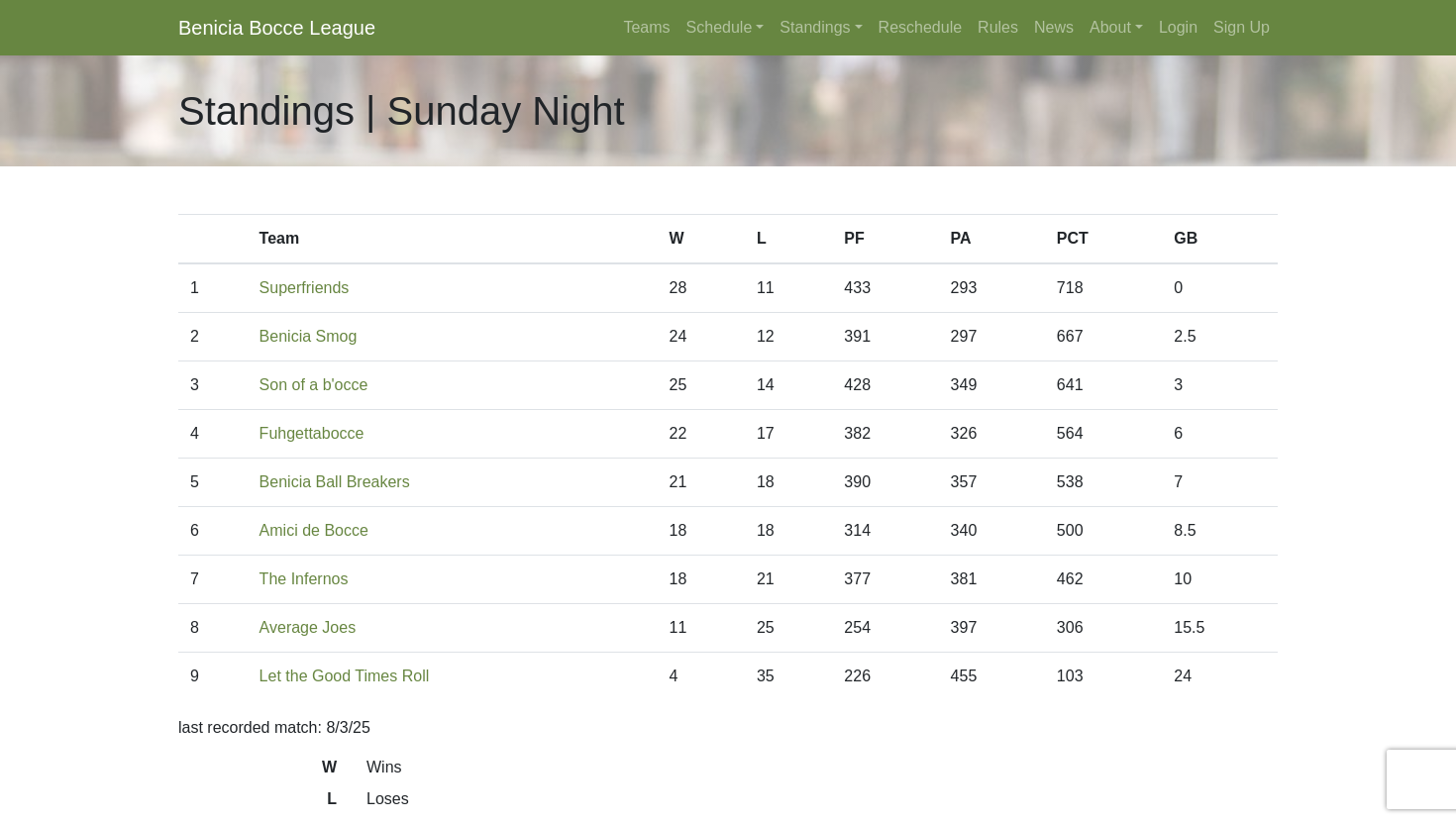 click on "21" at bounding box center [700, 482] 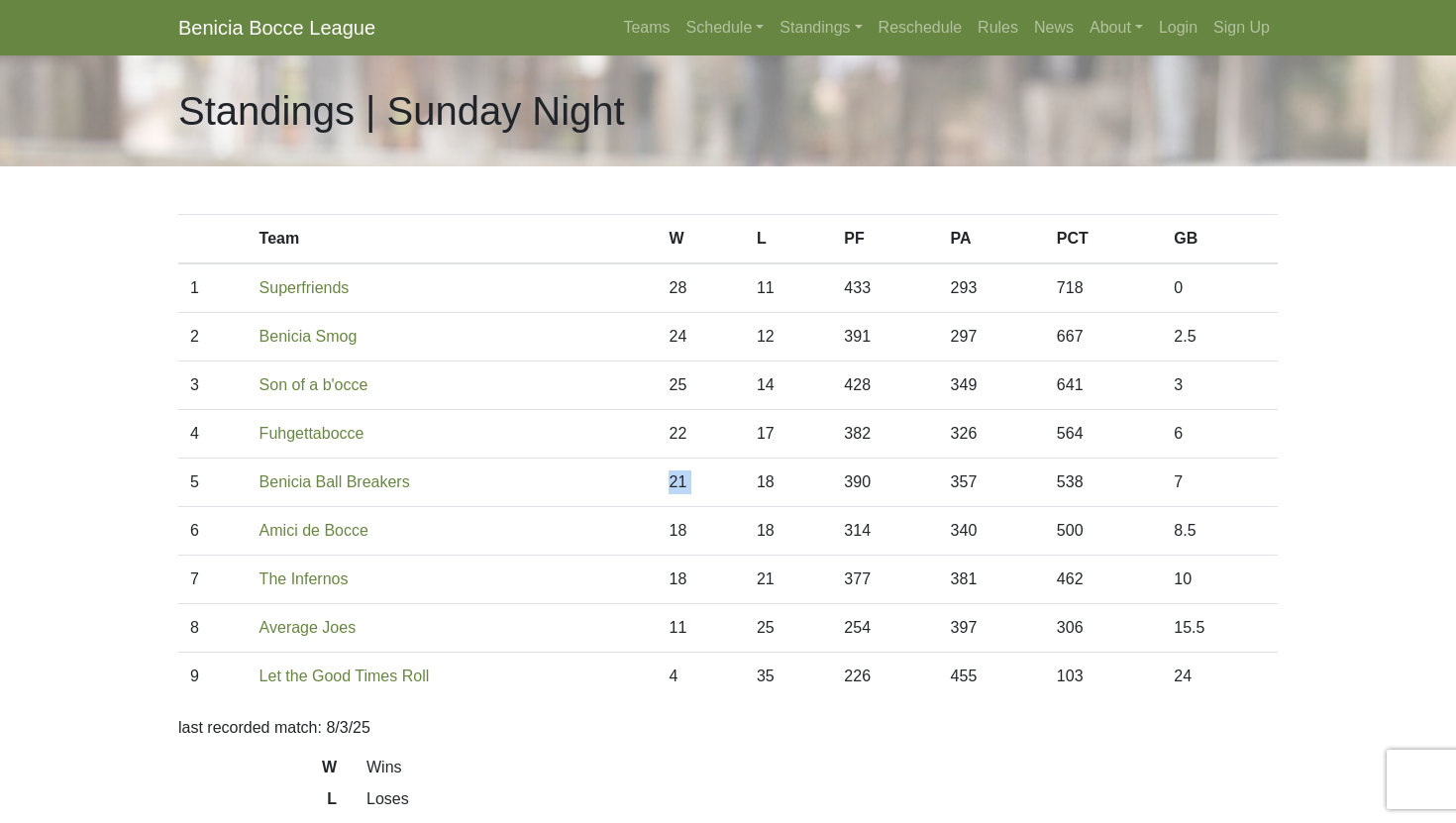 click on "21" at bounding box center [700, 482] 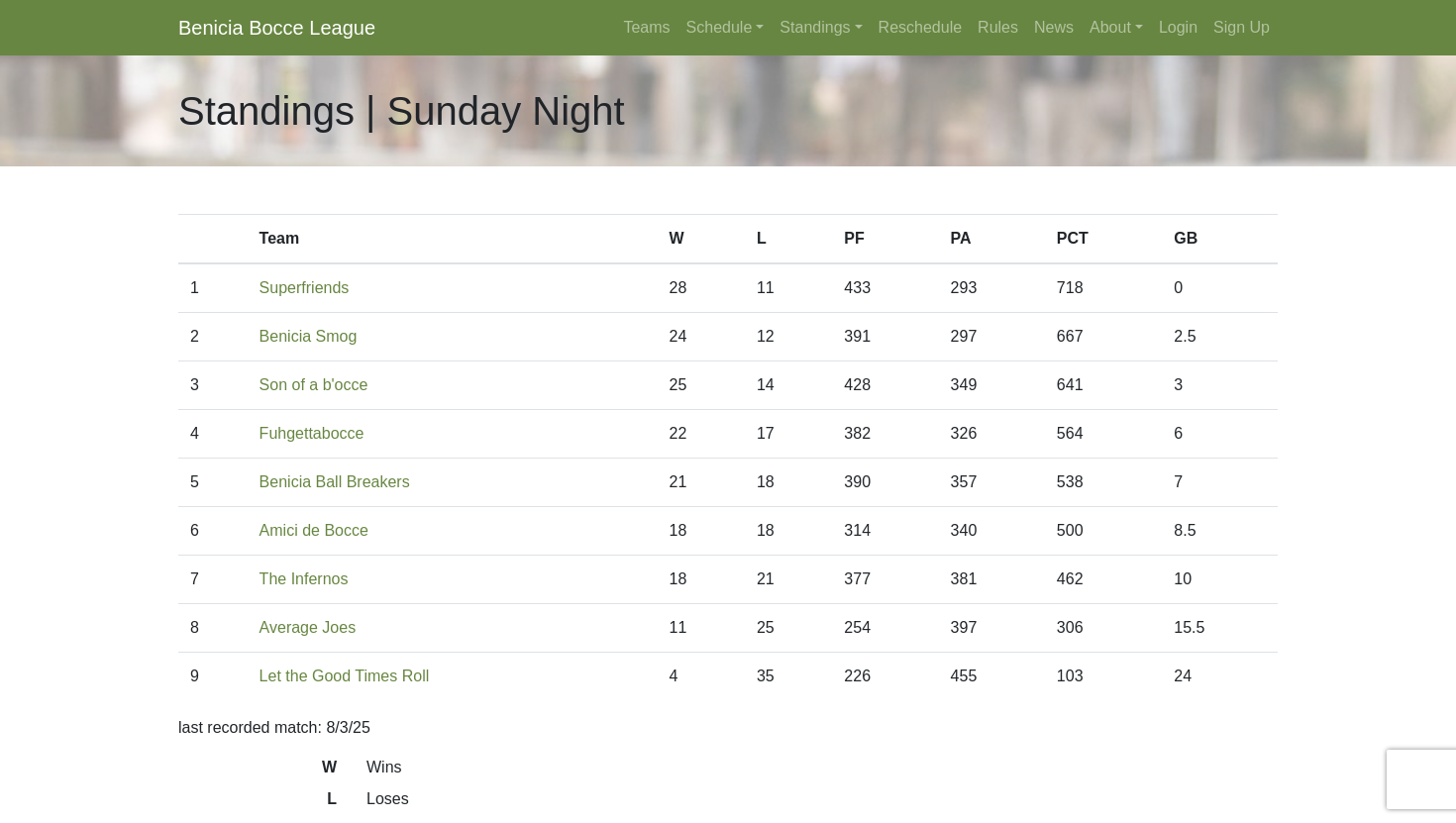 click on "18" at bounding box center (788, 482) 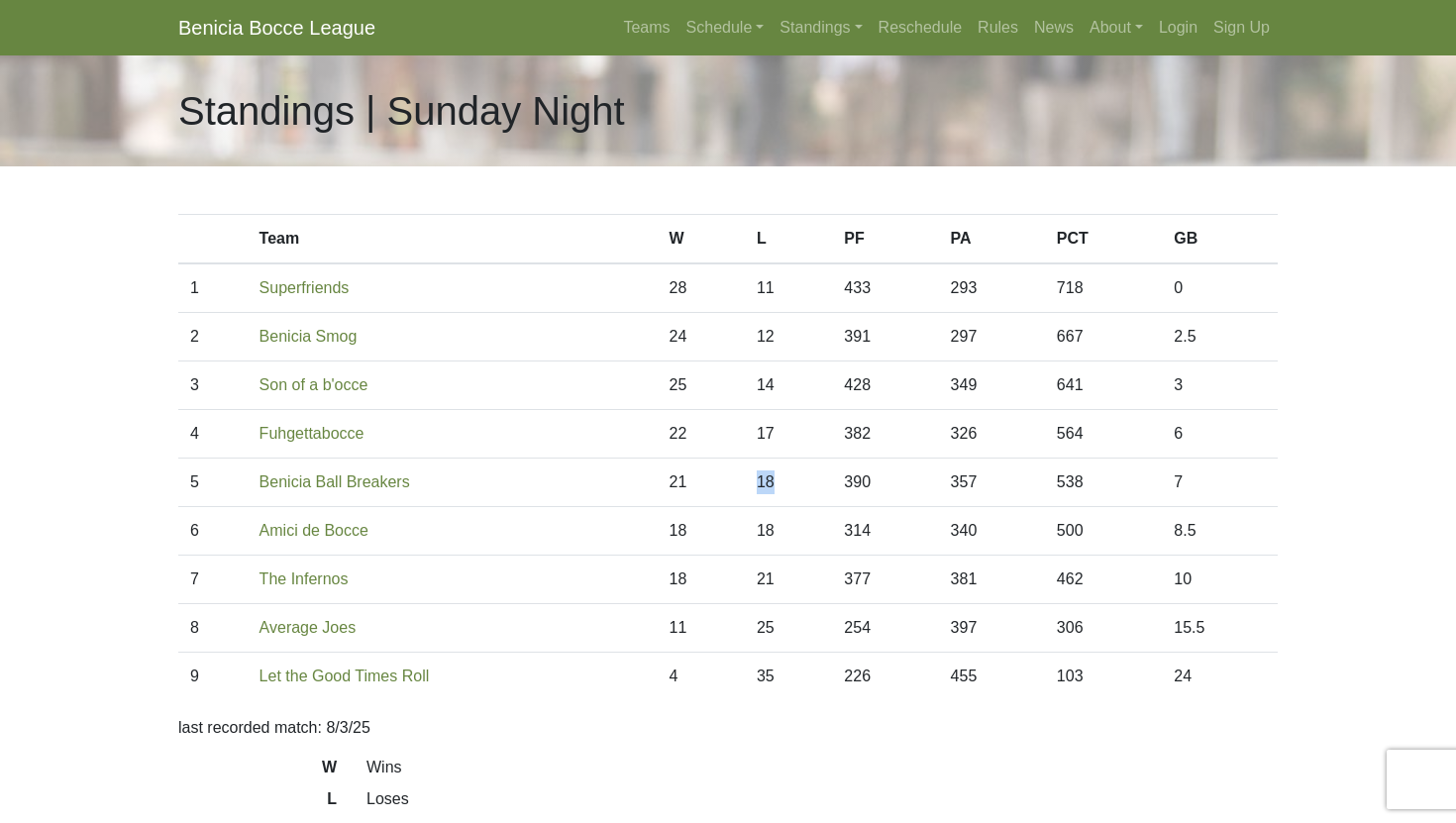click on "18" at bounding box center [788, 482] 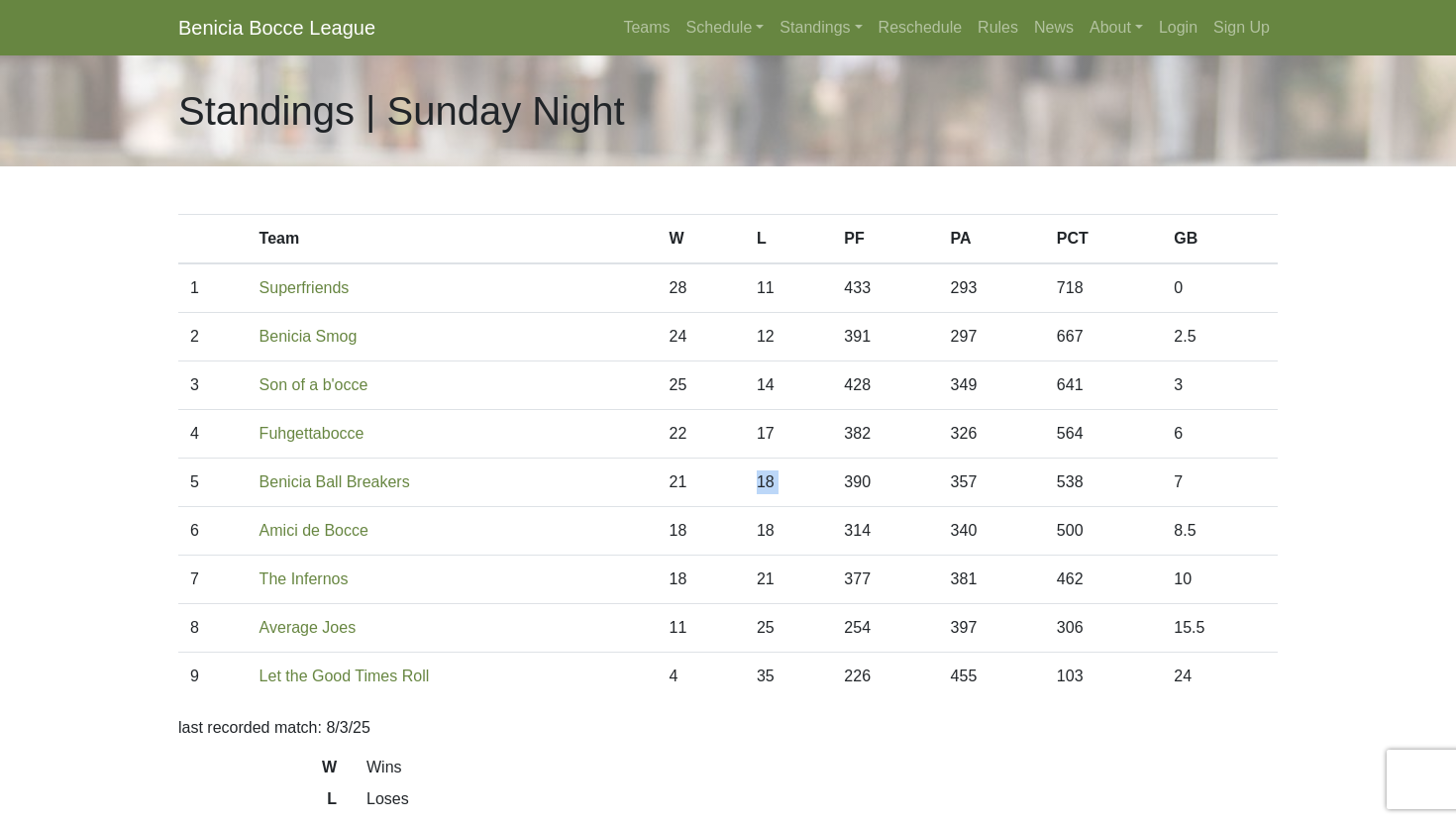 click on "18" at bounding box center [788, 482] 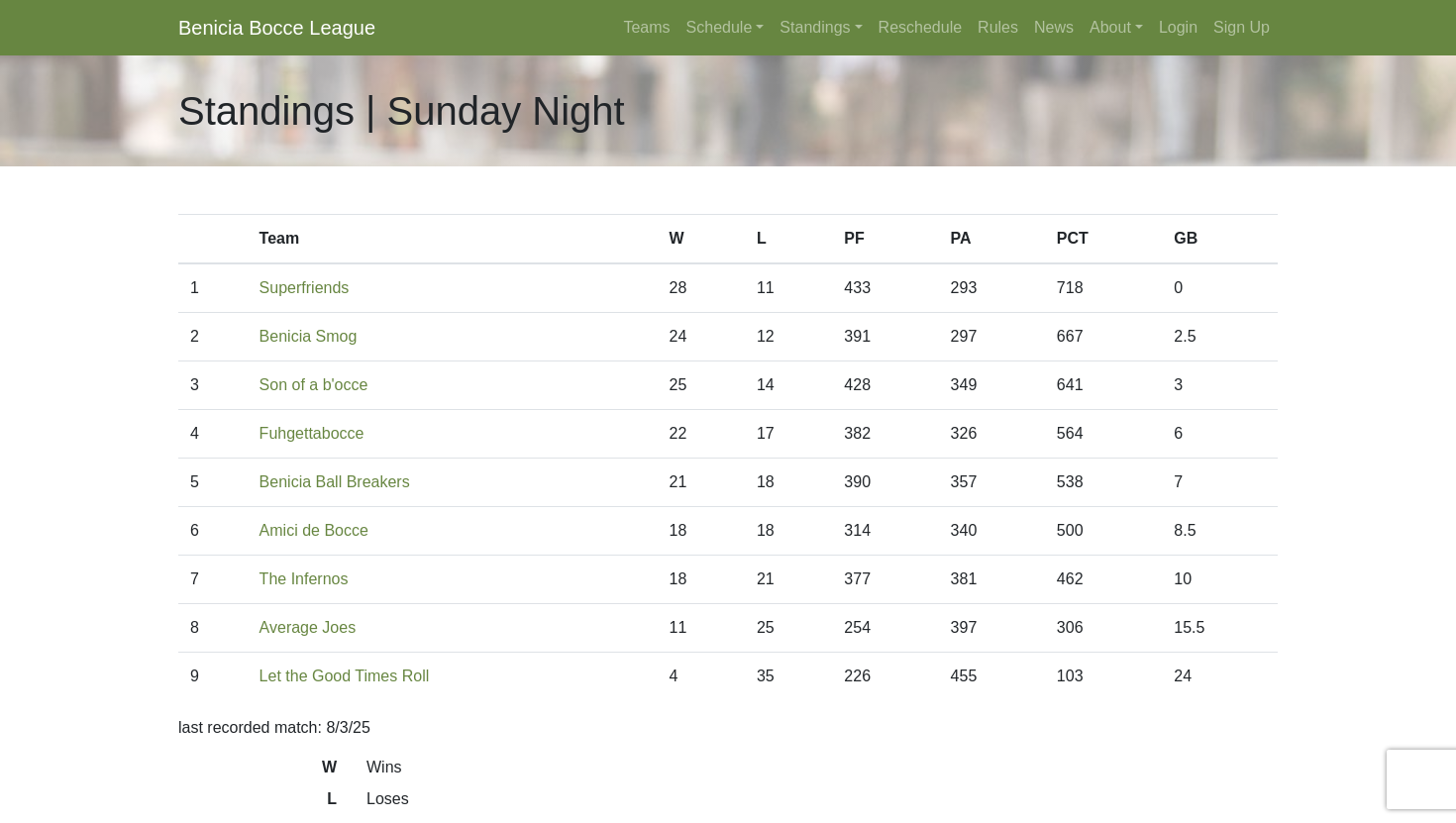 click on "22" at bounding box center [700, 434] 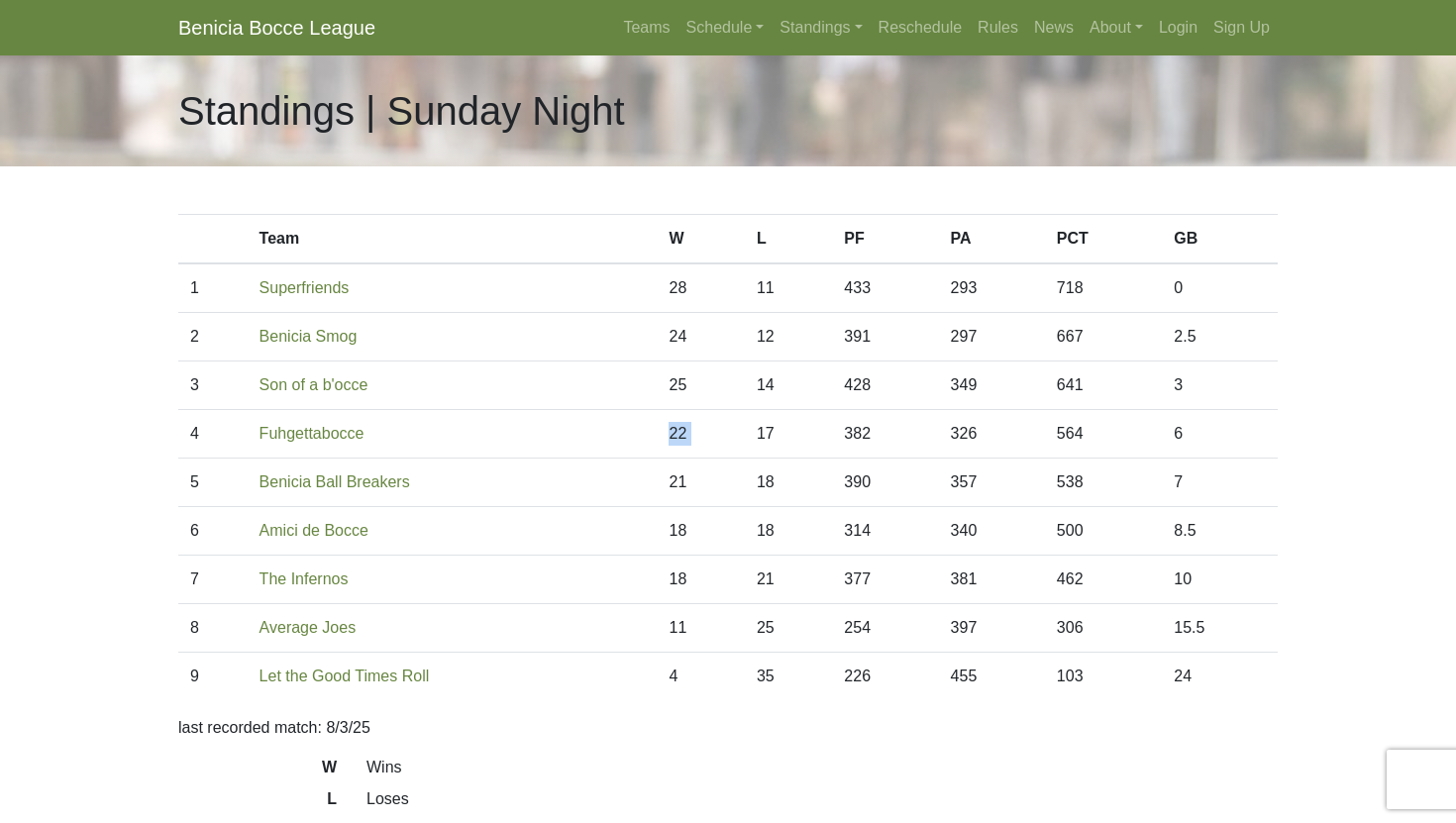 click on "22" at bounding box center [700, 434] 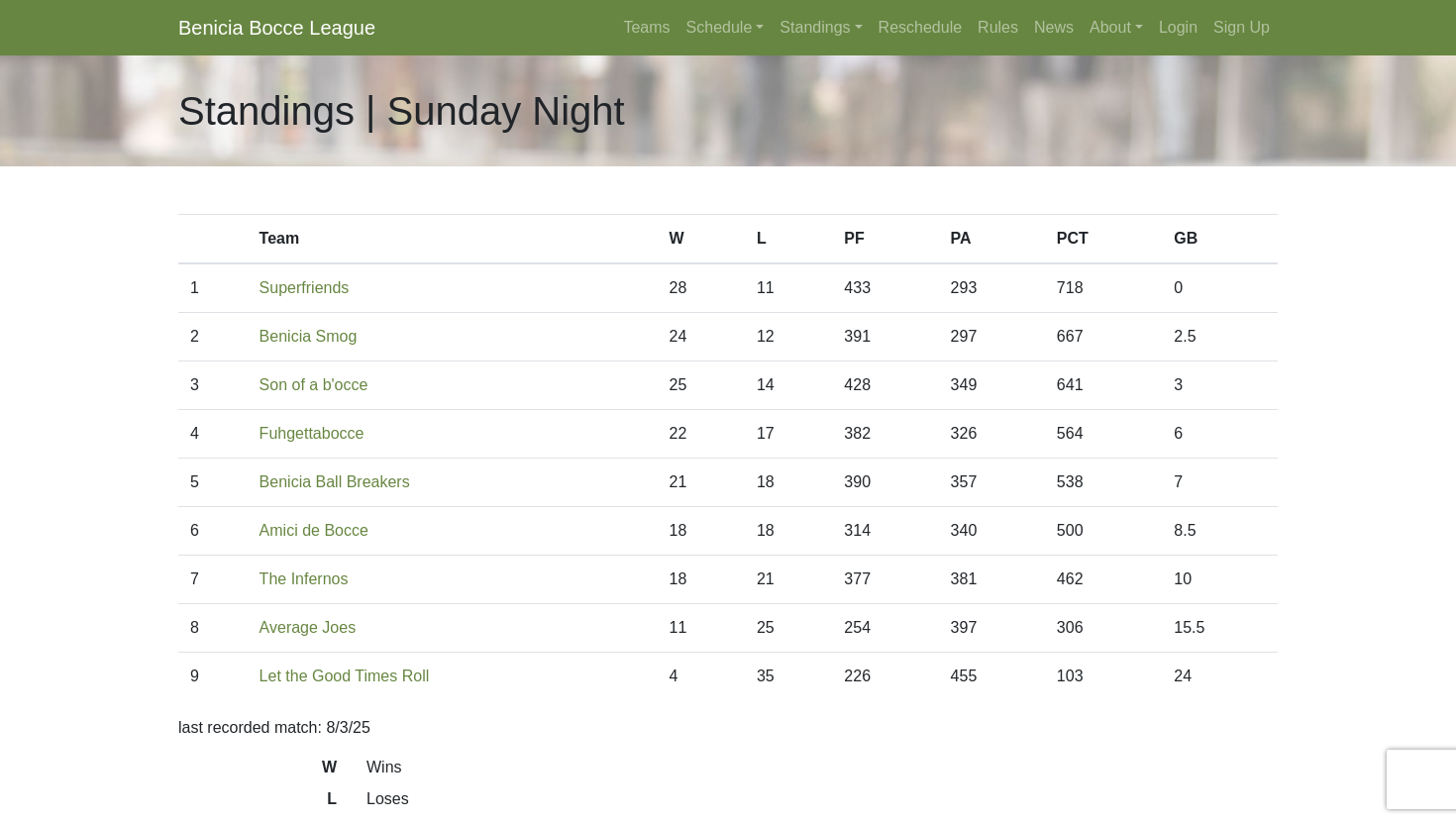 click on "21" at bounding box center [700, 482] 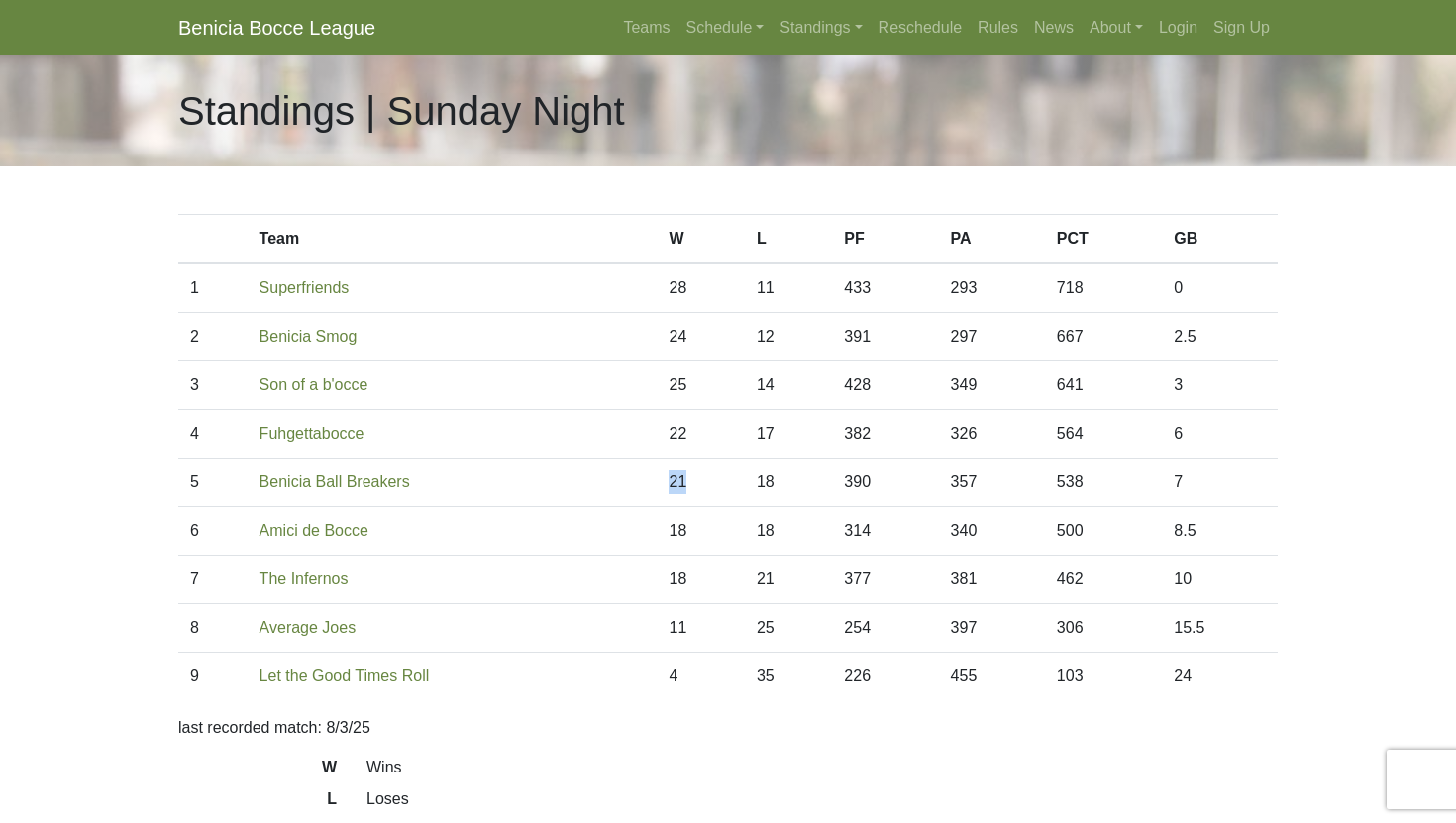 click on "21" at bounding box center [700, 482] 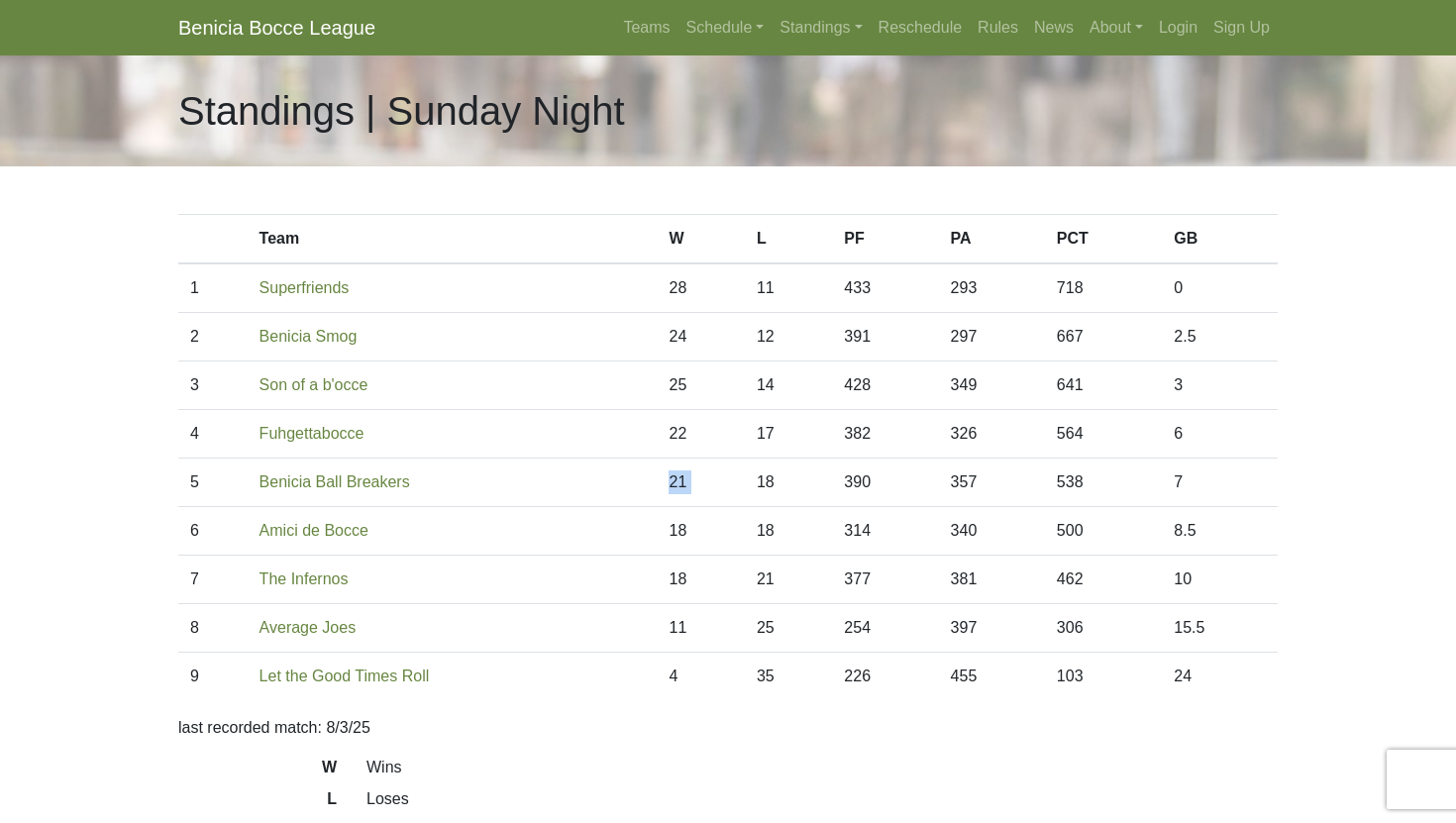 click on "21" at bounding box center [700, 482] 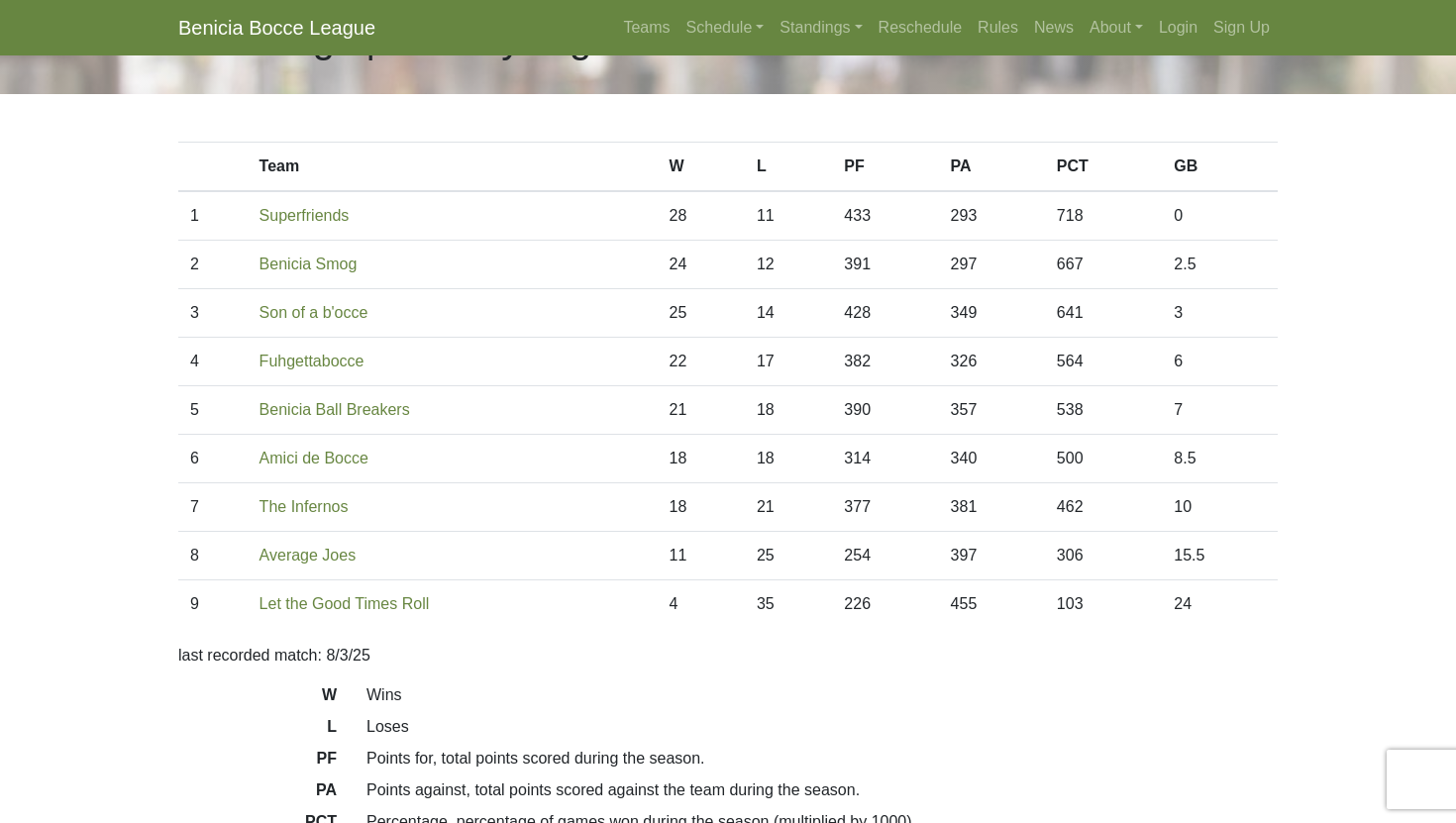 scroll, scrollTop: 0, scrollLeft: 0, axis: both 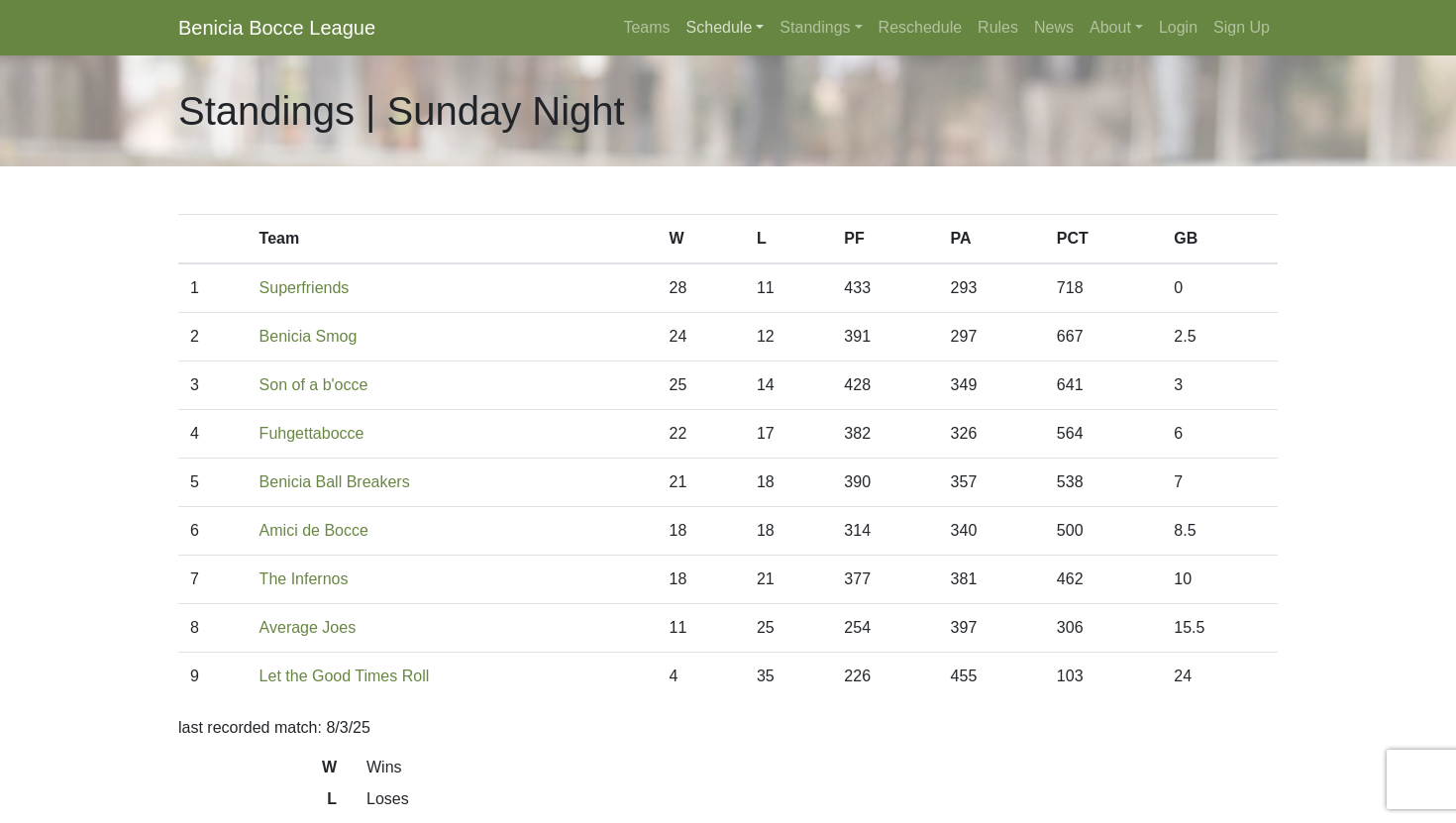 click on "Schedule" at bounding box center (725, 28) 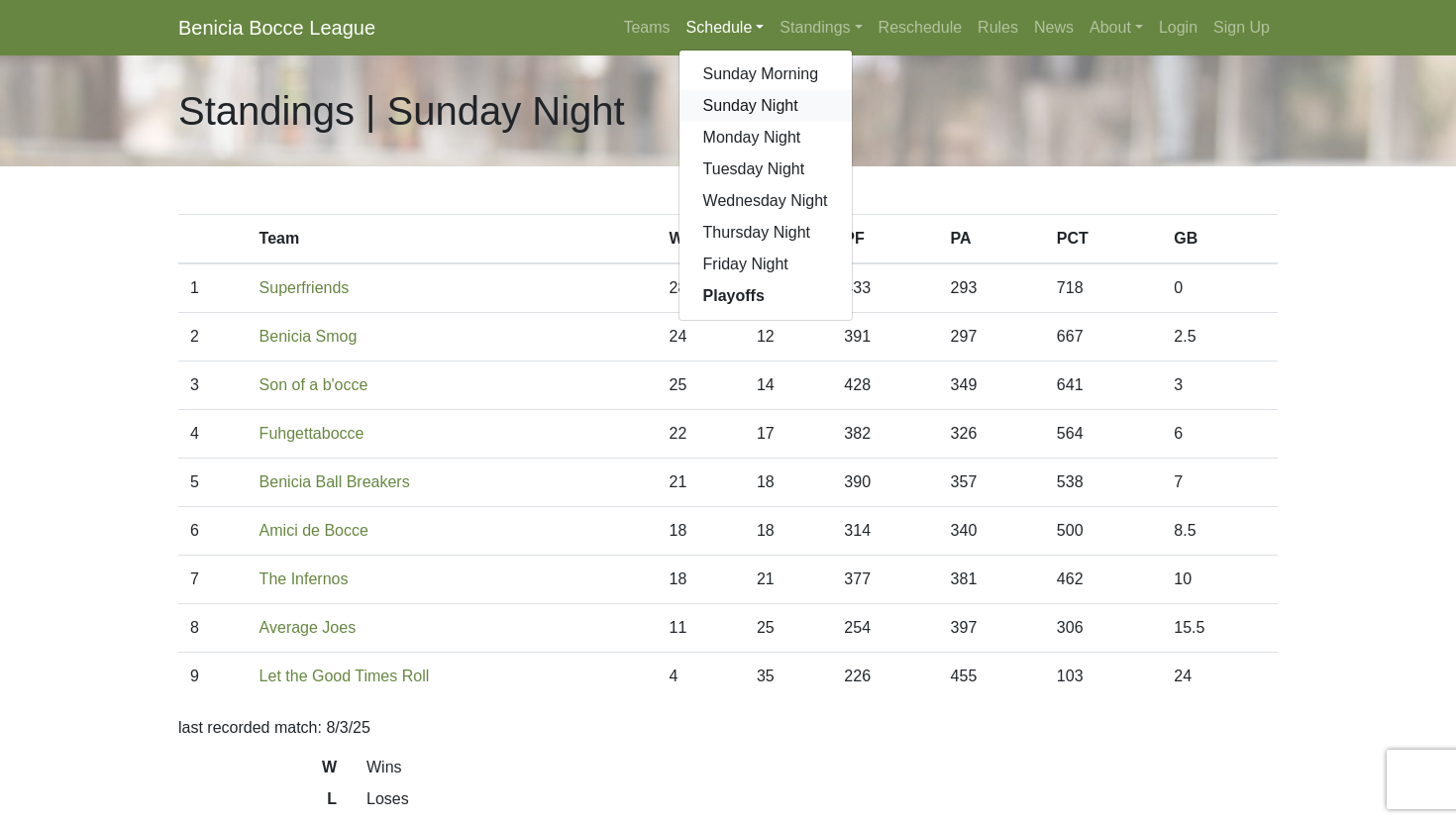click on "Sunday Night" at bounding box center [766, 106] 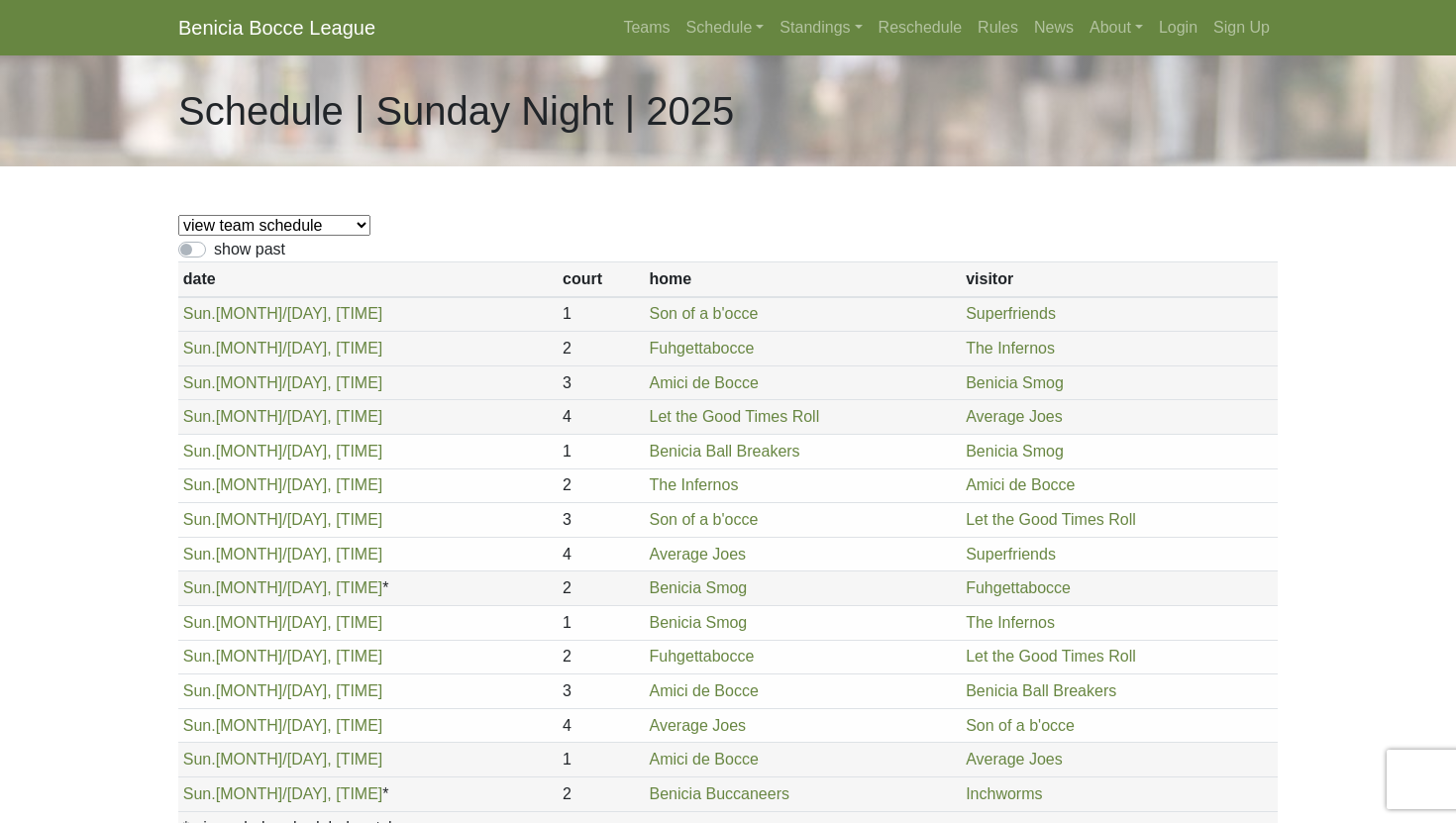 scroll, scrollTop: 0, scrollLeft: 0, axis: both 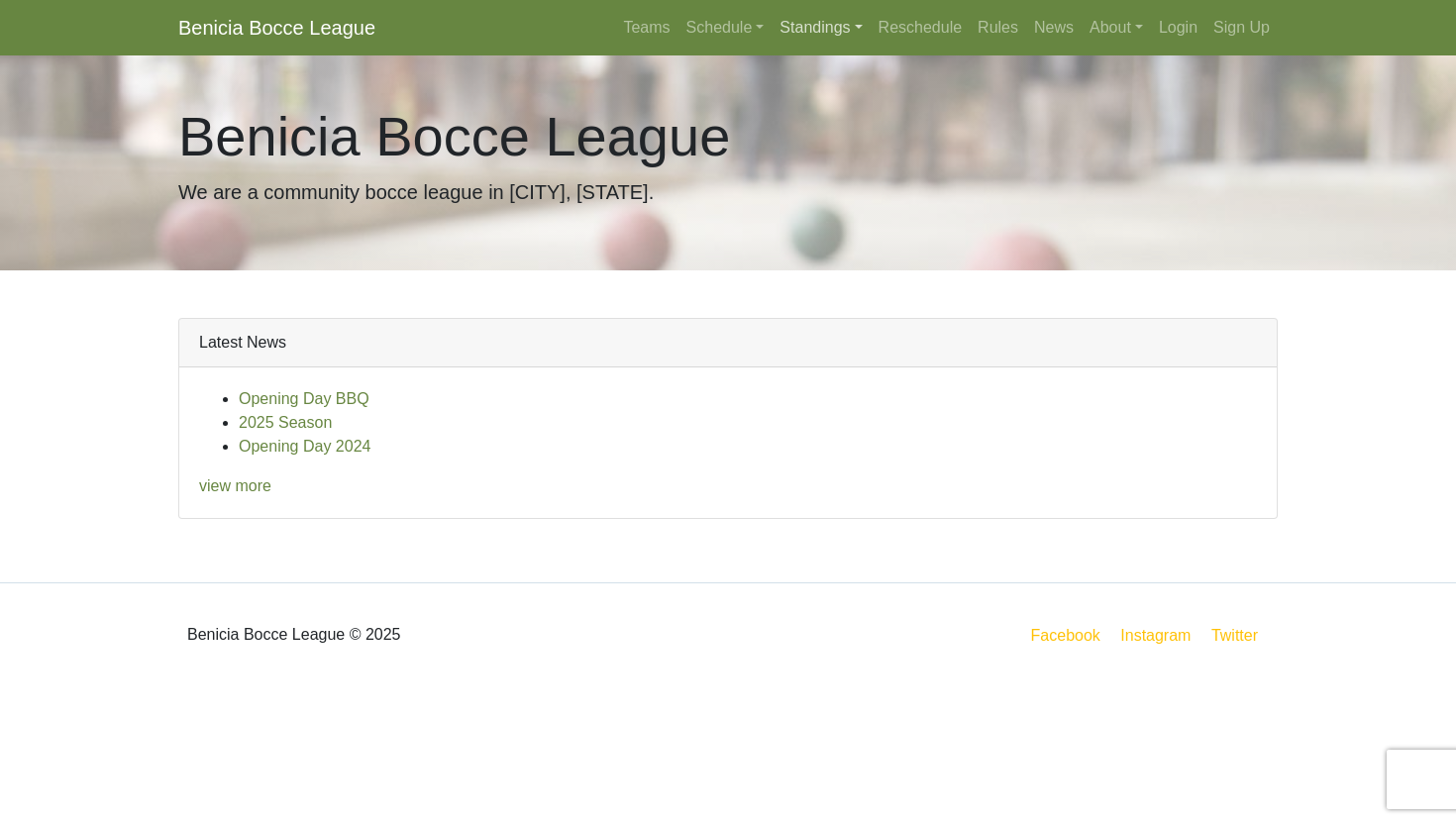 click on "Standings" at bounding box center (820, 28) 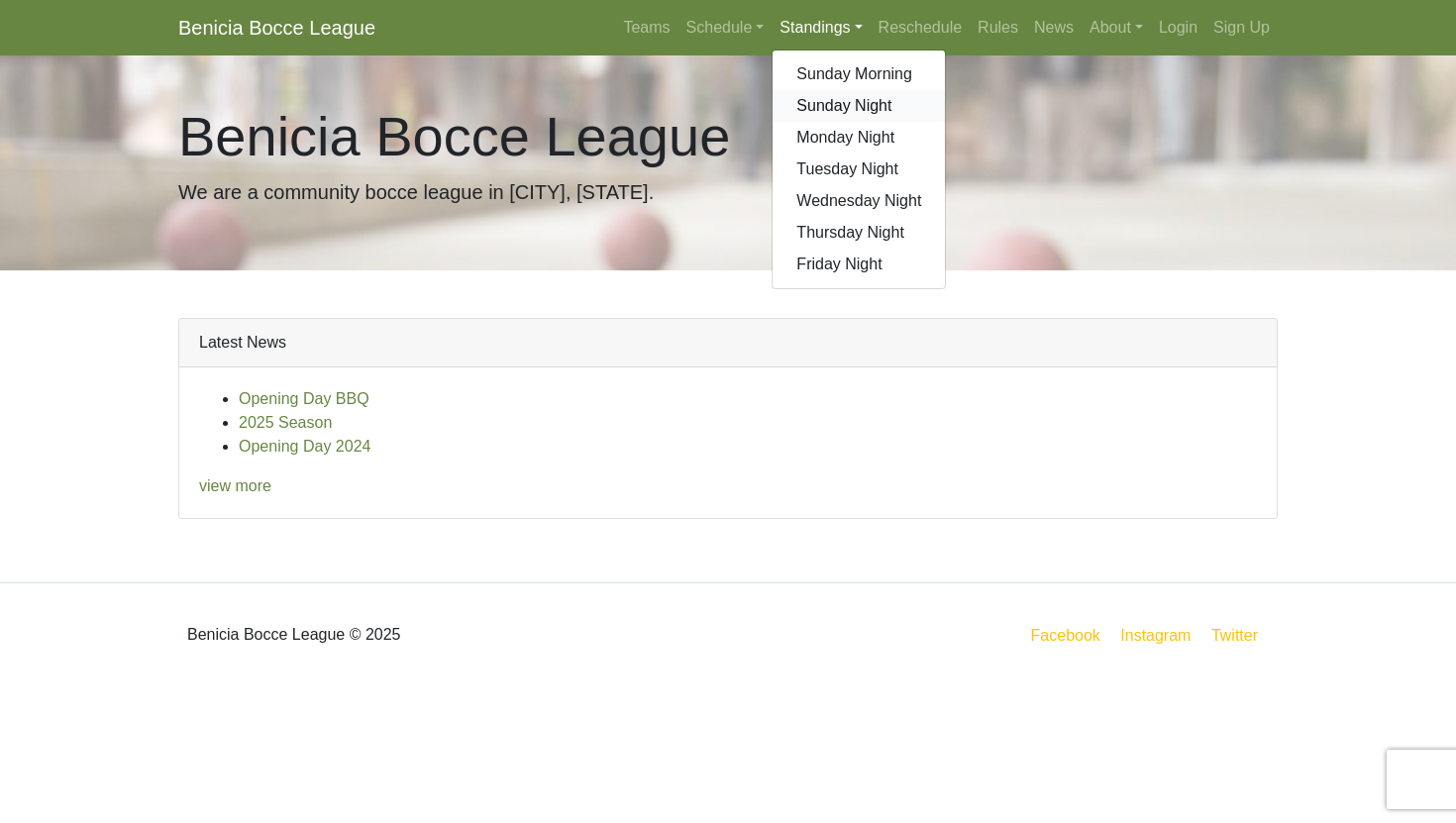 click on "Sunday Night" at bounding box center (859, 106) 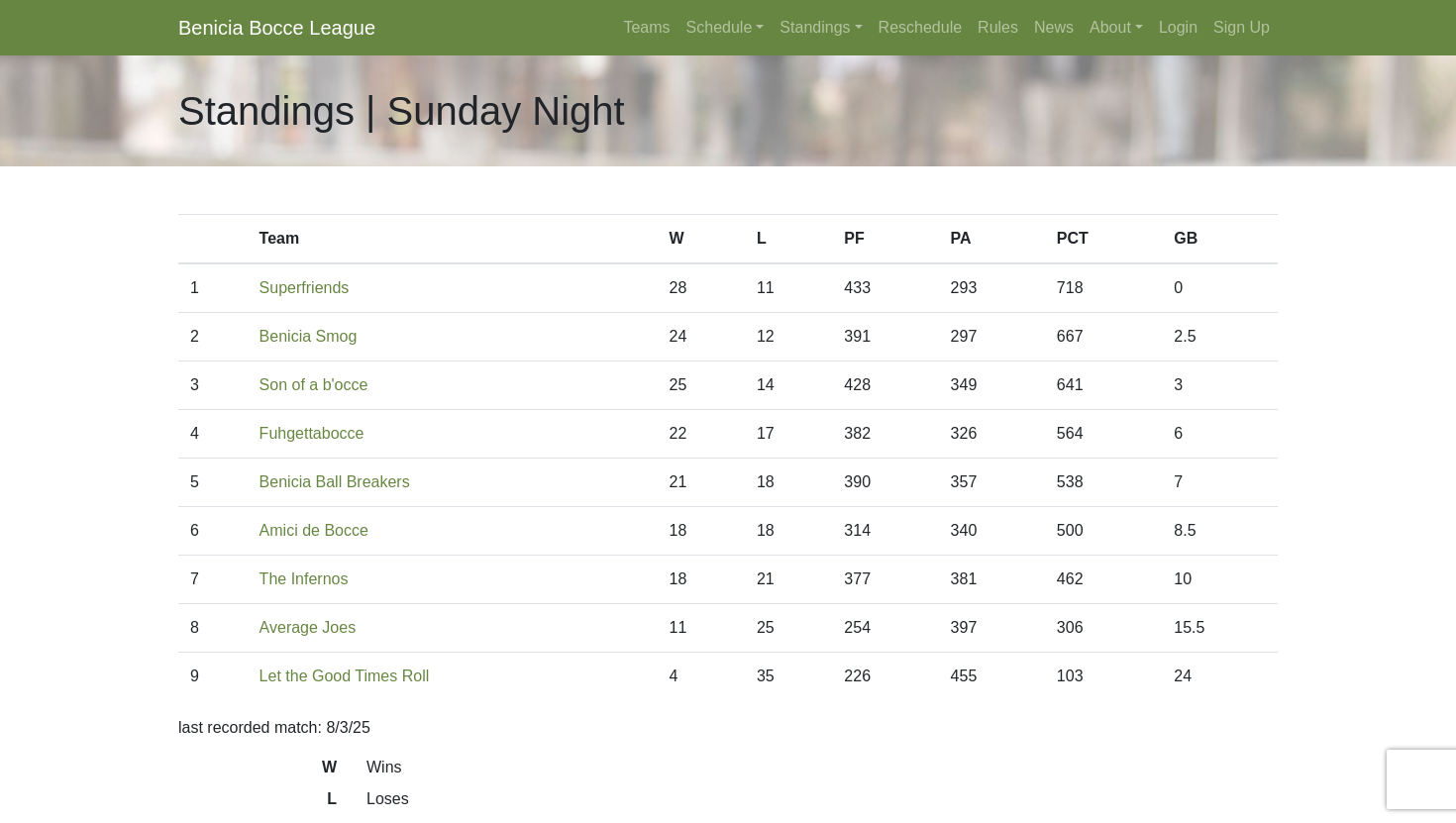 scroll, scrollTop: 0, scrollLeft: 0, axis: both 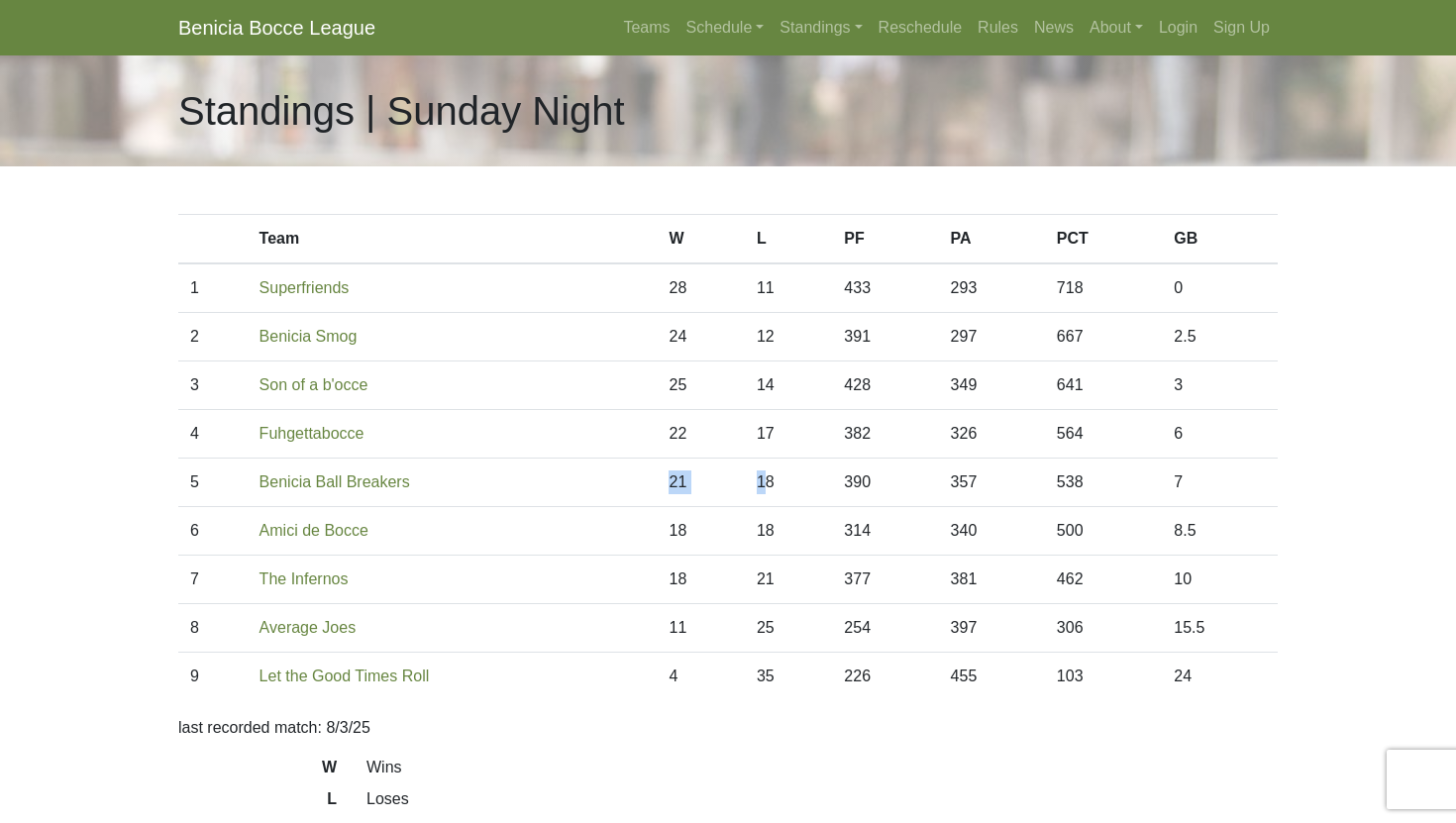 drag, startPoint x: 643, startPoint y: 476, endPoint x: 758, endPoint y: 476, distance: 115 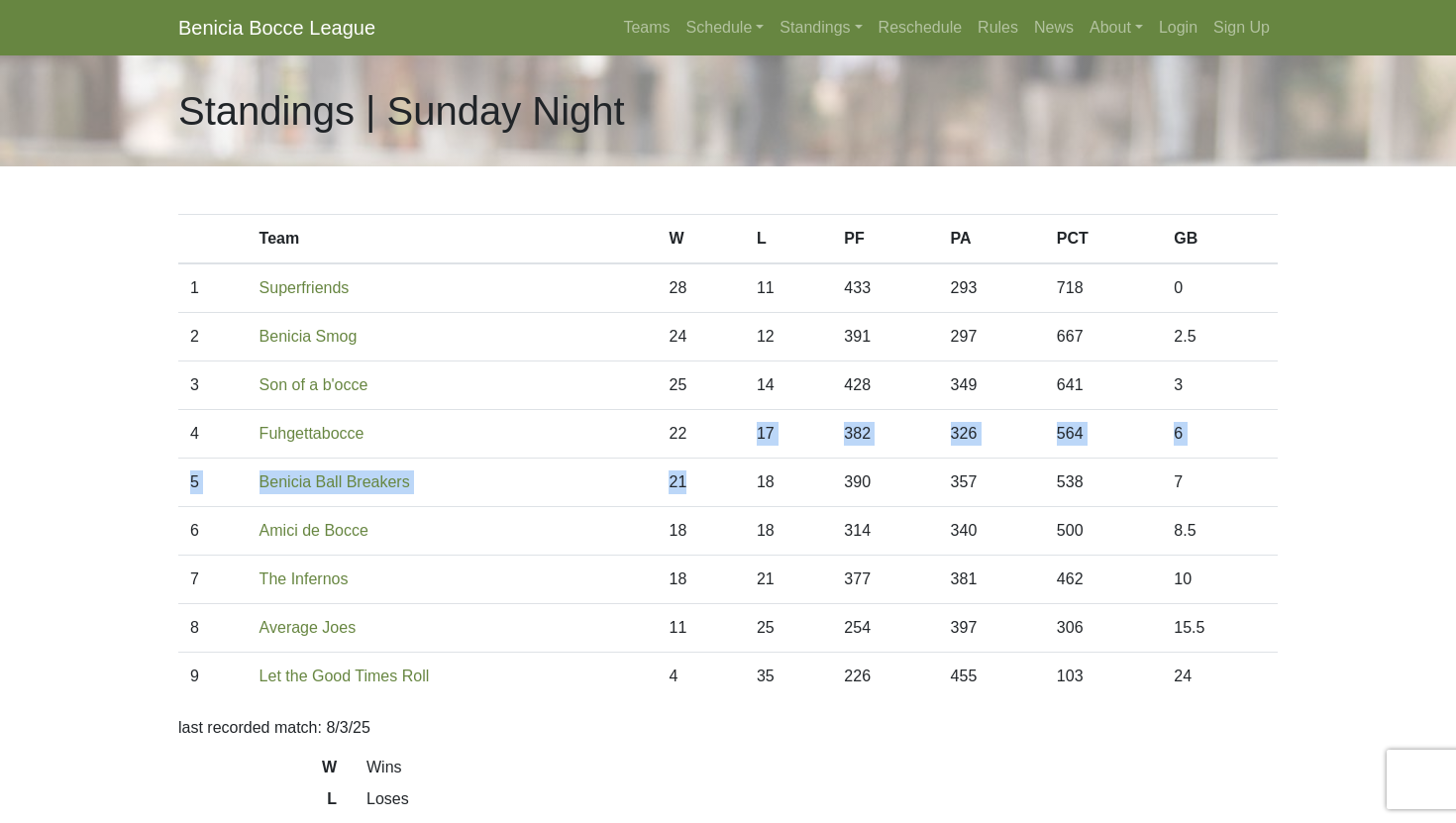 drag, startPoint x: 712, startPoint y: 474, endPoint x: 706, endPoint y: 427, distance: 47.381431 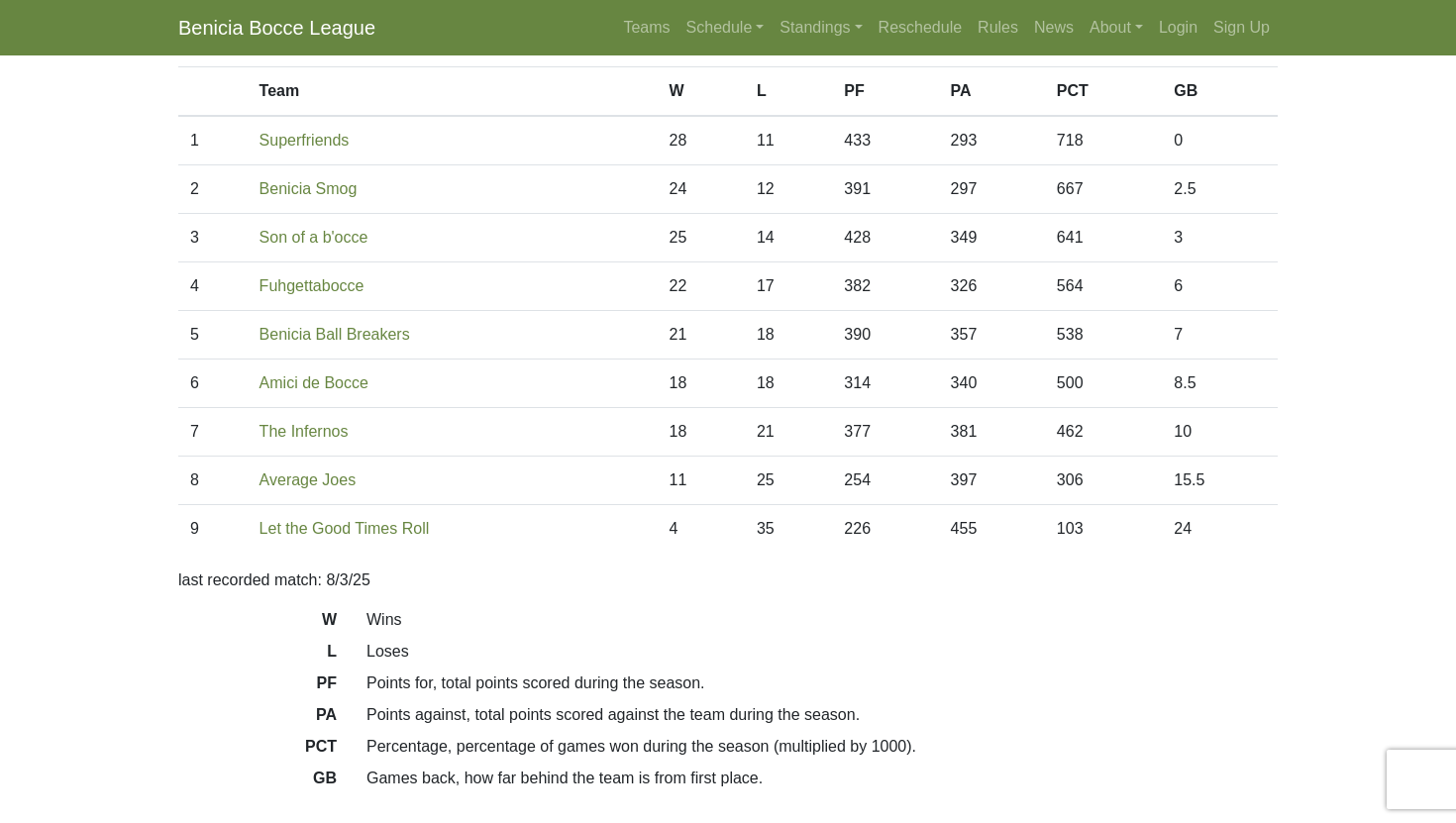 scroll, scrollTop: 0, scrollLeft: 0, axis: both 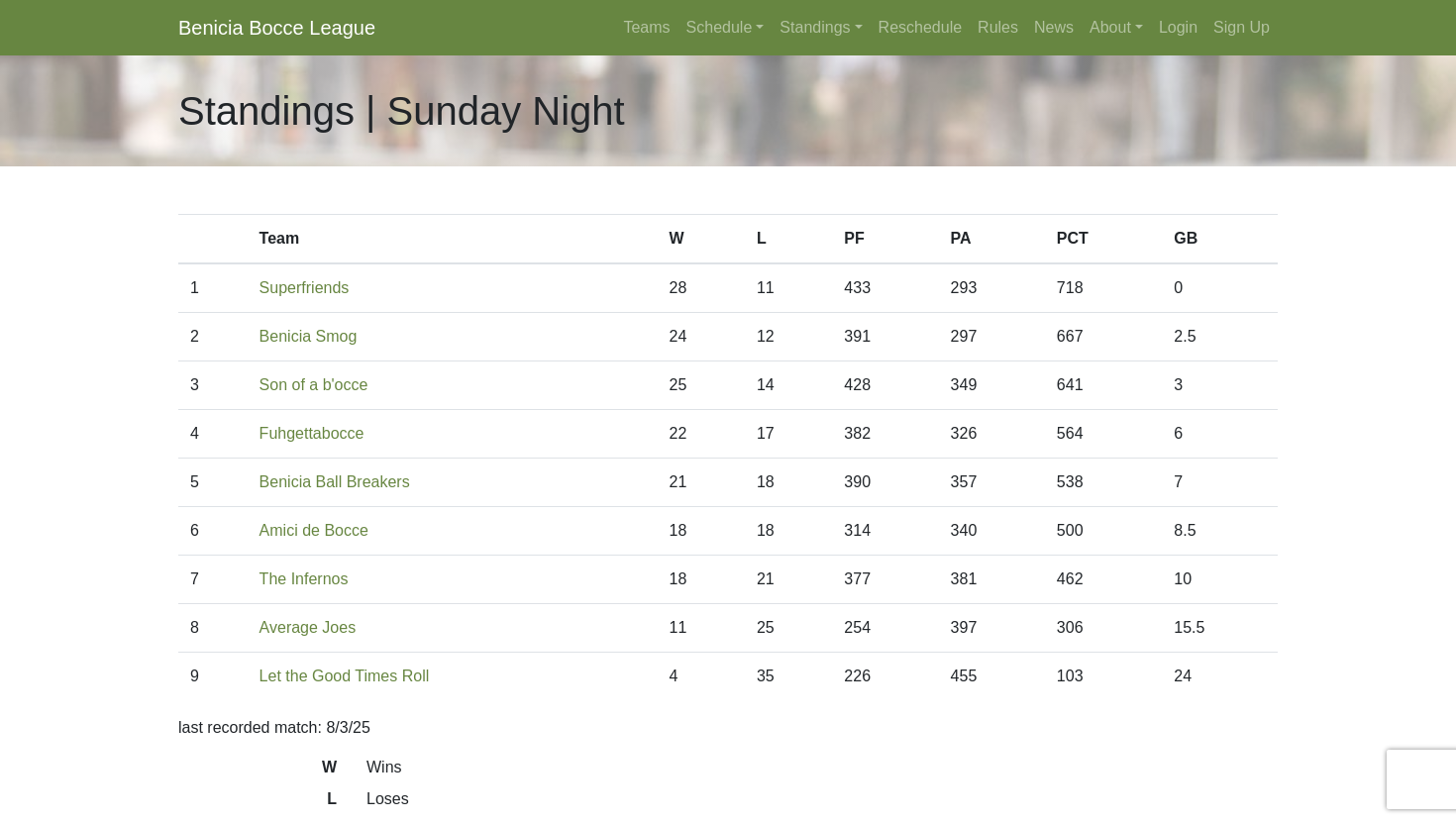 click on "21" at bounding box center [700, 482] 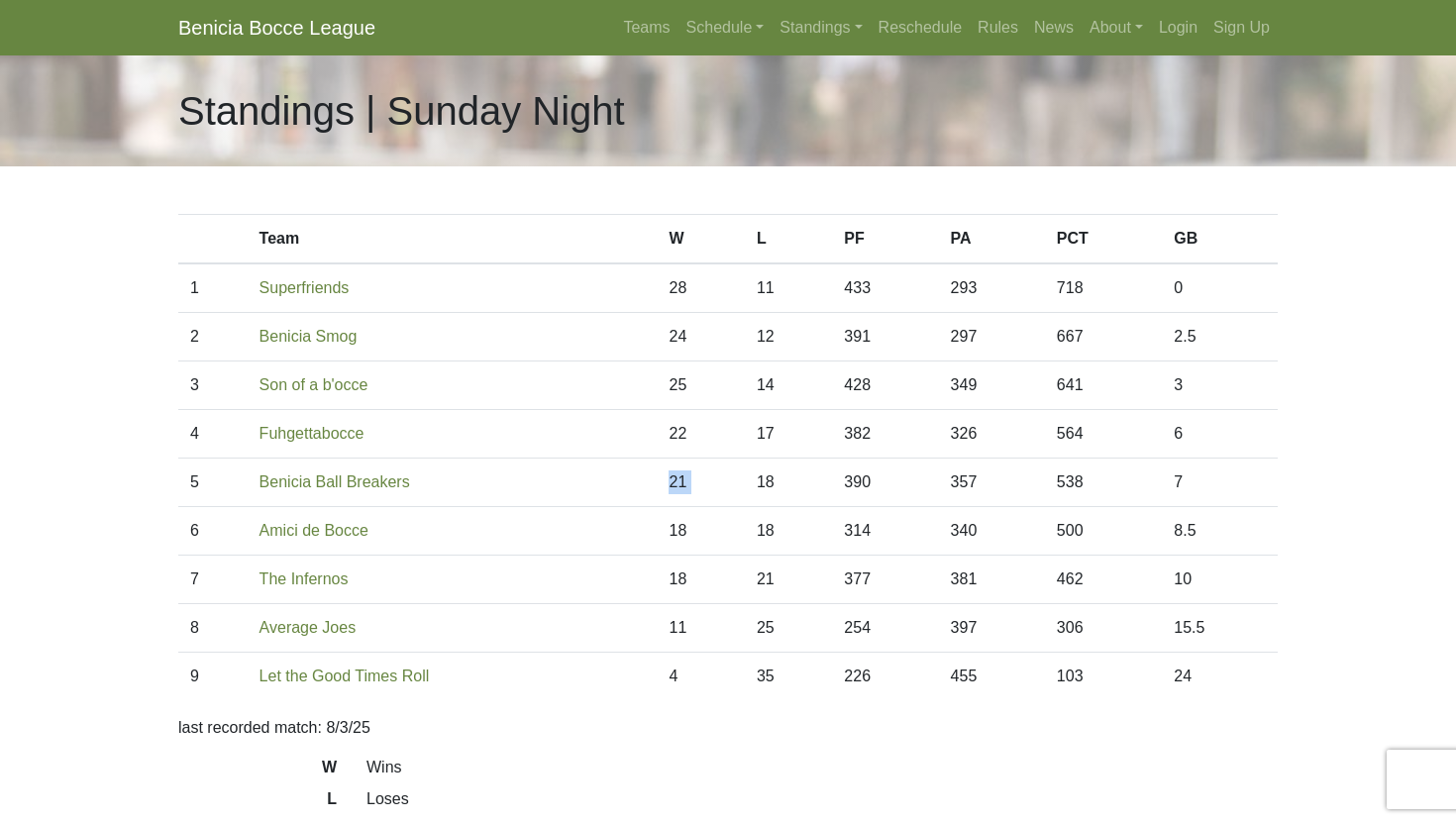 click on "21" at bounding box center [700, 482] 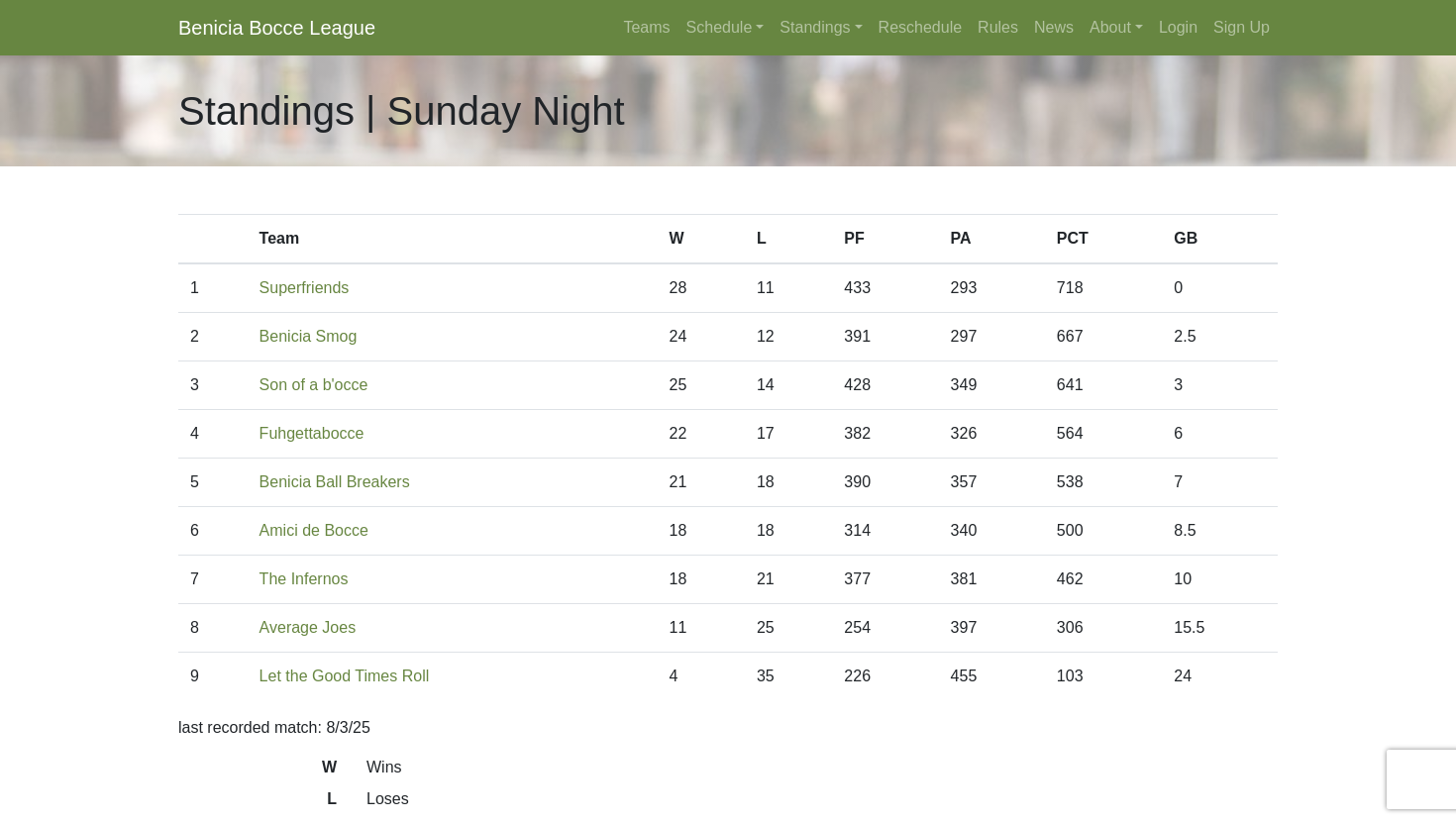 click on "21" at bounding box center [700, 482] 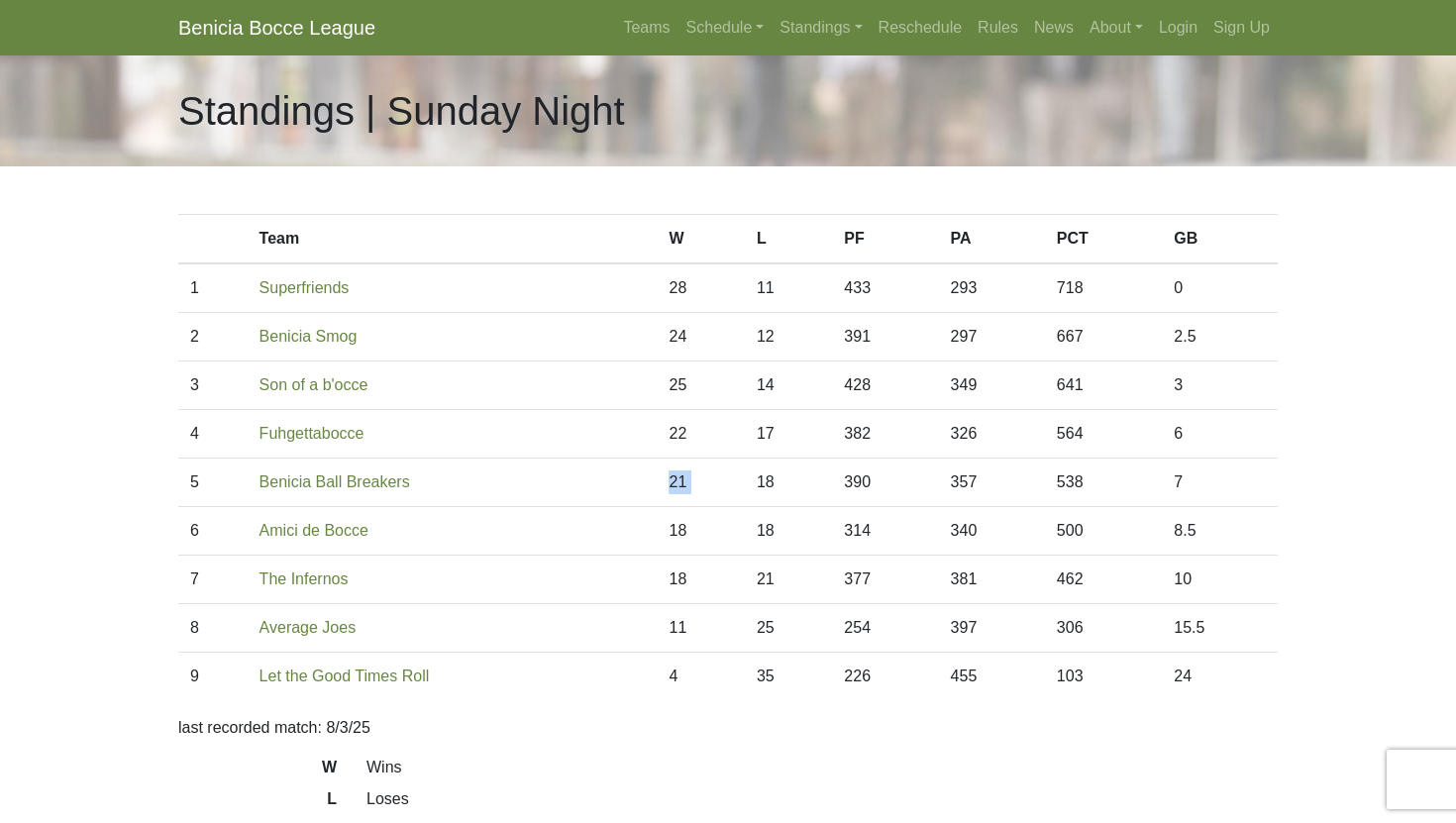 click on "21" at bounding box center (700, 482) 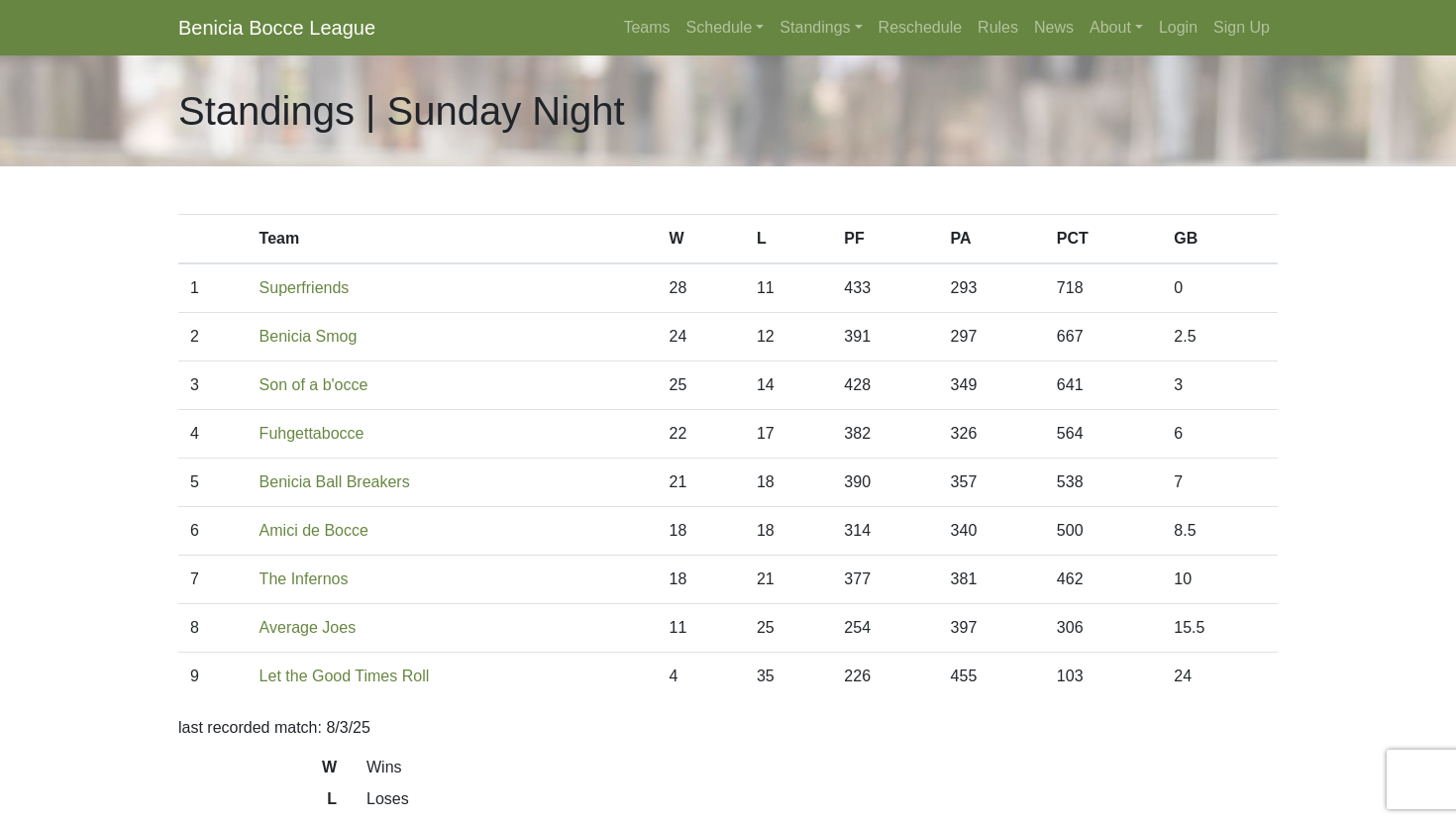 click on "21" at bounding box center (700, 482) 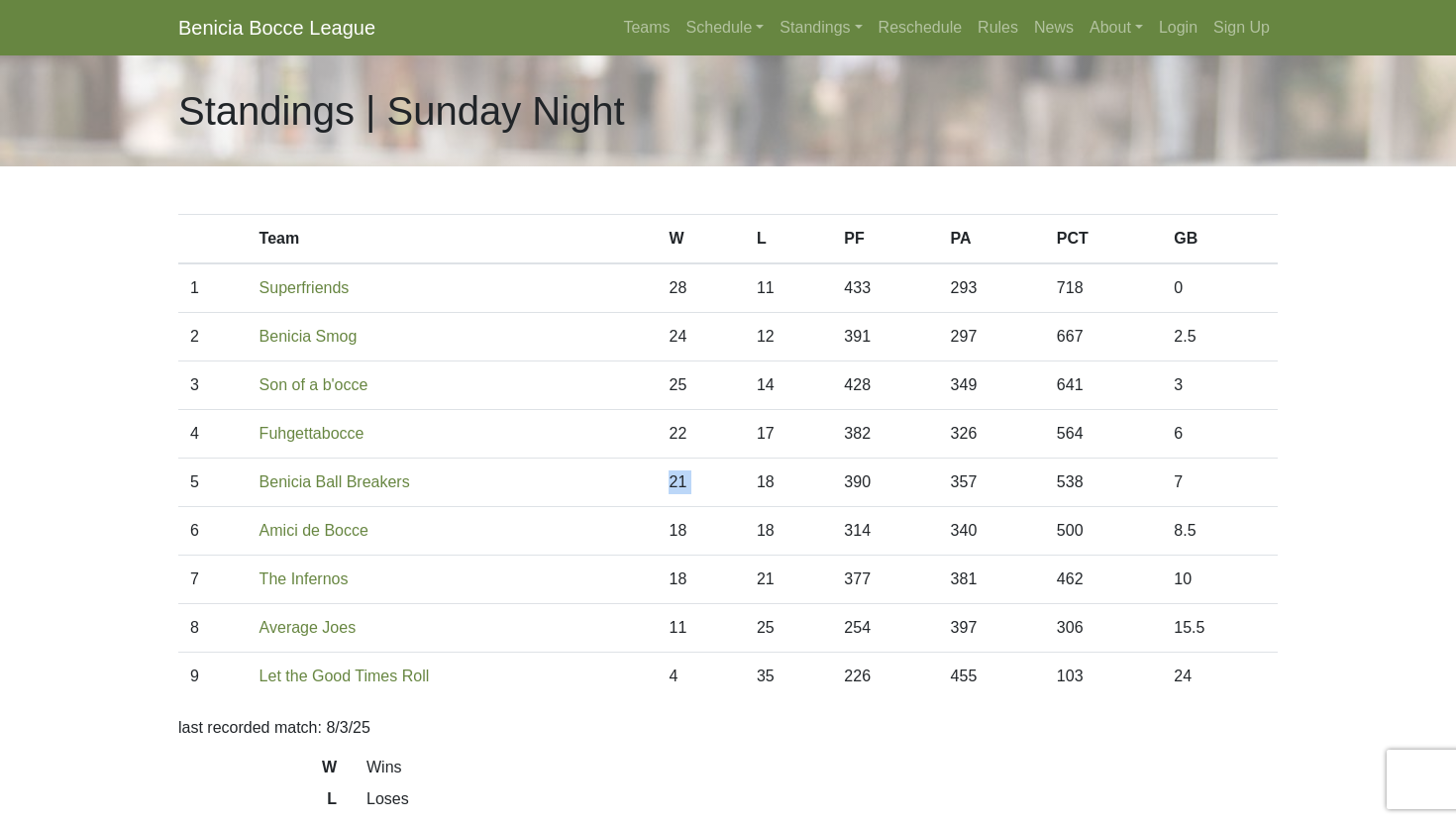 click on "21" at bounding box center (700, 482) 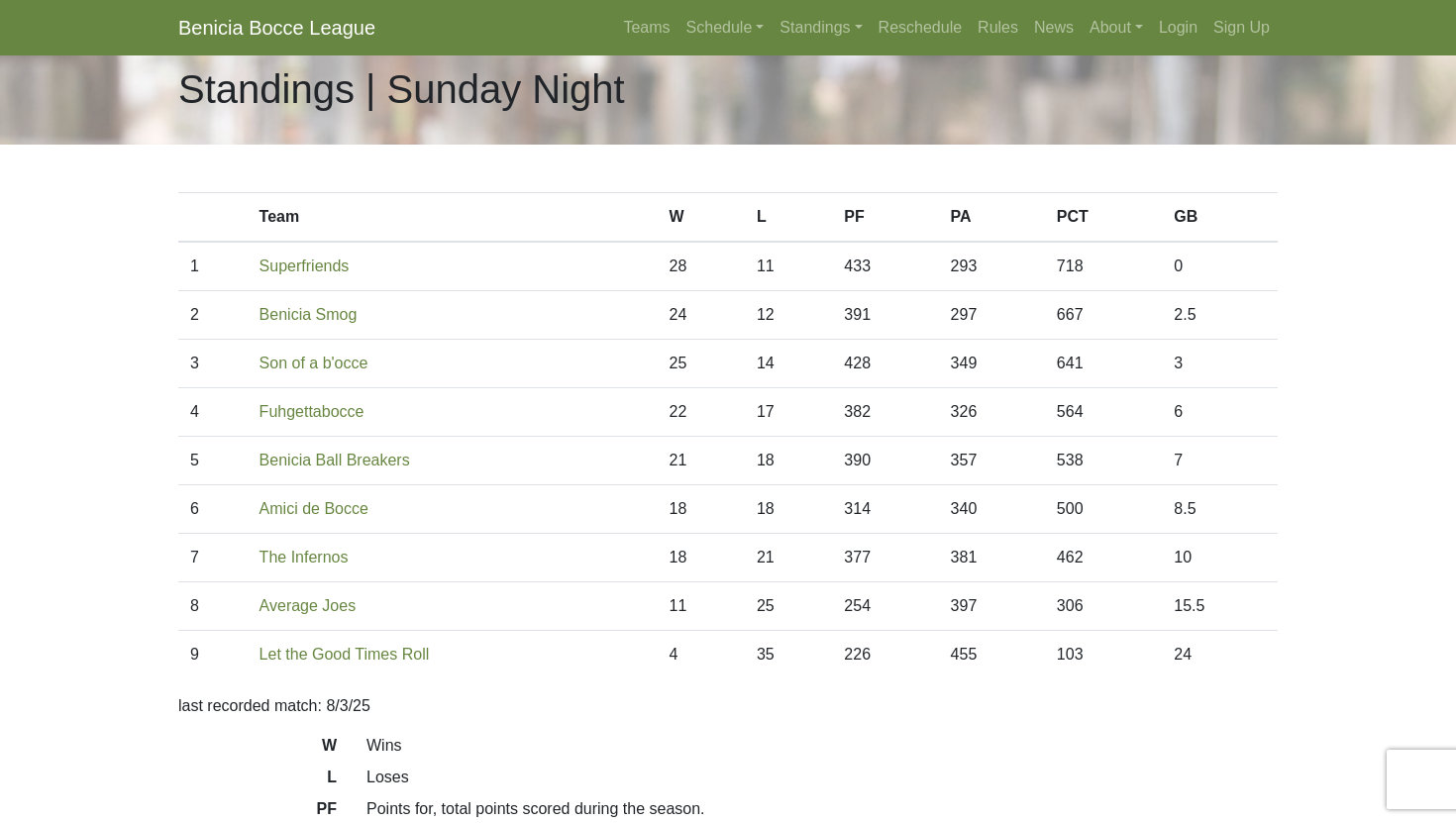 scroll, scrollTop: 29, scrollLeft: 0, axis: vertical 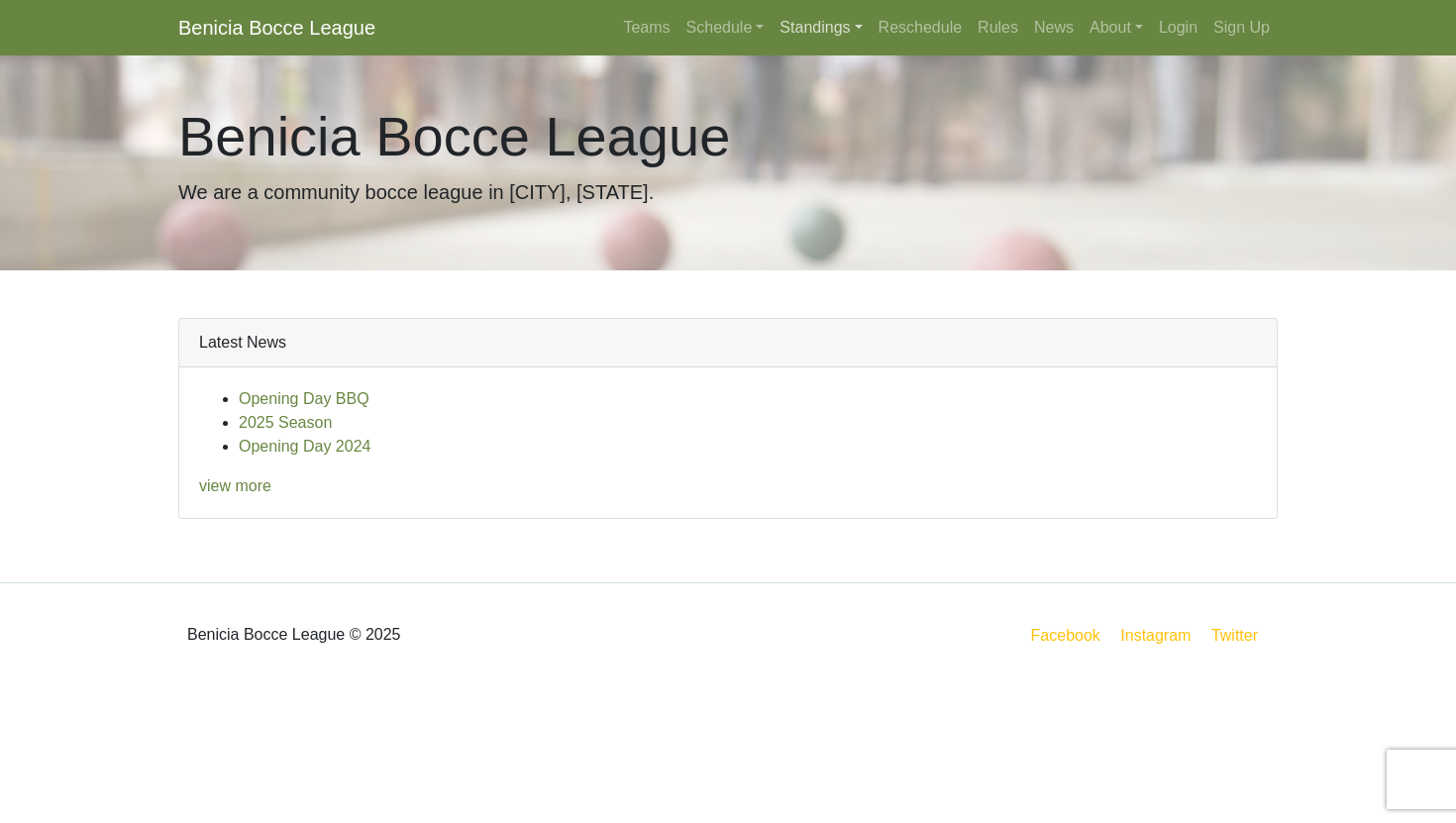 click on "Standings" at bounding box center (820, 28) 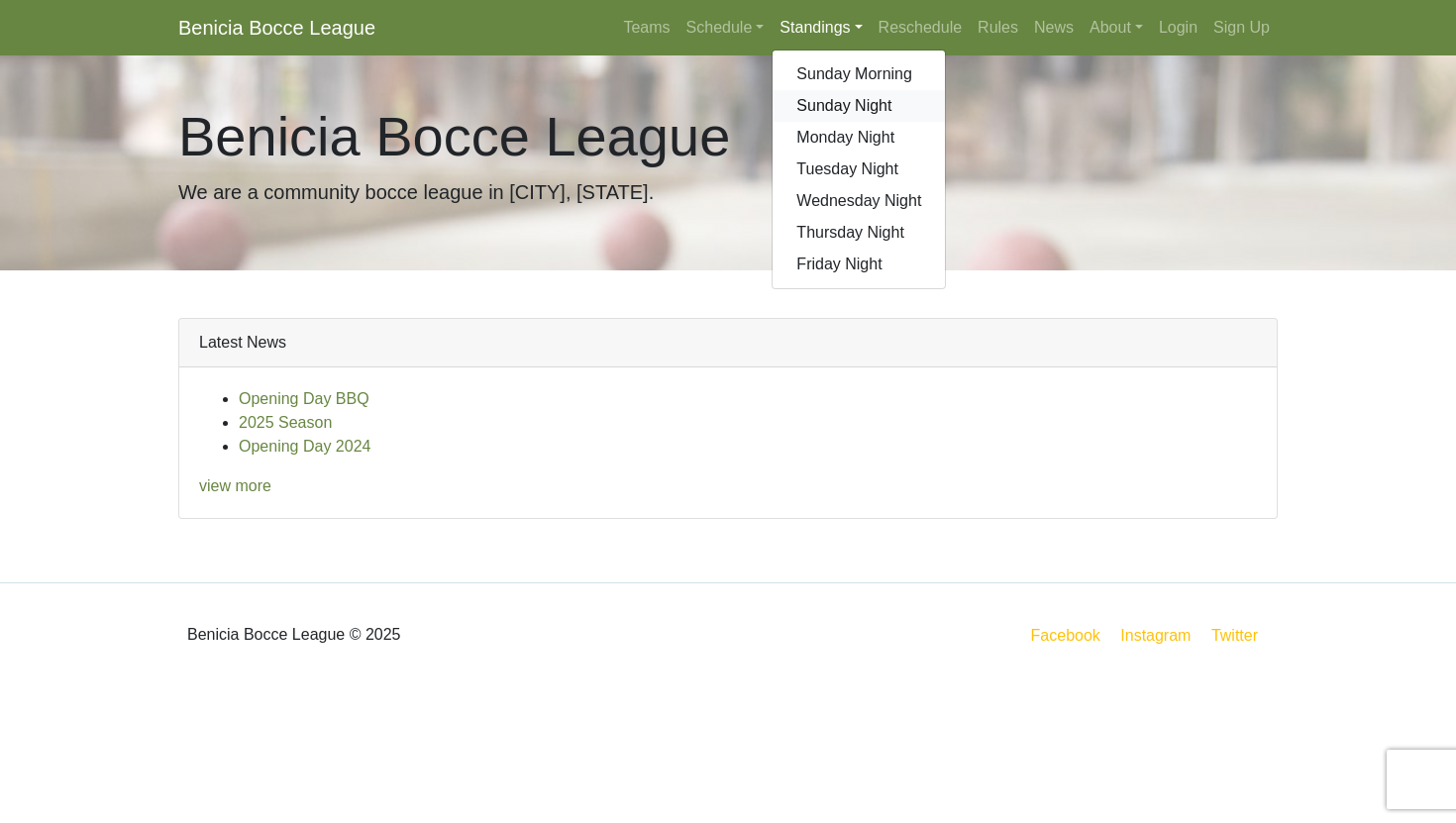 click on "Sunday Night" at bounding box center [859, 106] 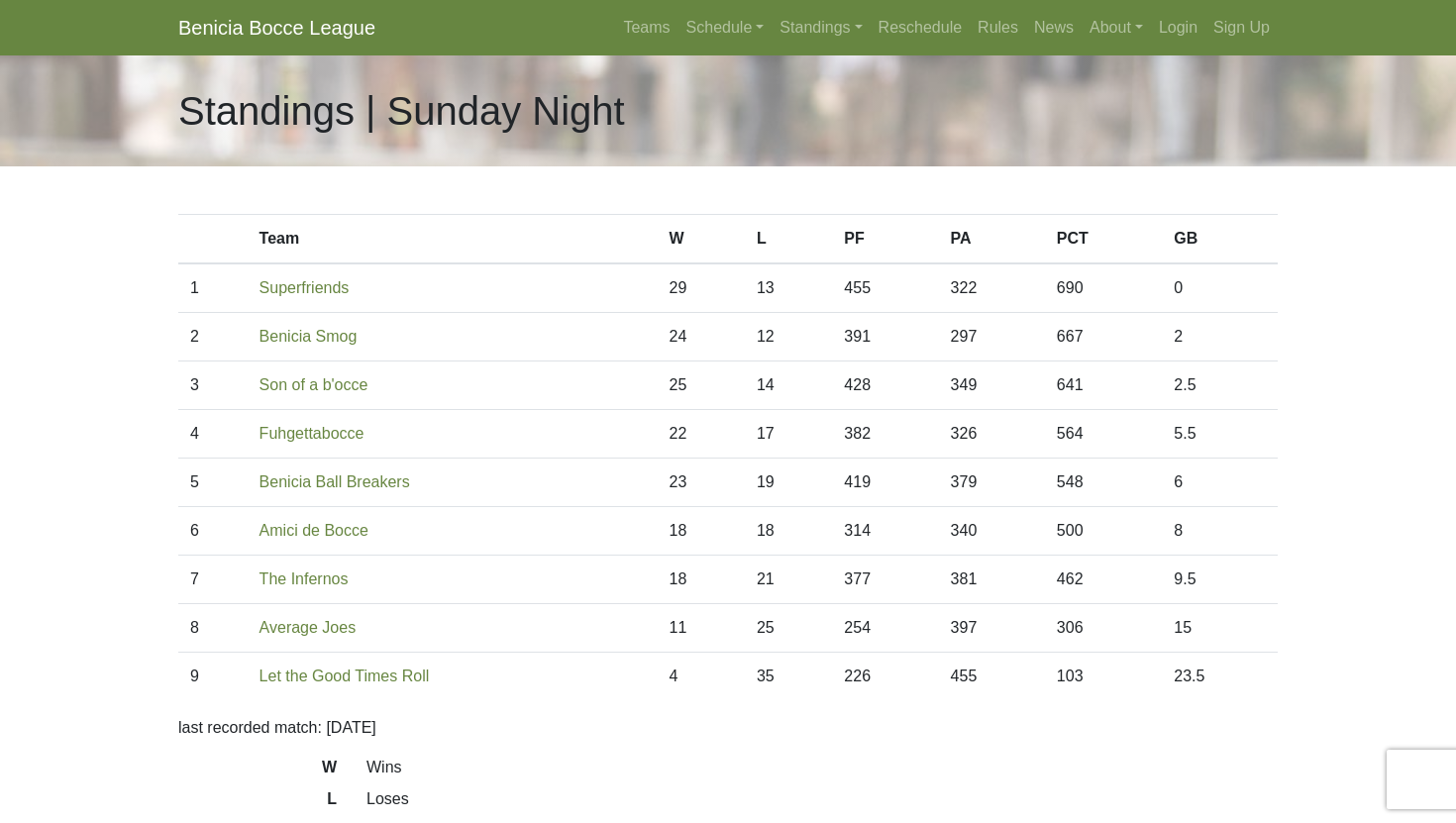 scroll, scrollTop: 0, scrollLeft: 0, axis: both 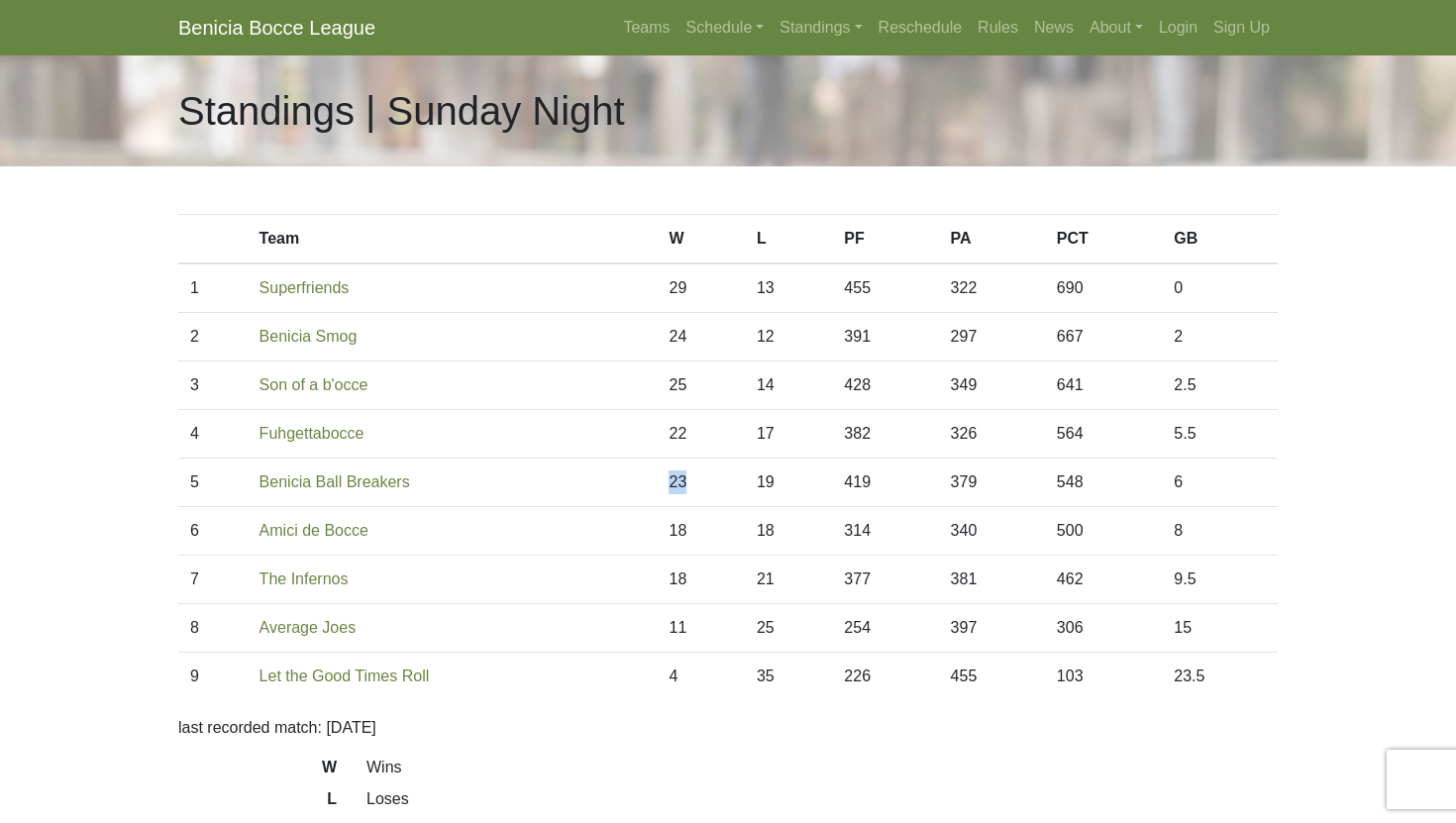 drag, startPoint x: 657, startPoint y: 483, endPoint x: 703, endPoint y: 483, distance: 46 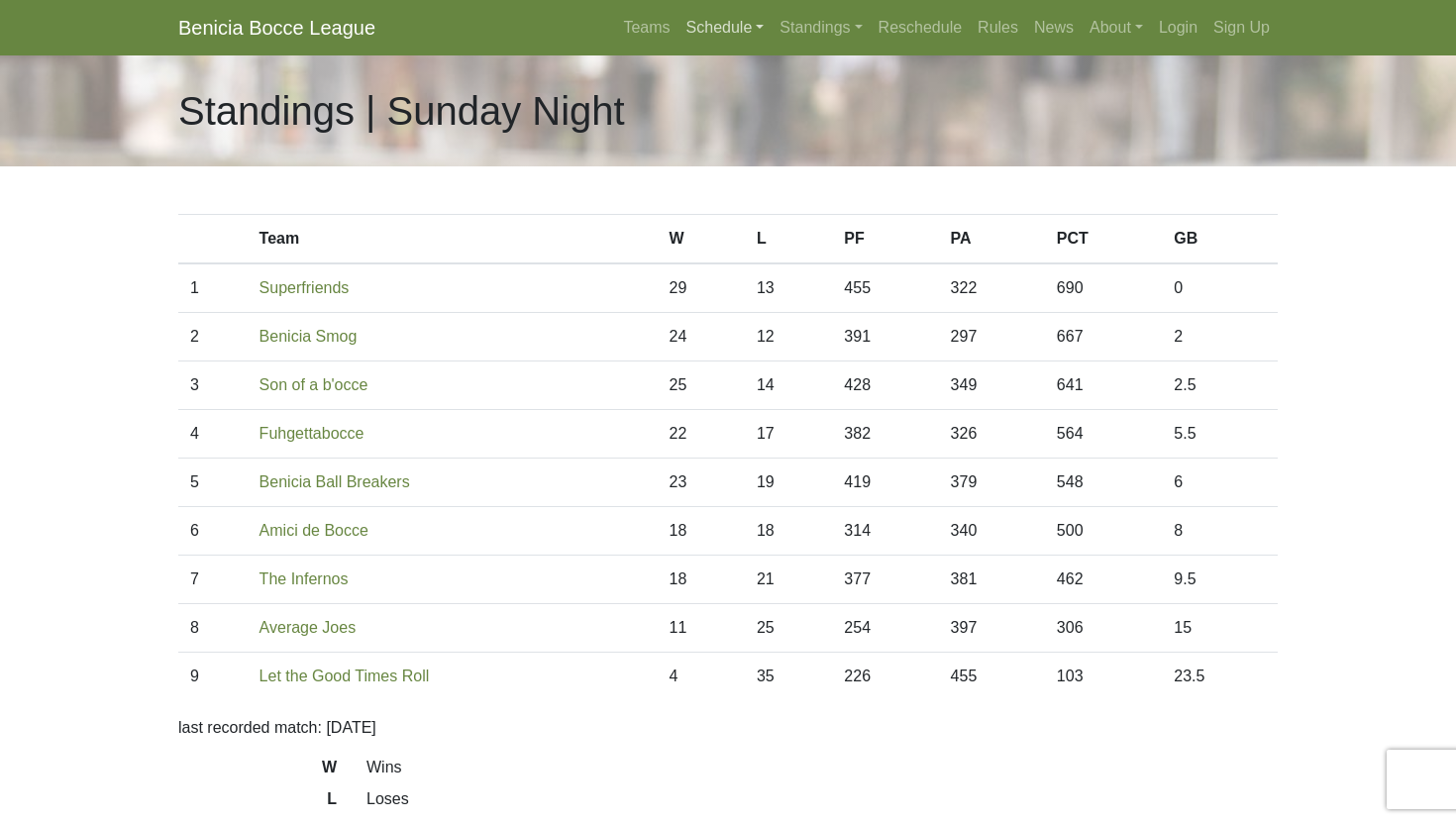 click on "Schedule" at bounding box center (725, 28) 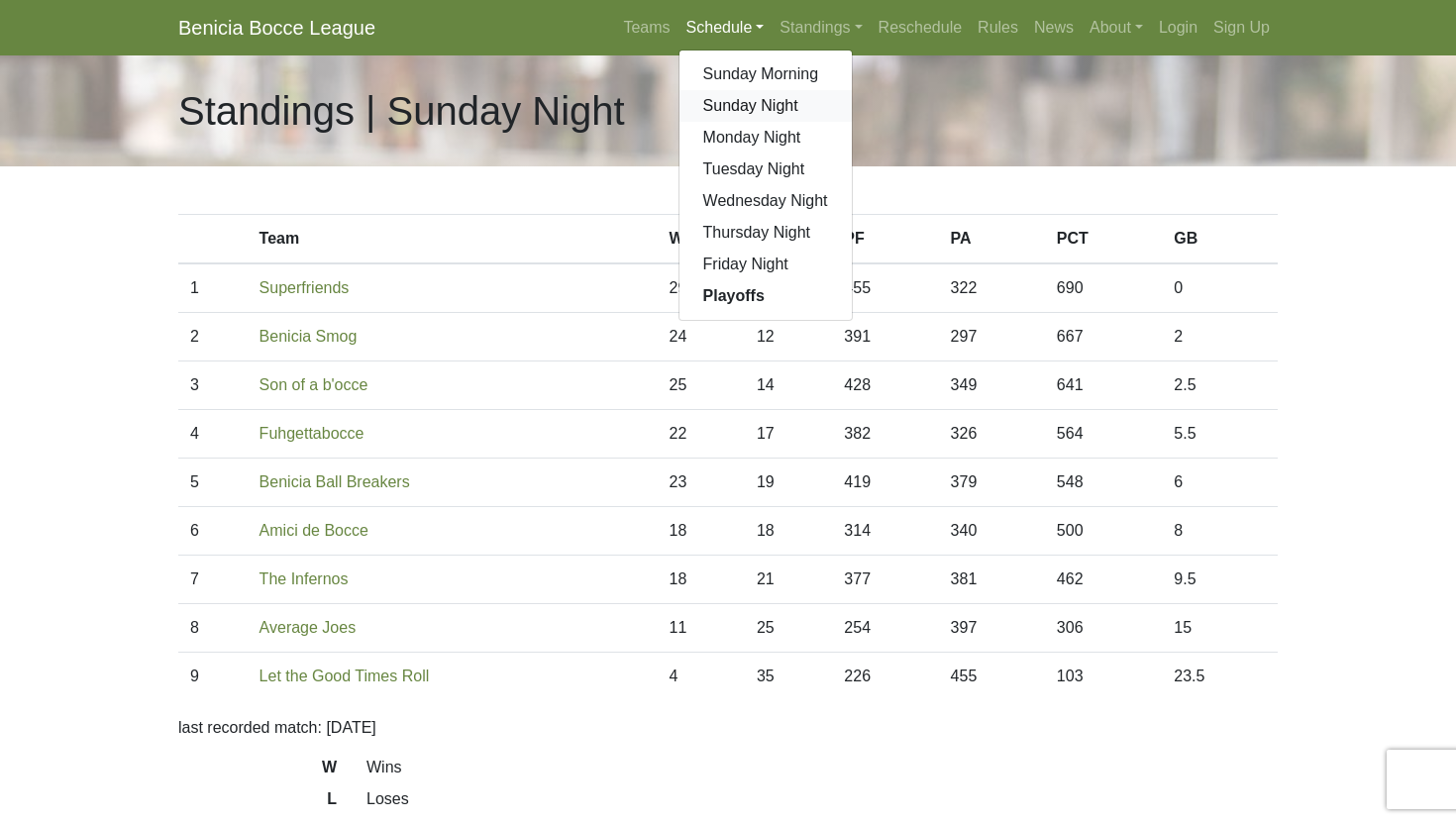 click on "Sunday Night" at bounding box center (766, 106) 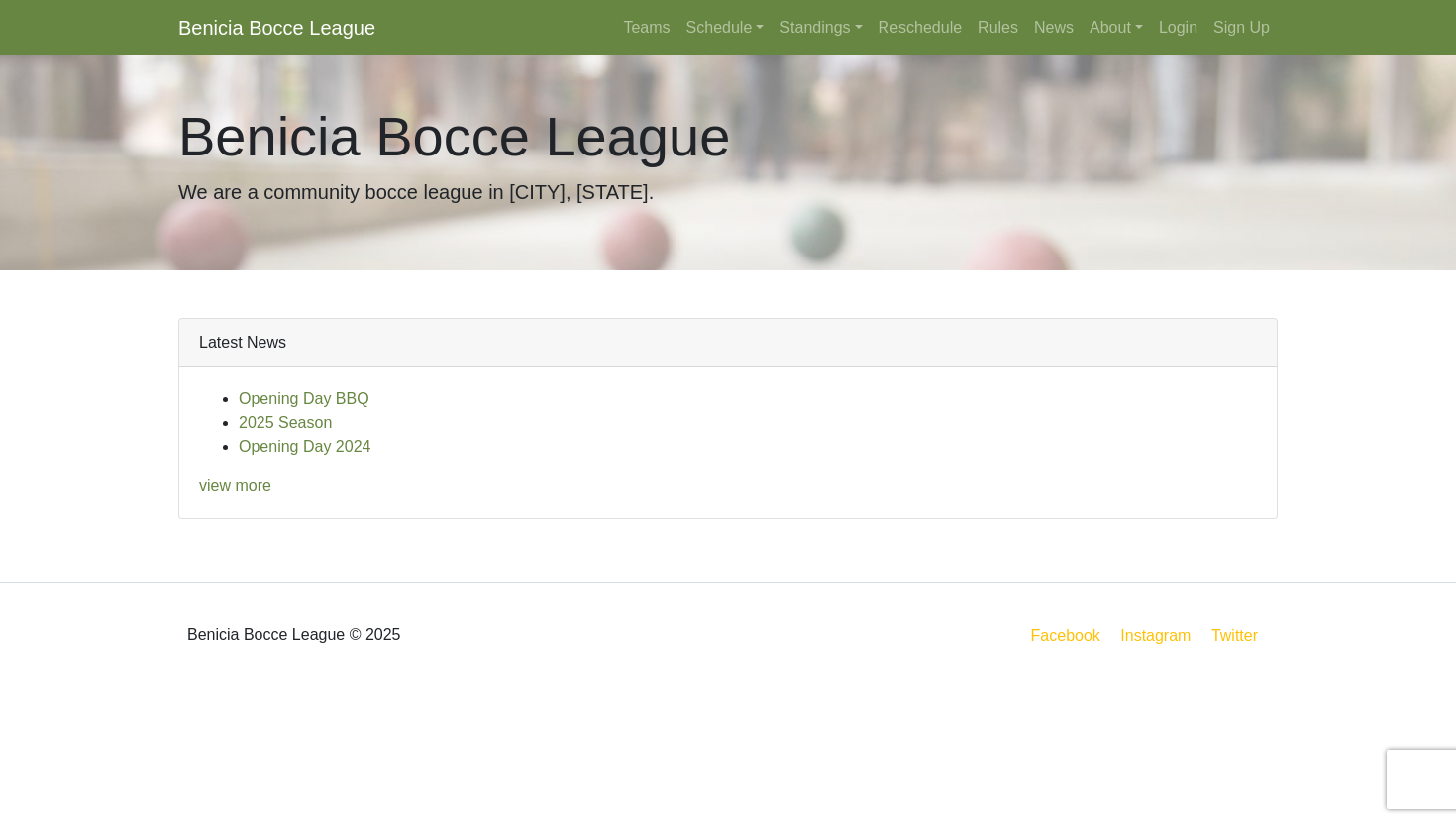 scroll, scrollTop: 0, scrollLeft: 0, axis: both 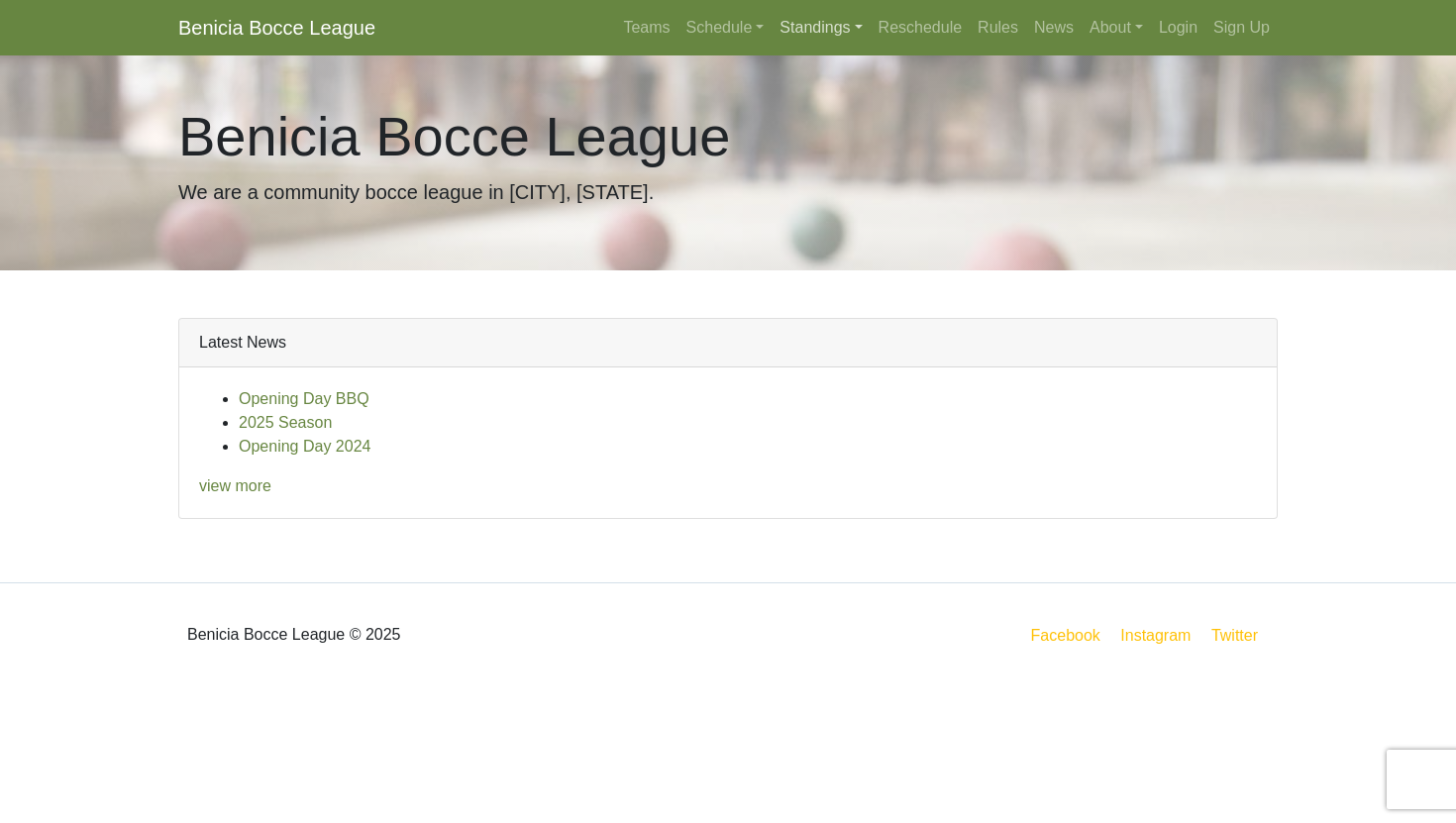click on "Standings" at bounding box center (820, 28) 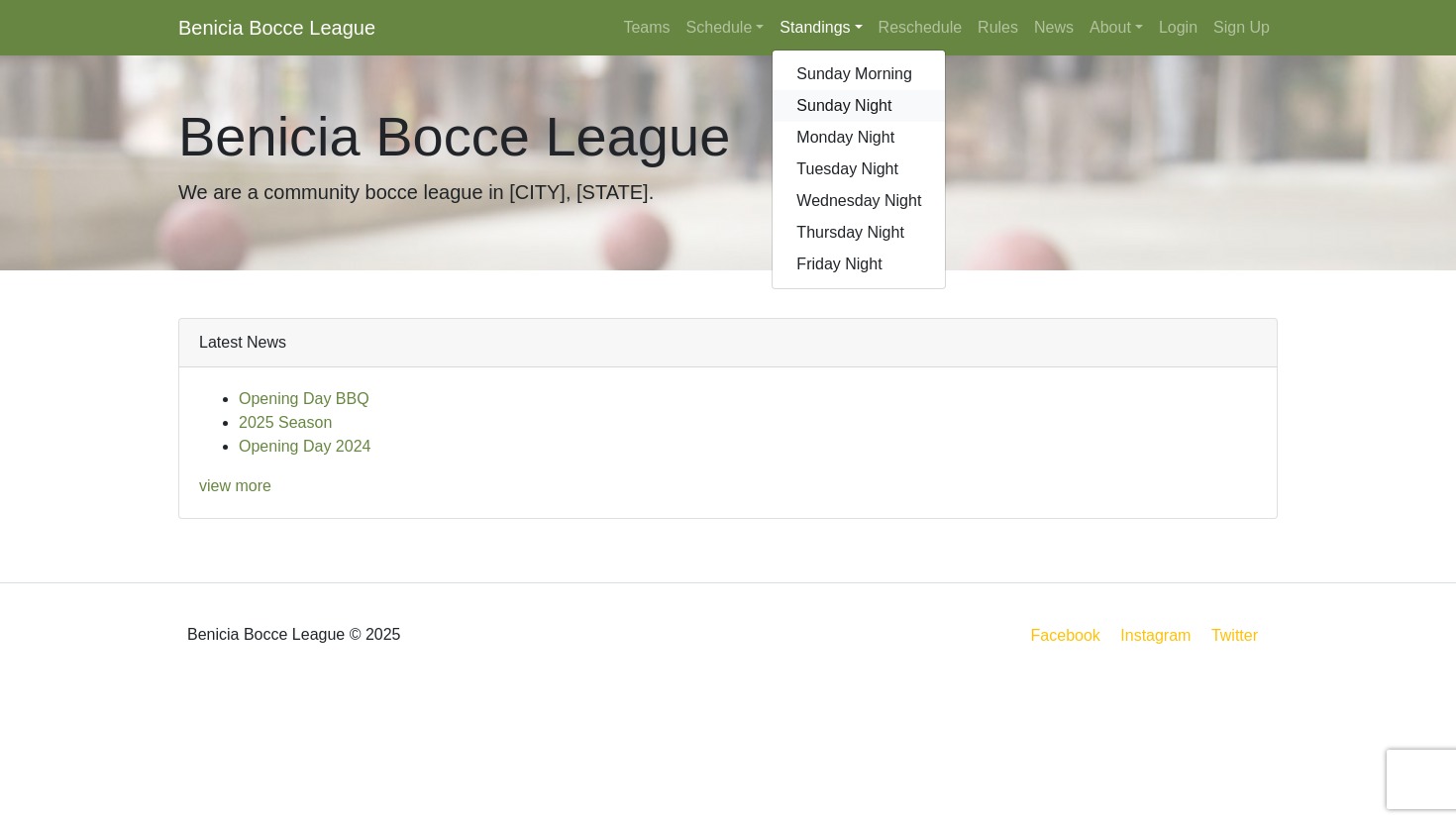 click on "Sunday Night" at bounding box center (859, 106) 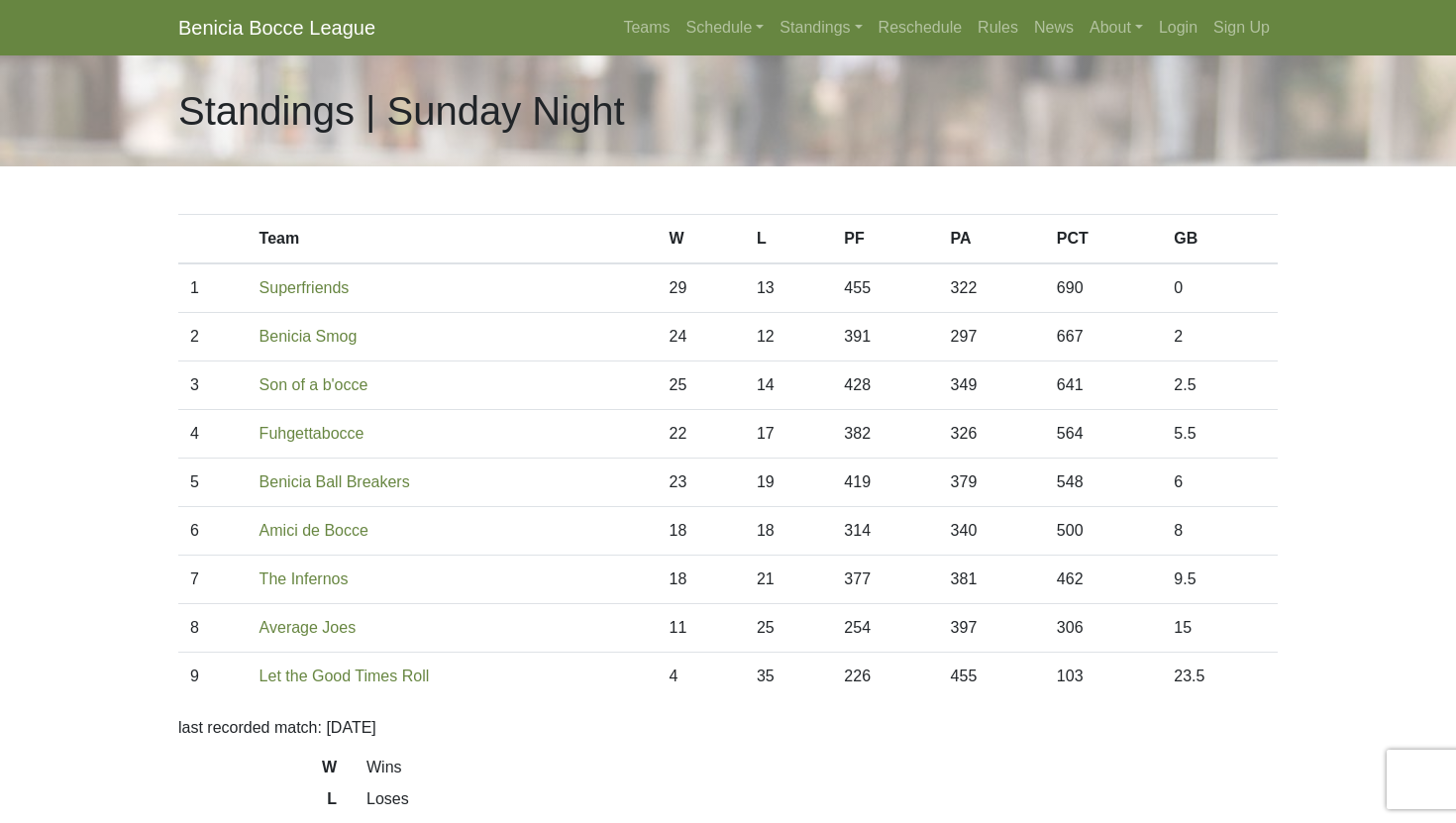 scroll, scrollTop: 0, scrollLeft: 0, axis: both 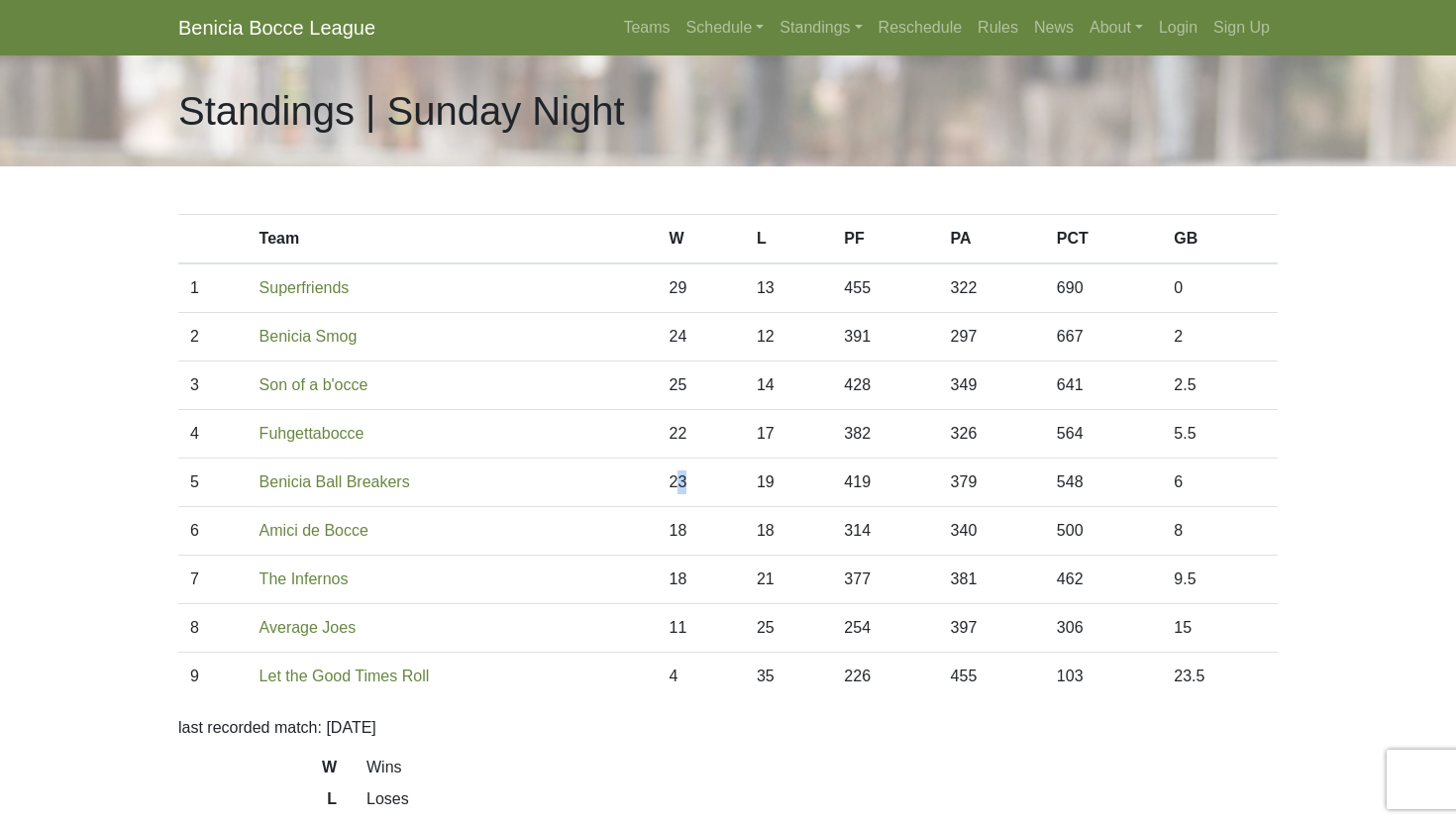 drag, startPoint x: 733, startPoint y: 488, endPoint x: 675, endPoint y: 480, distance: 58.5491 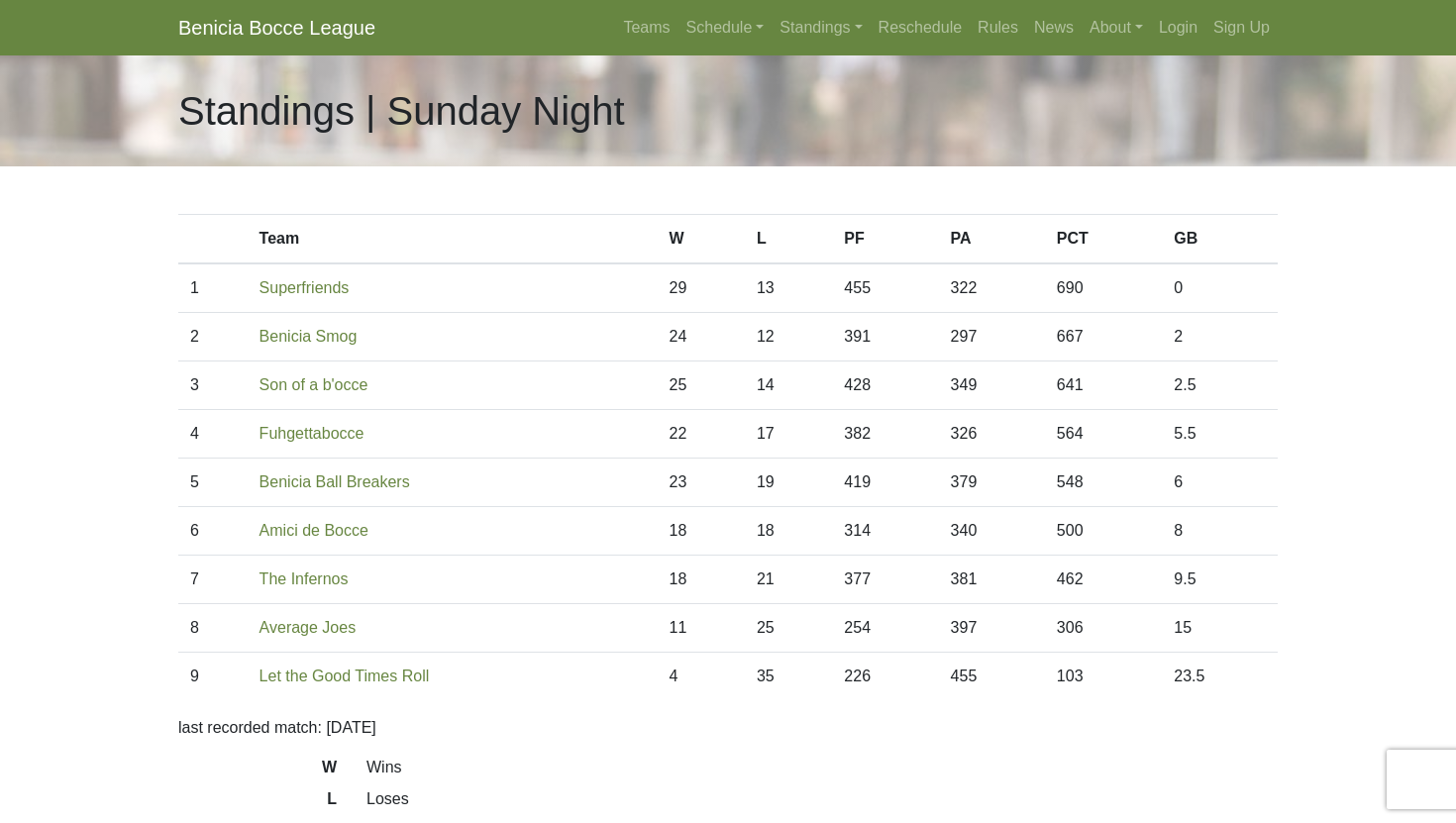 click on "23" at bounding box center [700, 482] 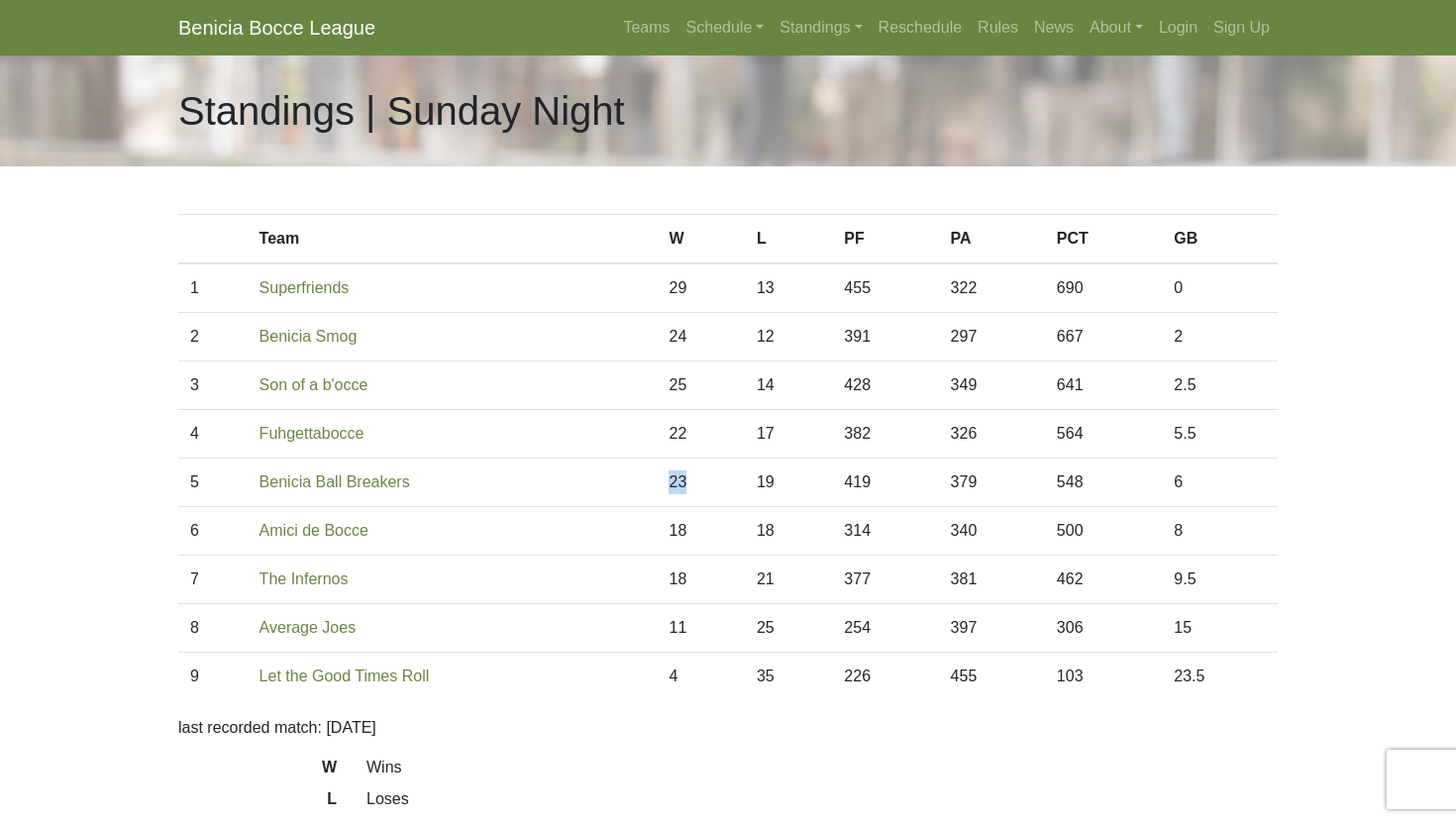 click on "23" at bounding box center [700, 482] 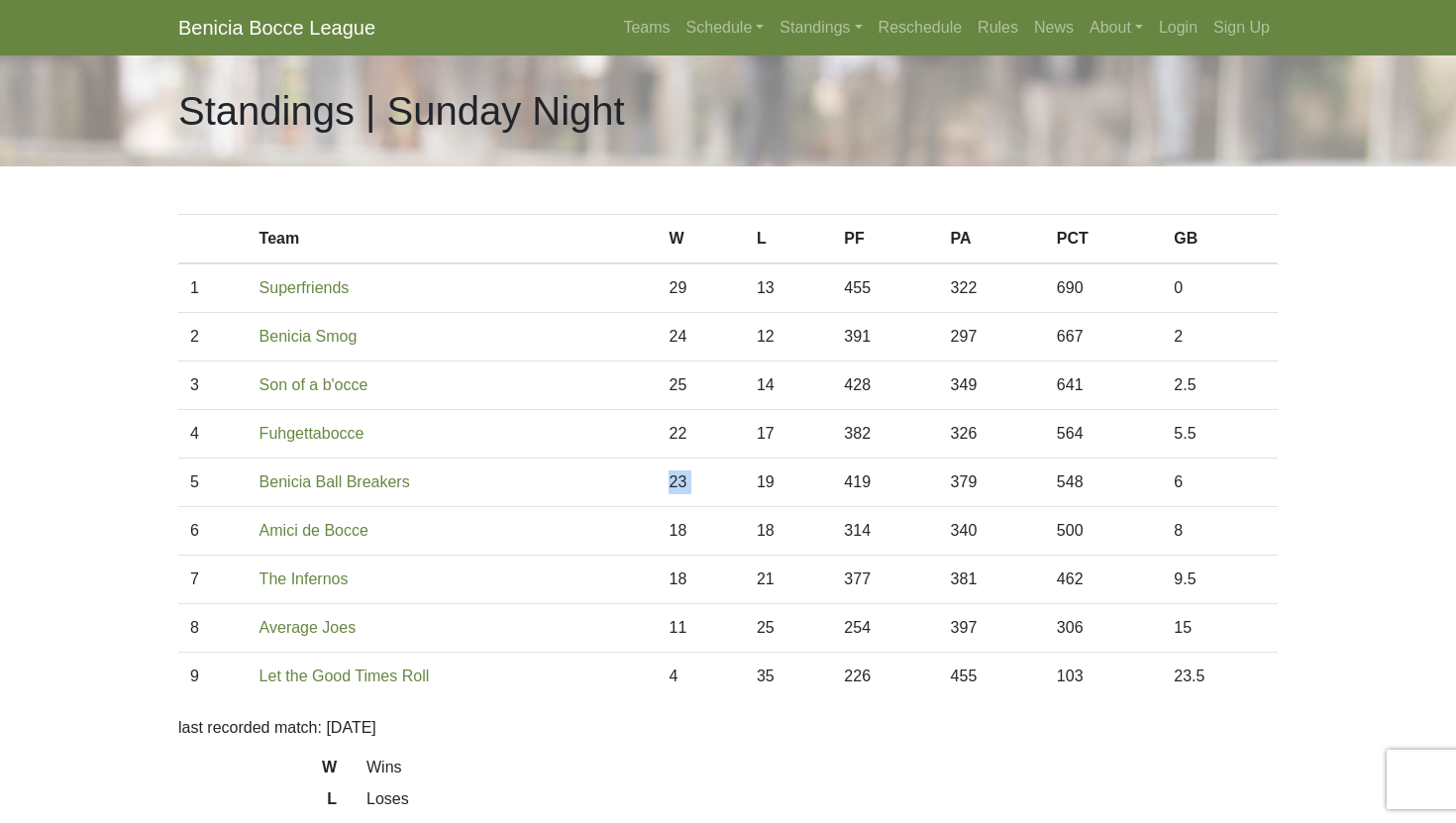click on "23" at bounding box center (700, 482) 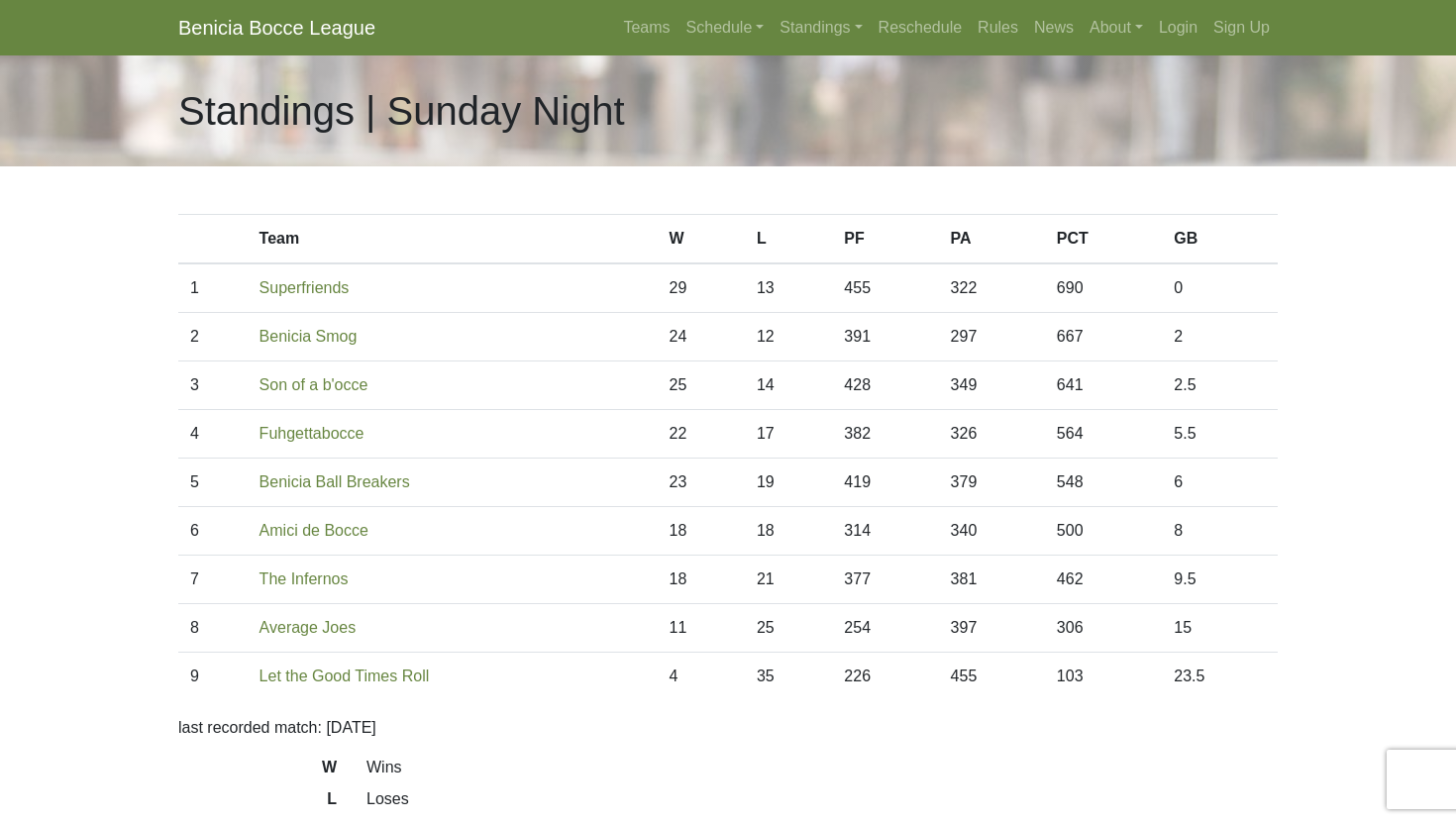 drag, startPoint x: 649, startPoint y: 484, endPoint x: 631, endPoint y: 497, distance: 22.203603 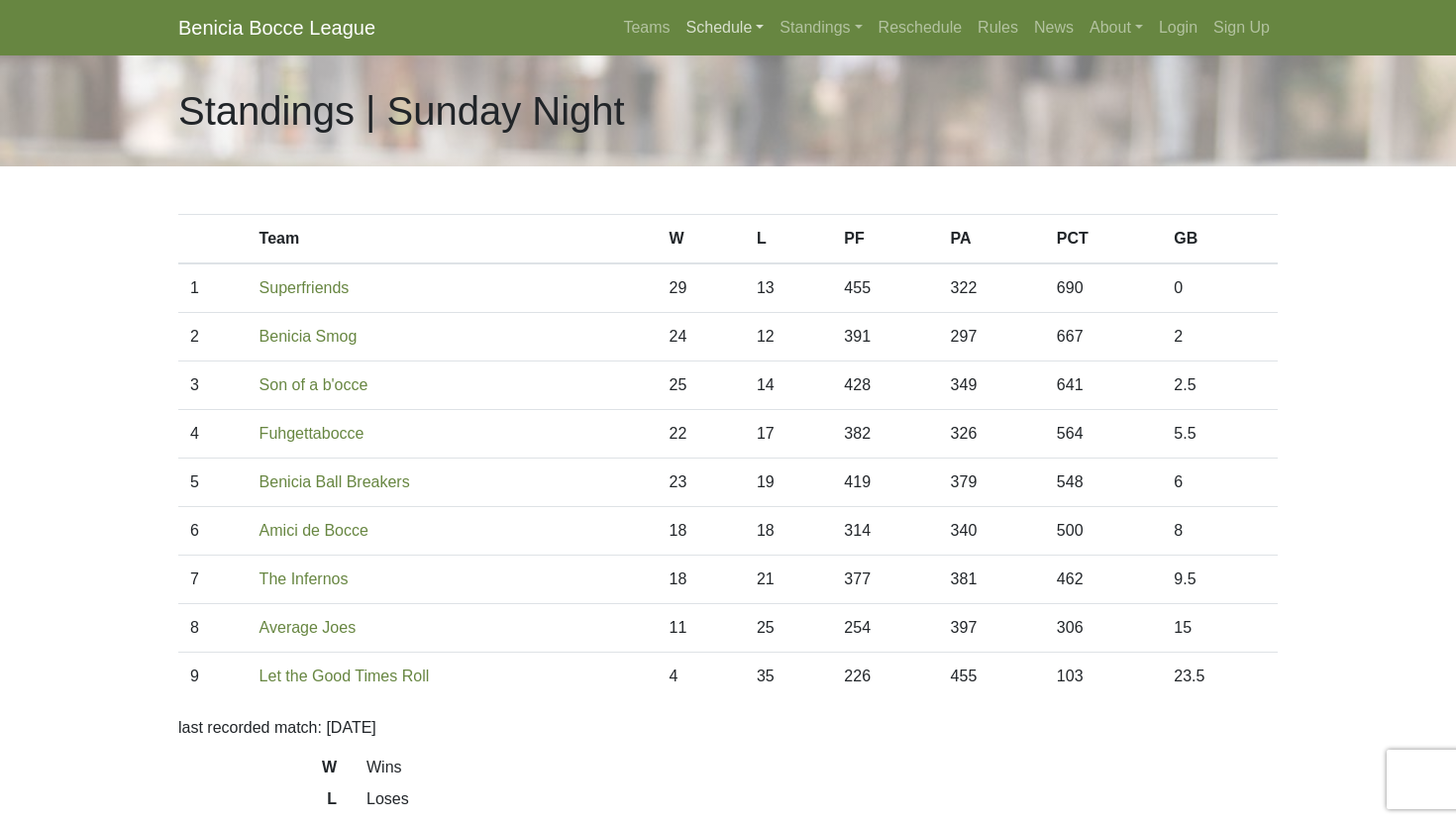 click on "Schedule" at bounding box center (725, 28) 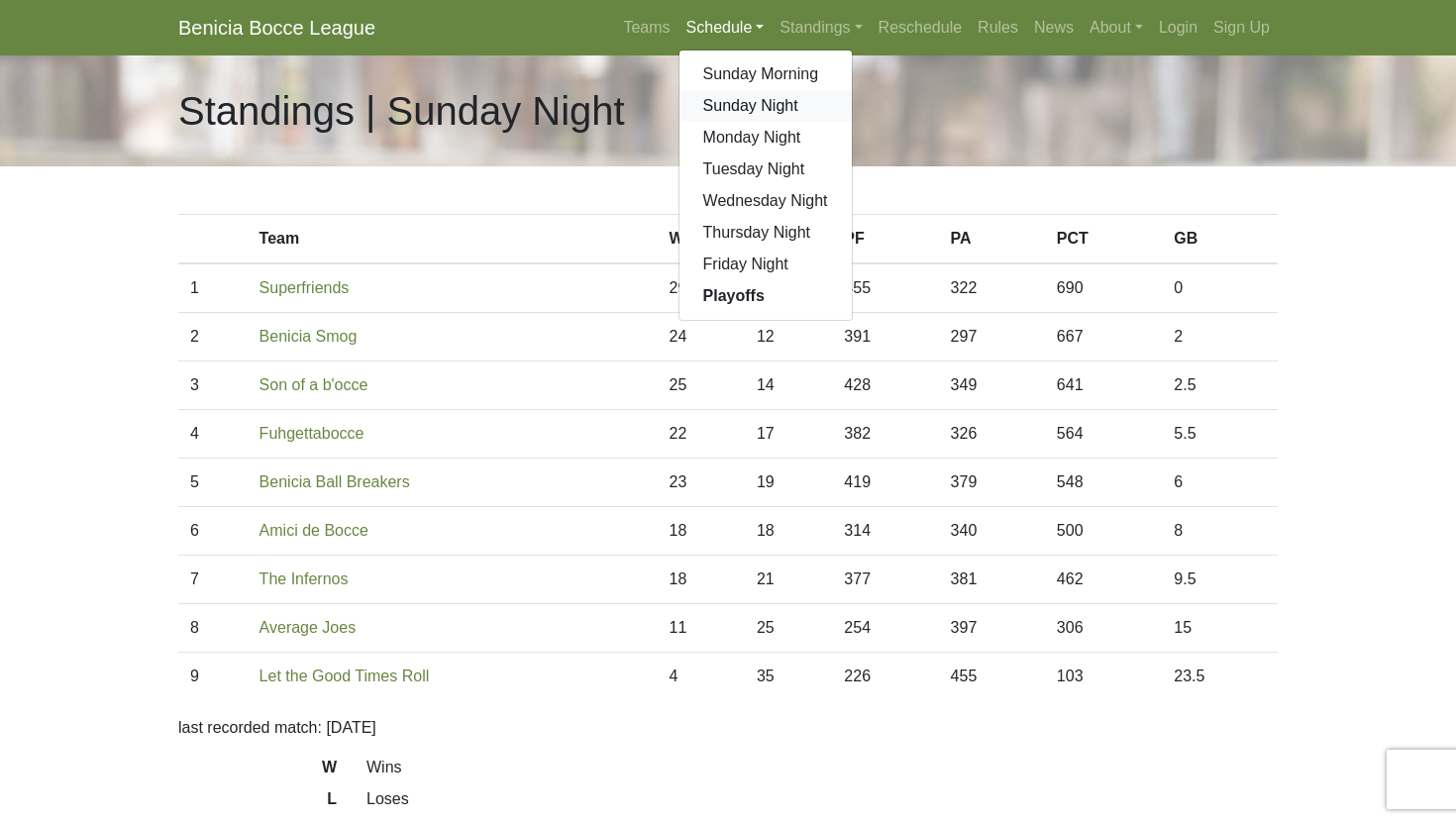 click on "Sunday Night" at bounding box center (766, 106) 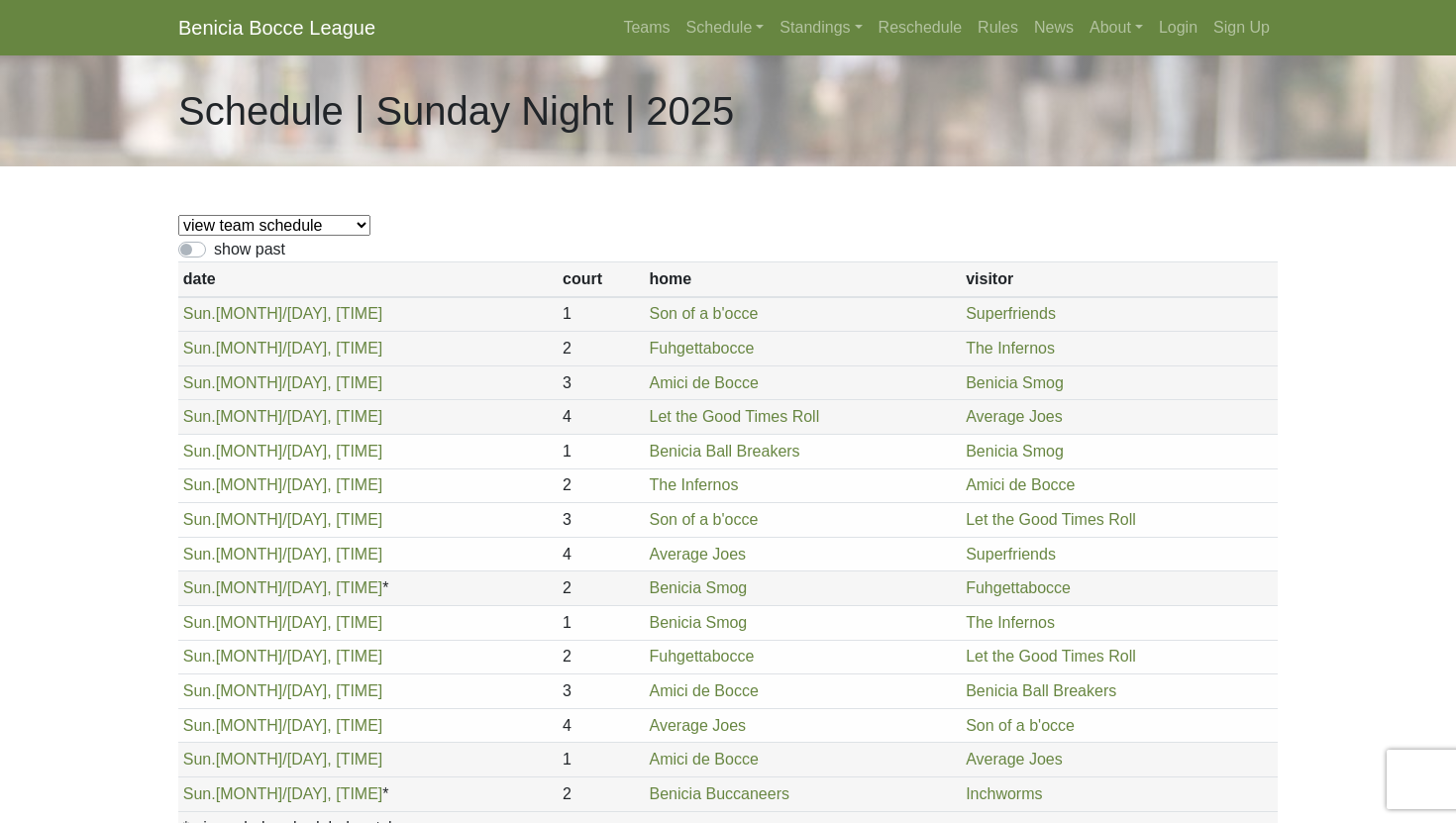 scroll, scrollTop: 0, scrollLeft: 0, axis: both 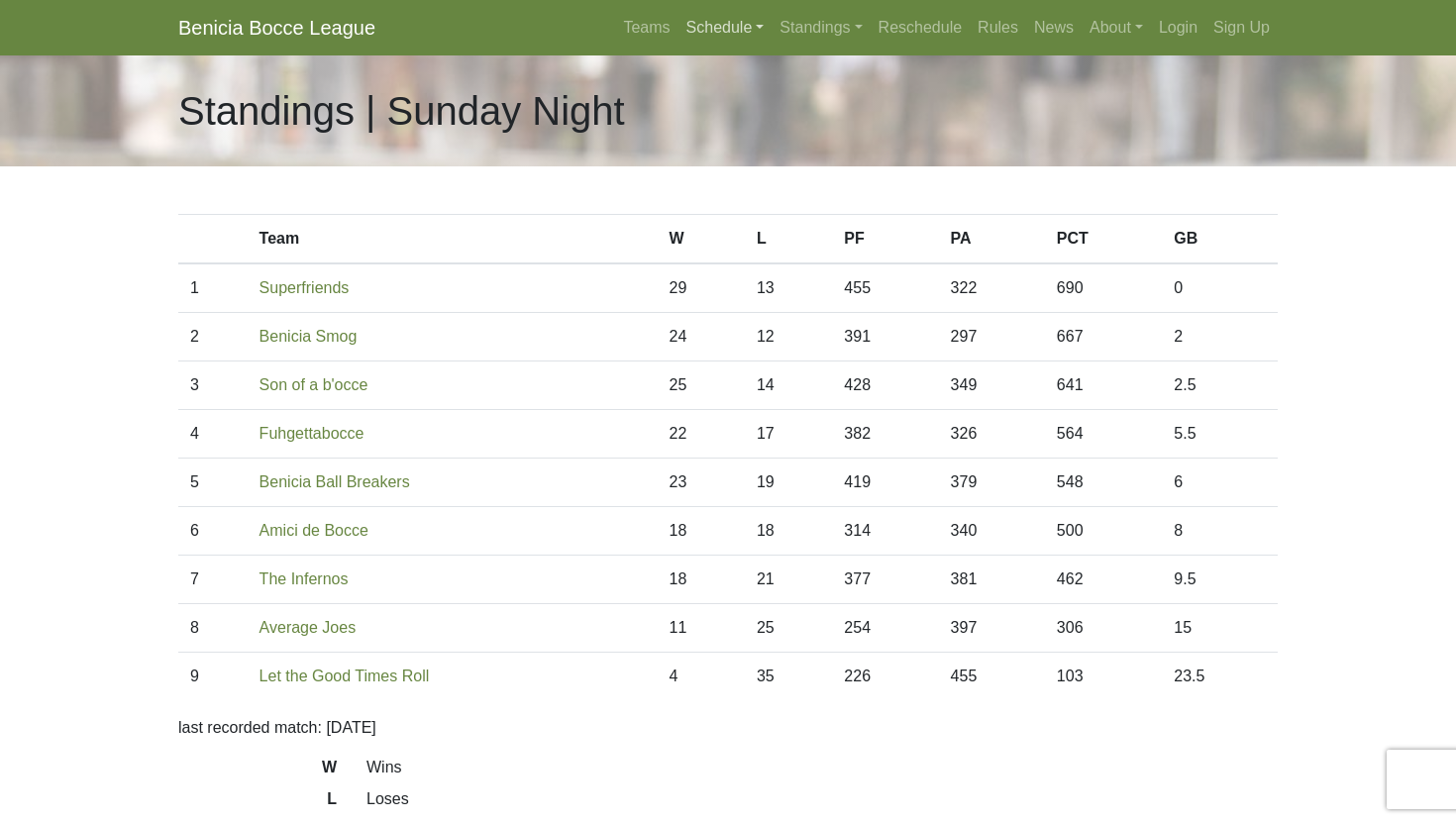 click on "Schedule" at bounding box center [725, 28] 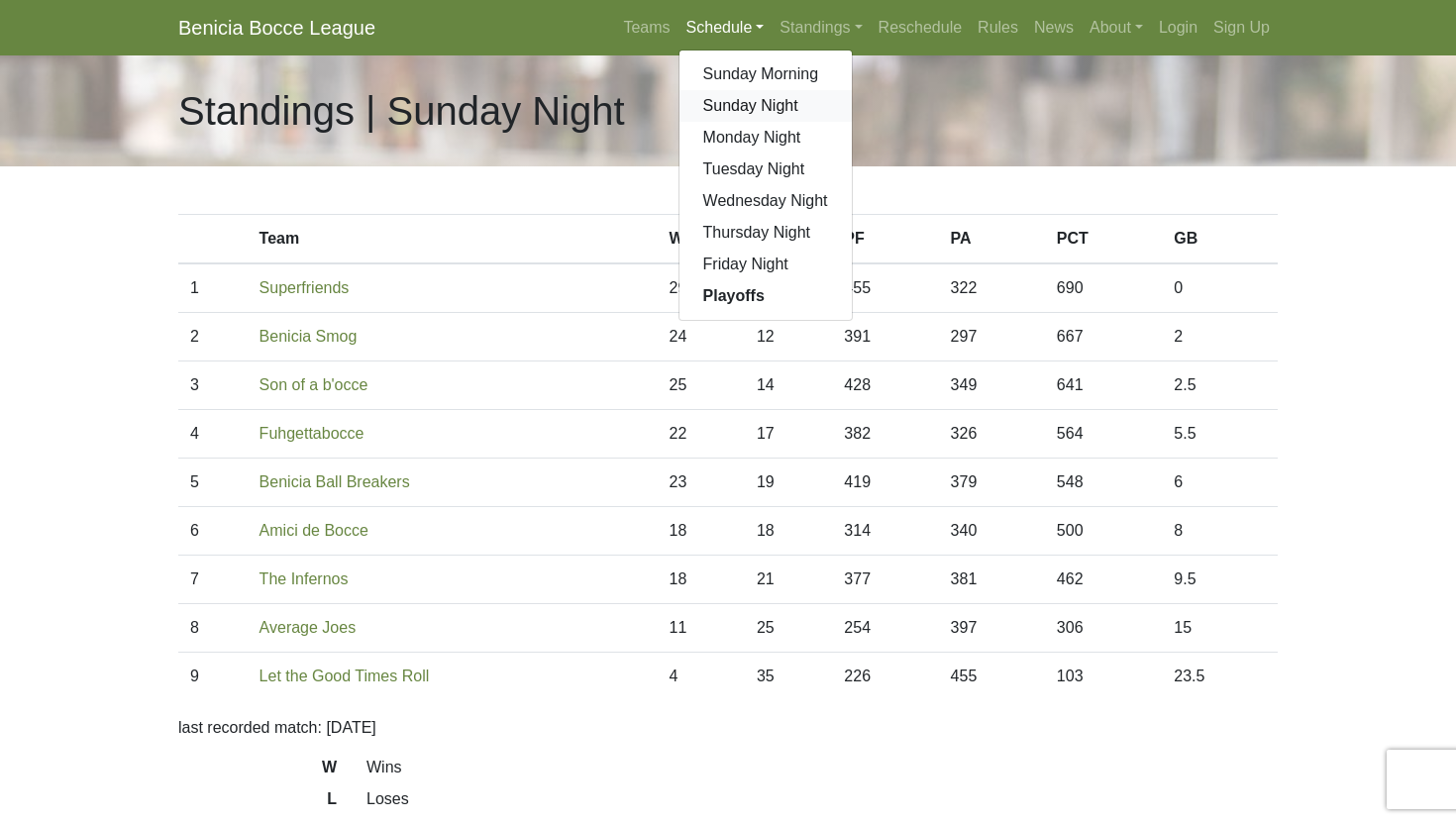 click on "Sunday Night" at bounding box center (766, 106) 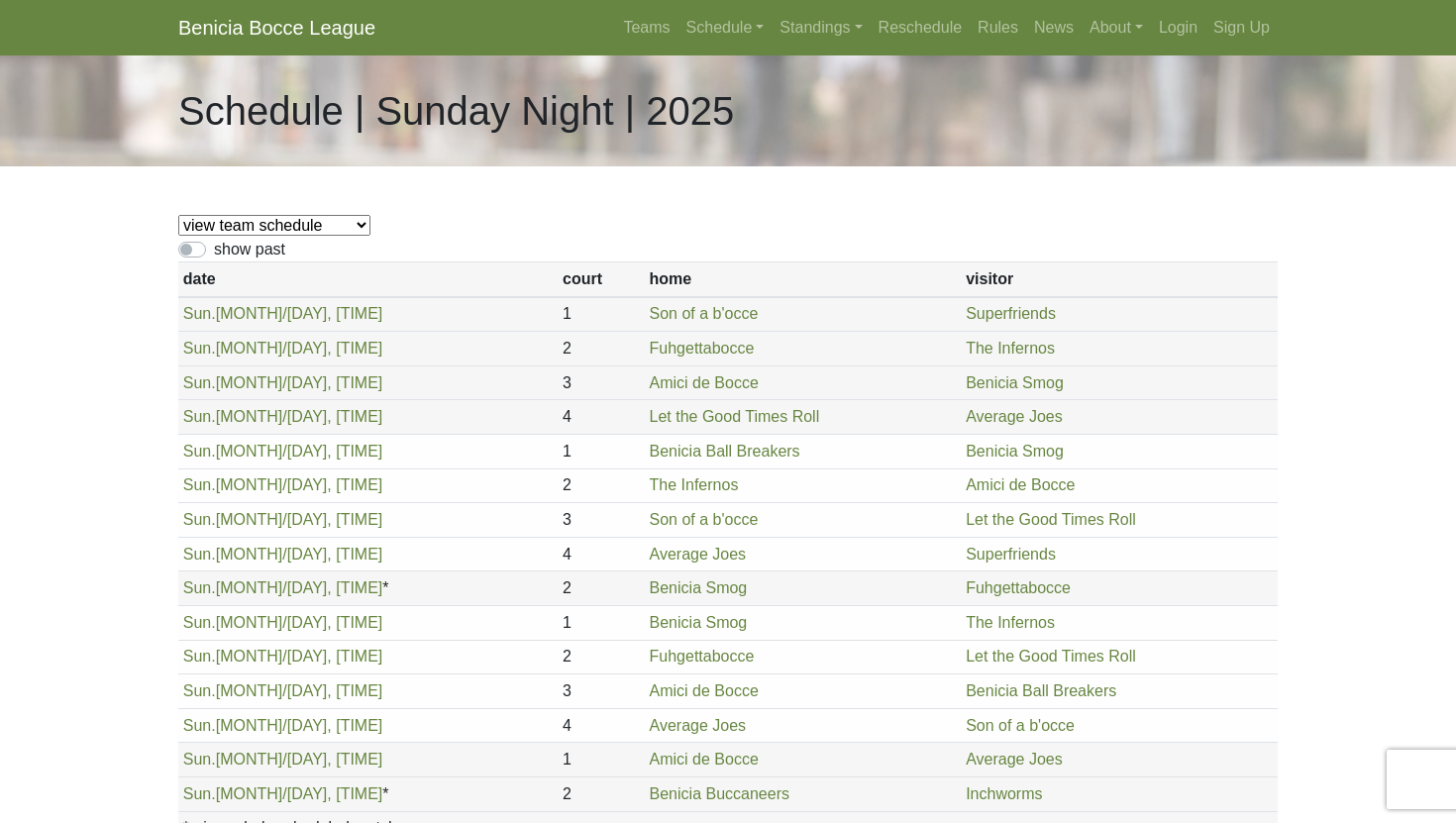 scroll, scrollTop: 0, scrollLeft: 0, axis: both 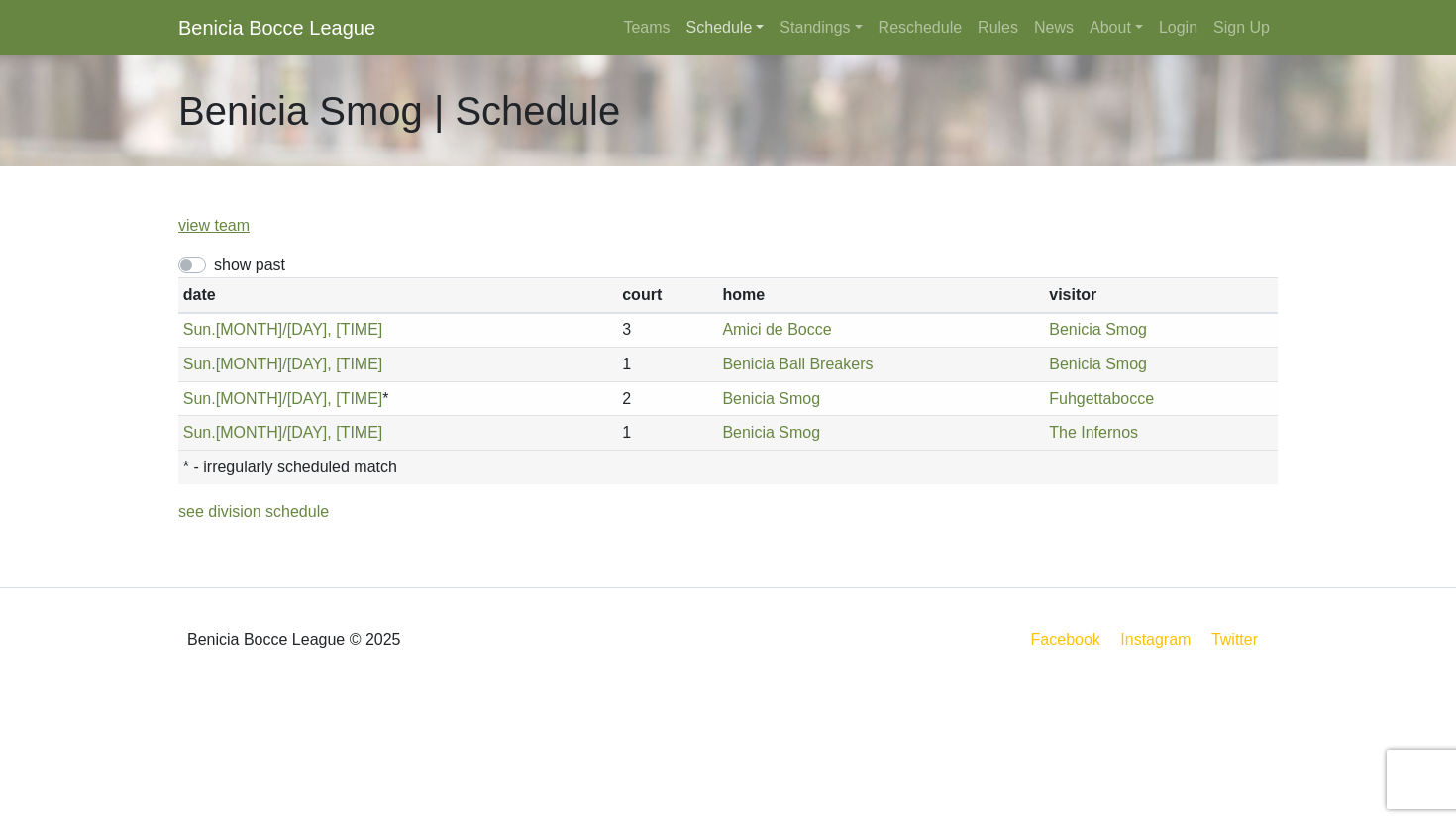 click on "Schedule" at bounding box center (725, 28) 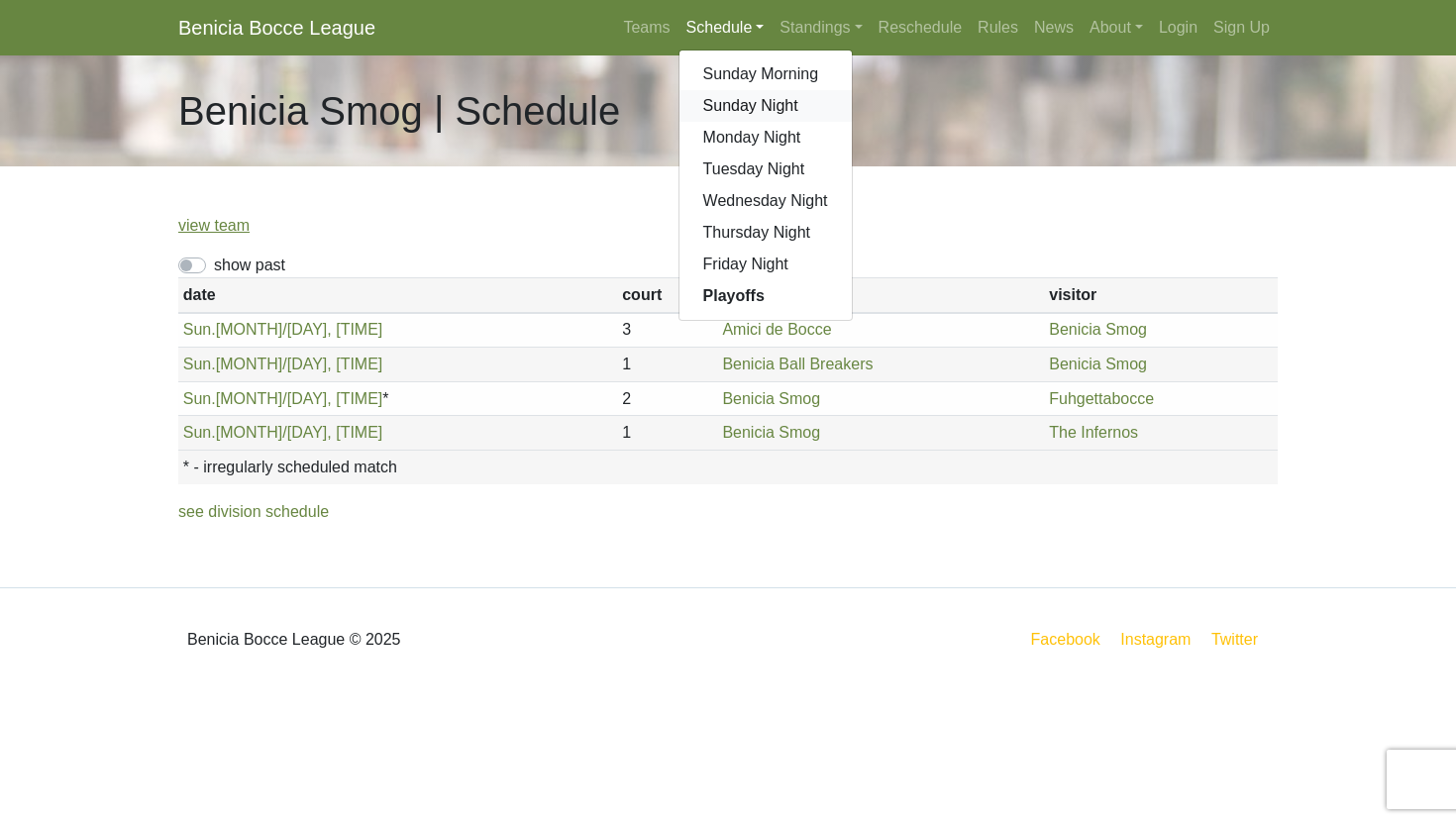 click on "Sunday Night" at bounding box center (766, 106) 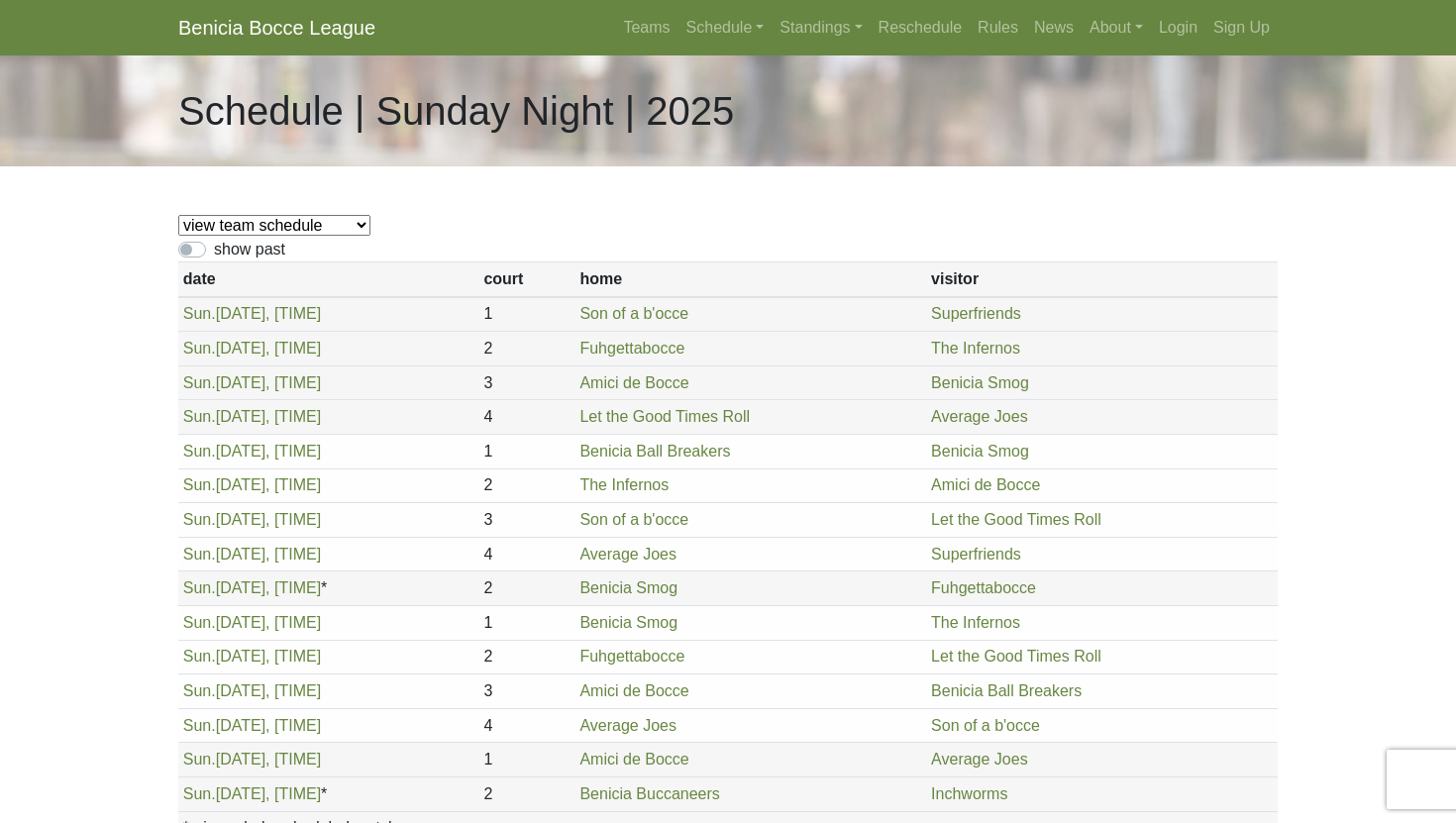 scroll, scrollTop: 0, scrollLeft: 0, axis: both 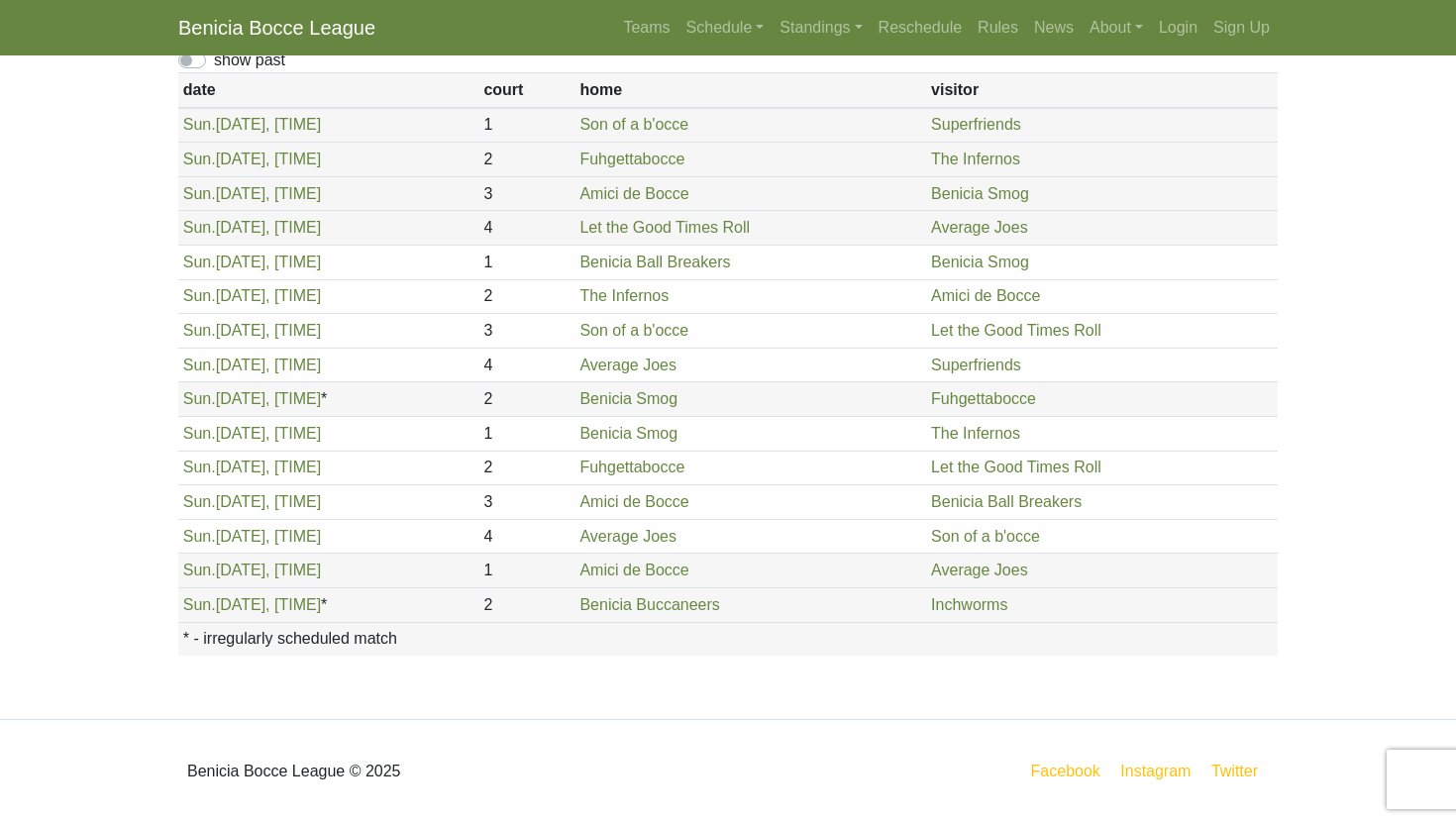 drag, startPoint x: 686, startPoint y: 565, endPoint x: 773, endPoint y: 605, distance: 95.7549 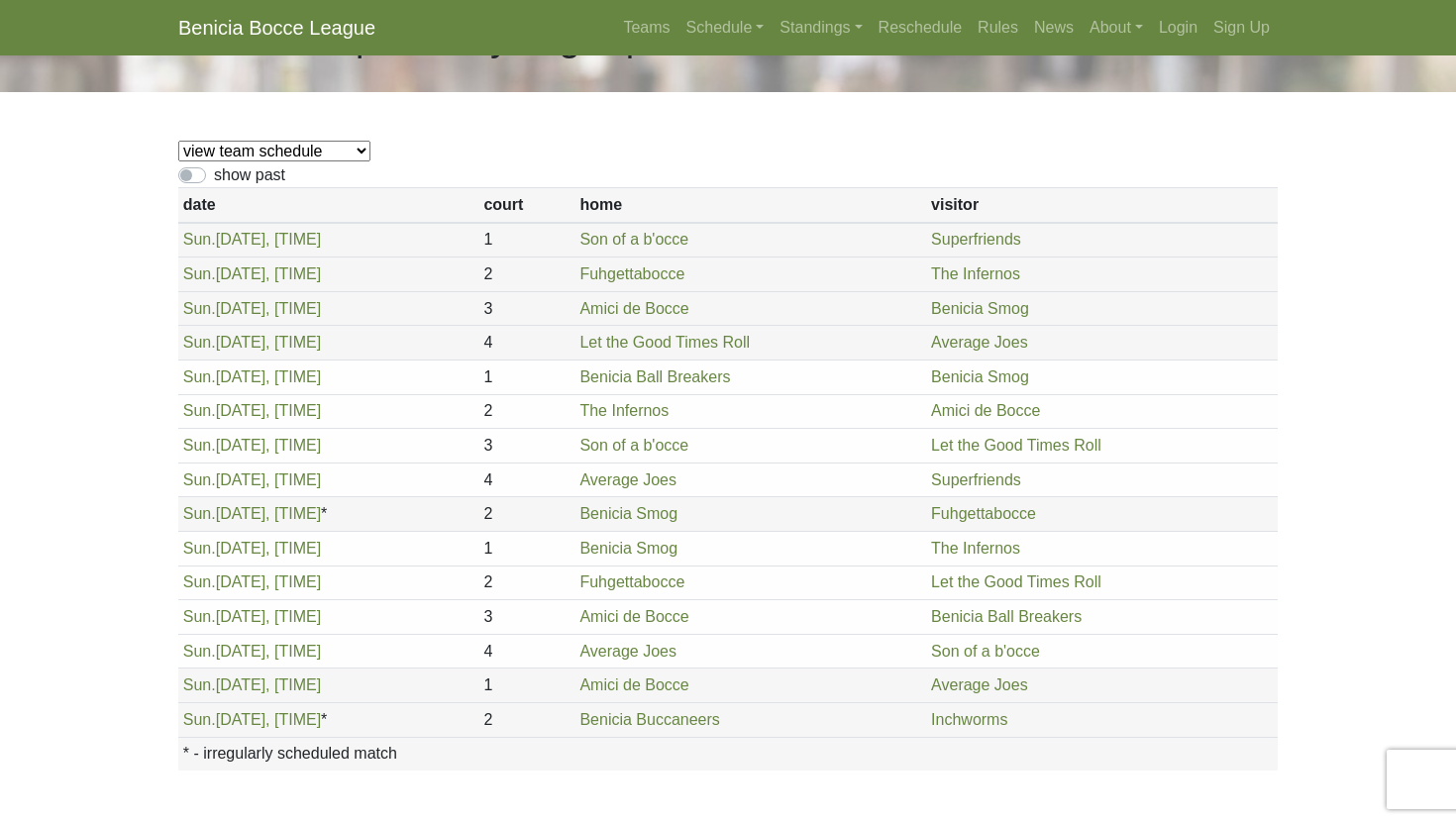 scroll, scrollTop: 0, scrollLeft: 0, axis: both 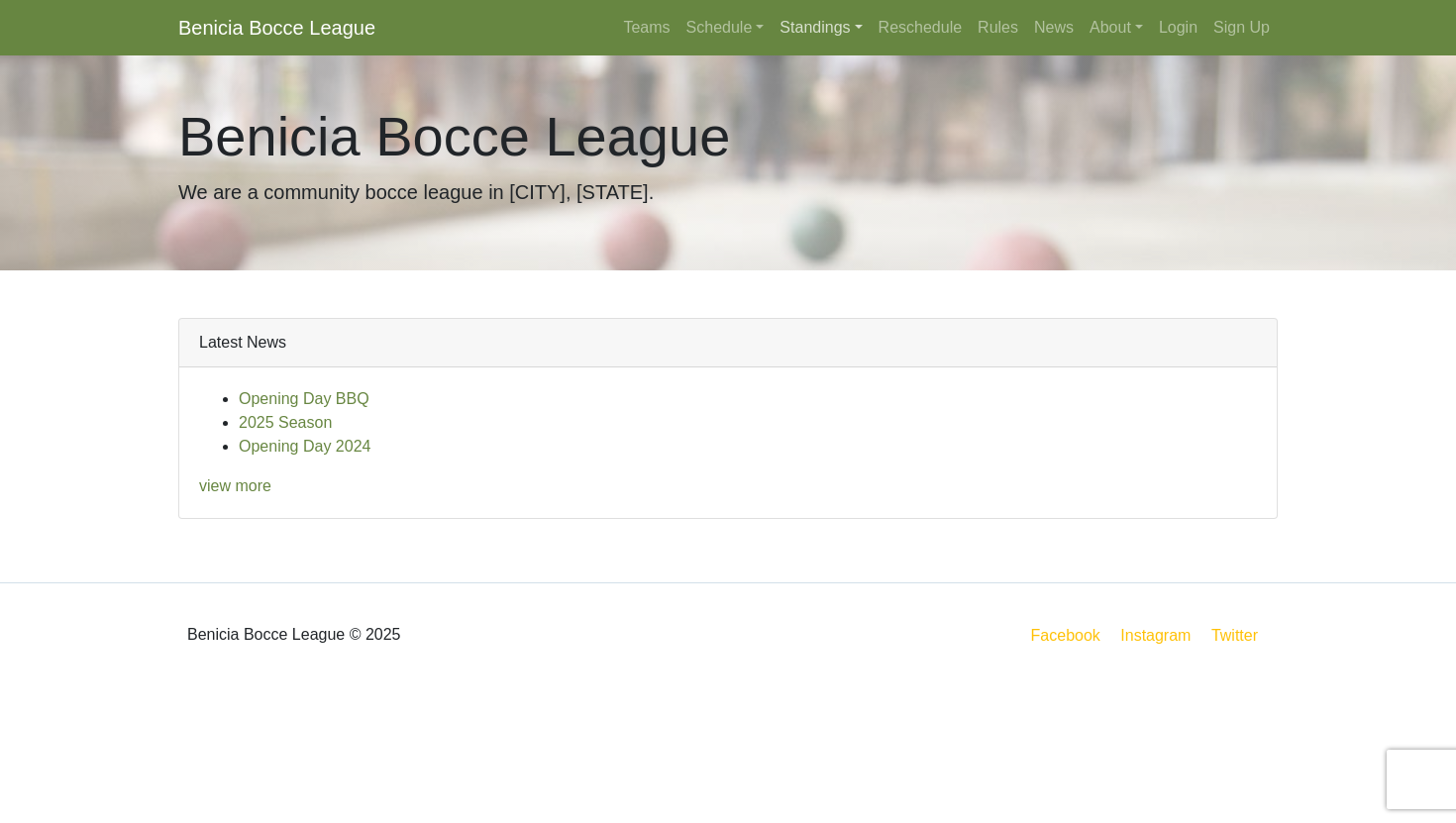 click on "Standings" at bounding box center (820, 28) 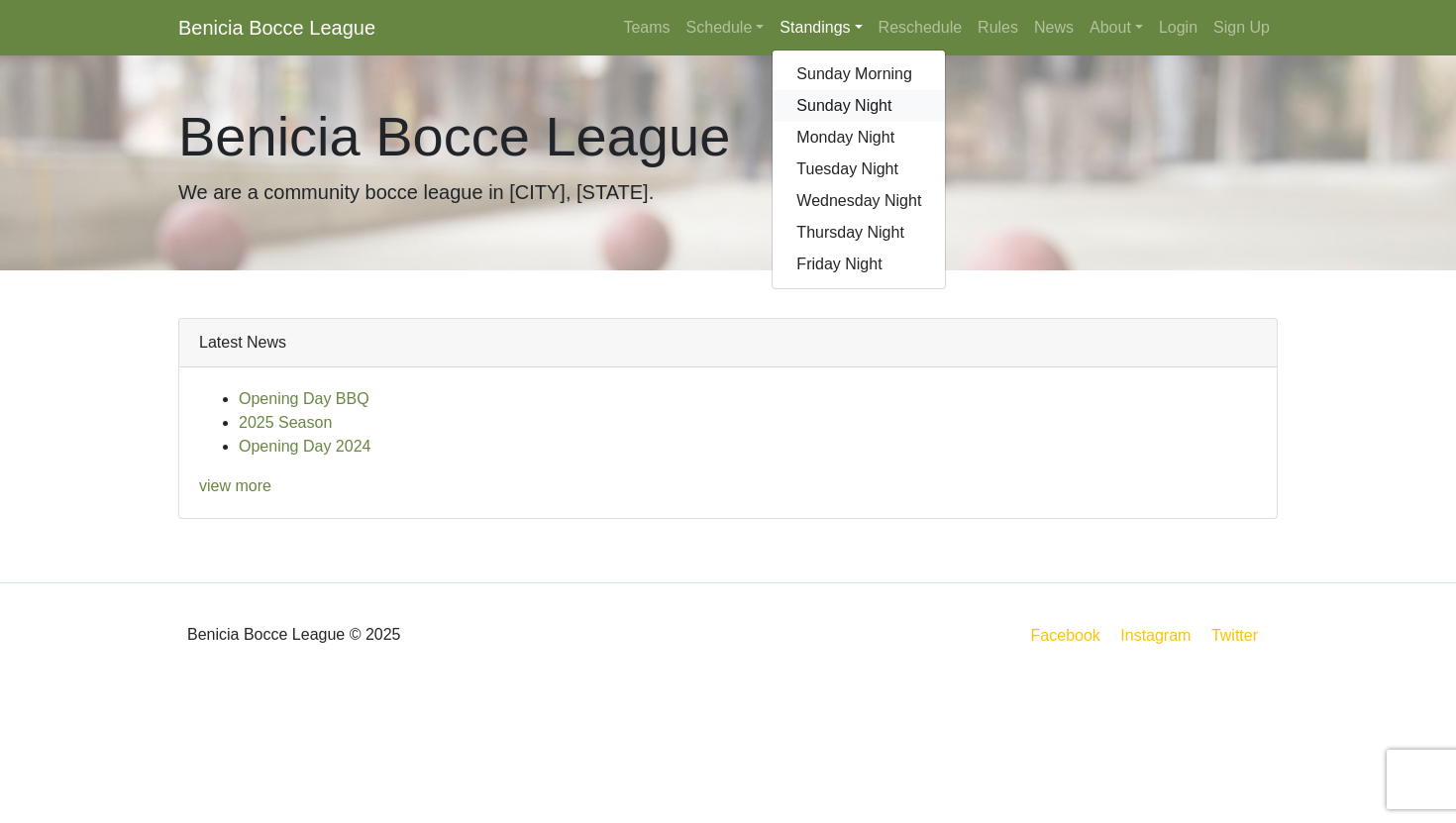 click on "Sunday Night" at bounding box center [859, 106] 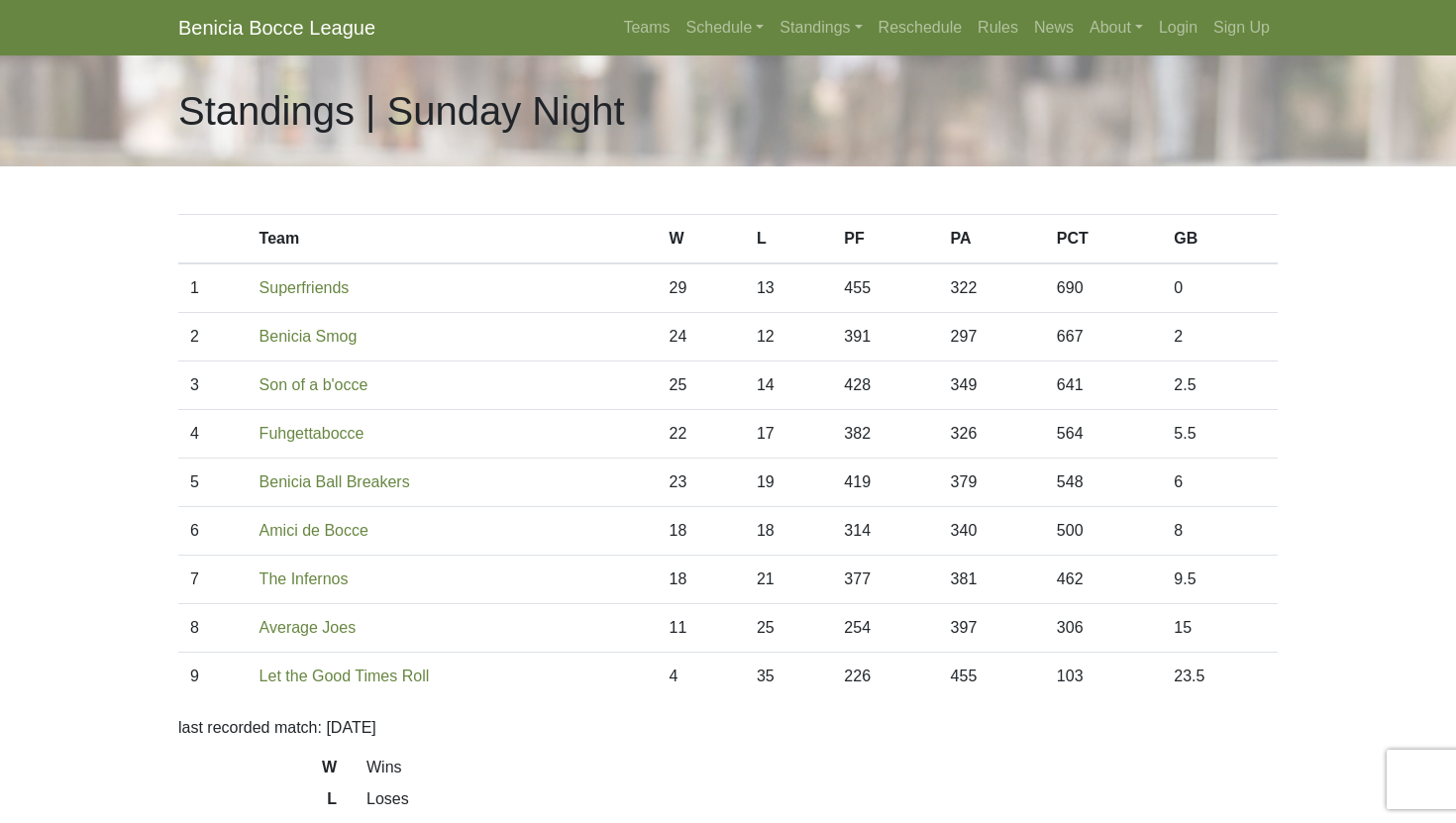 scroll, scrollTop: 0, scrollLeft: 0, axis: both 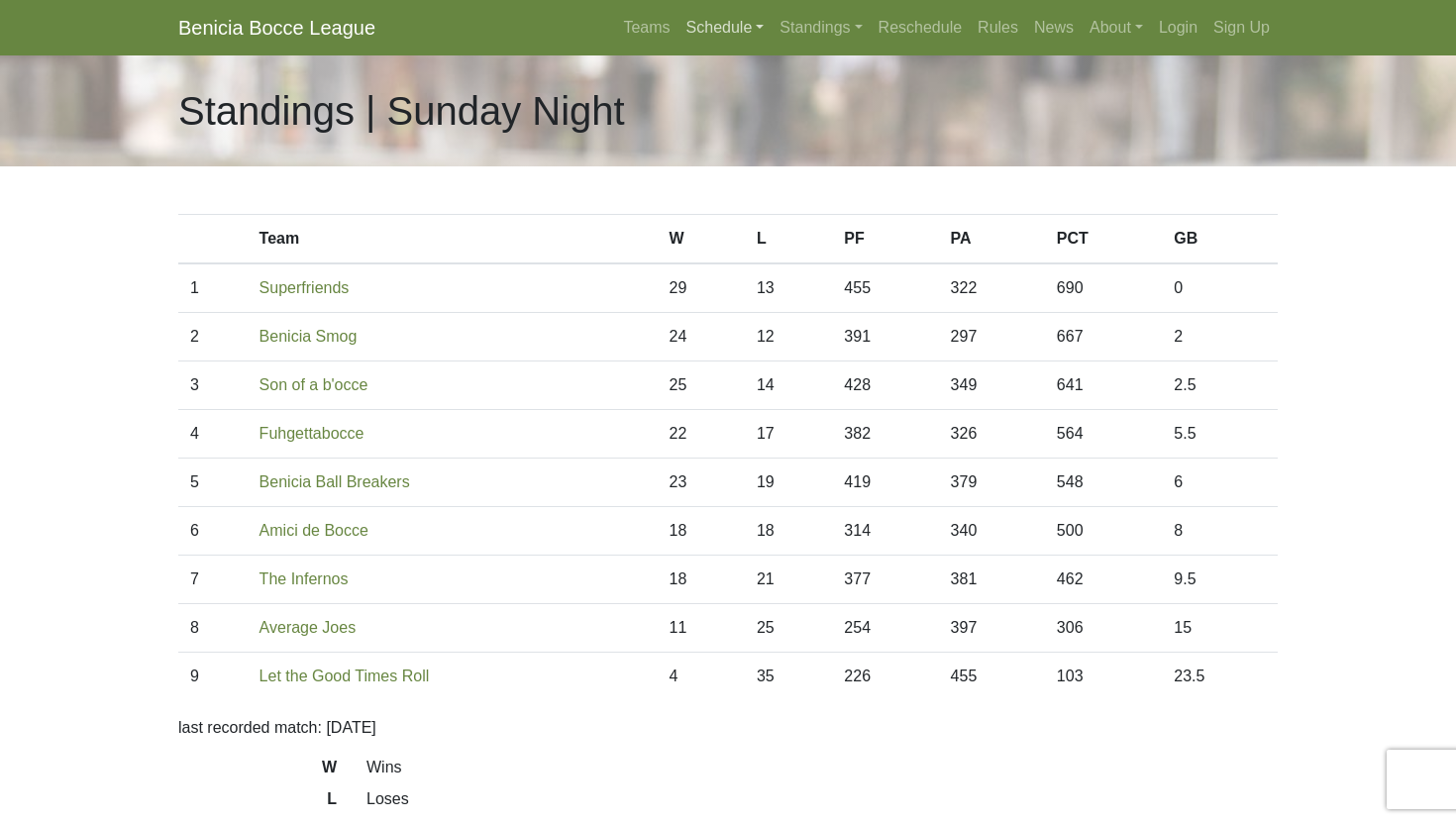 click on "Schedule" at bounding box center (725, 28) 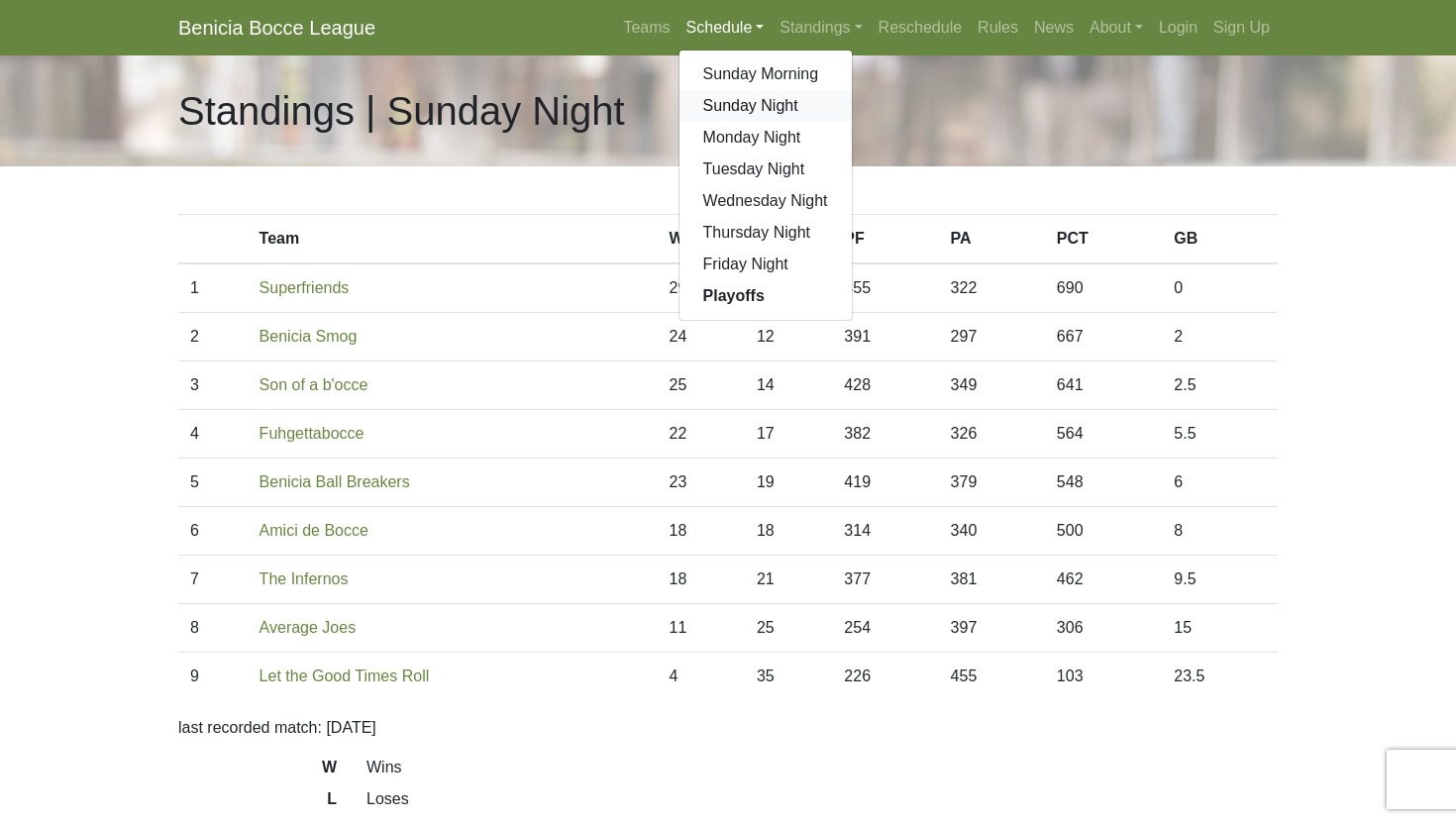 click on "Sunday Night" at bounding box center [766, 106] 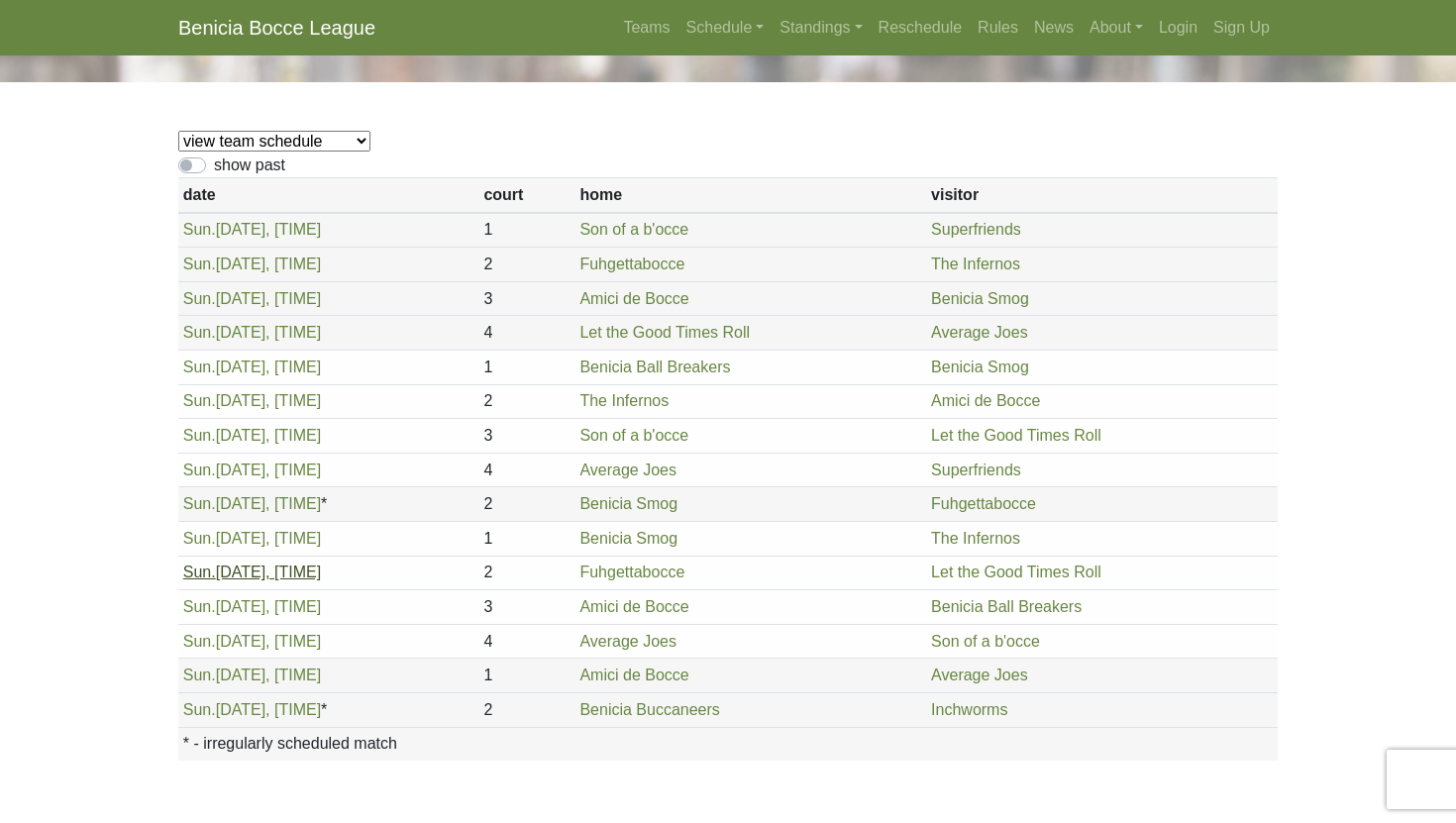 scroll, scrollTop: 0, scrollLeft: 0, axis: both 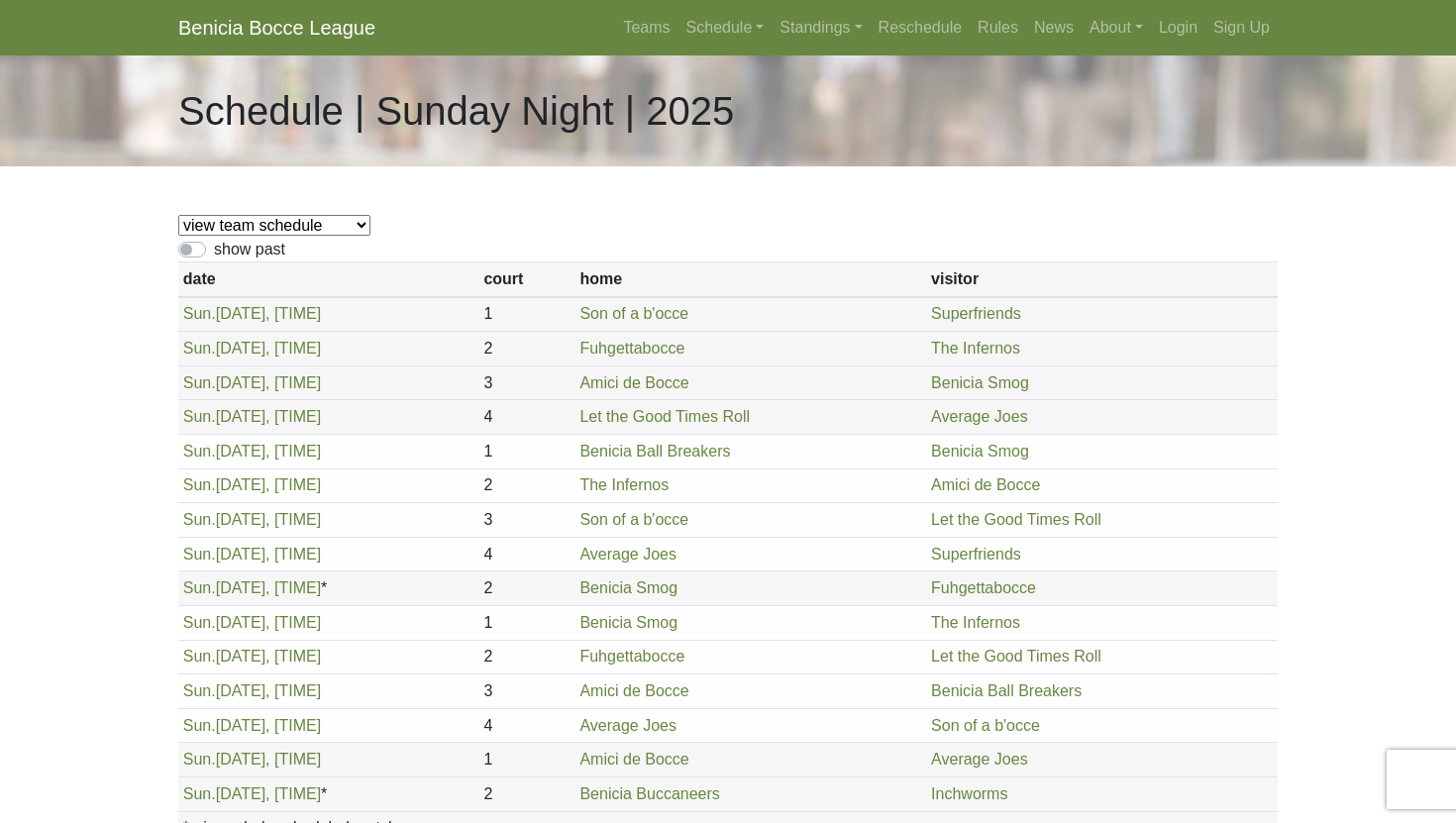 click on "view team schedule
Superfriends
Fuhgettabocce
Benicia Ball Breakers
Average Joes
The Infernos
Let the Good Times Roll
Benicia Smog
Son of a b'occe
Amici de Bocce" at bounding box center (274, 225) 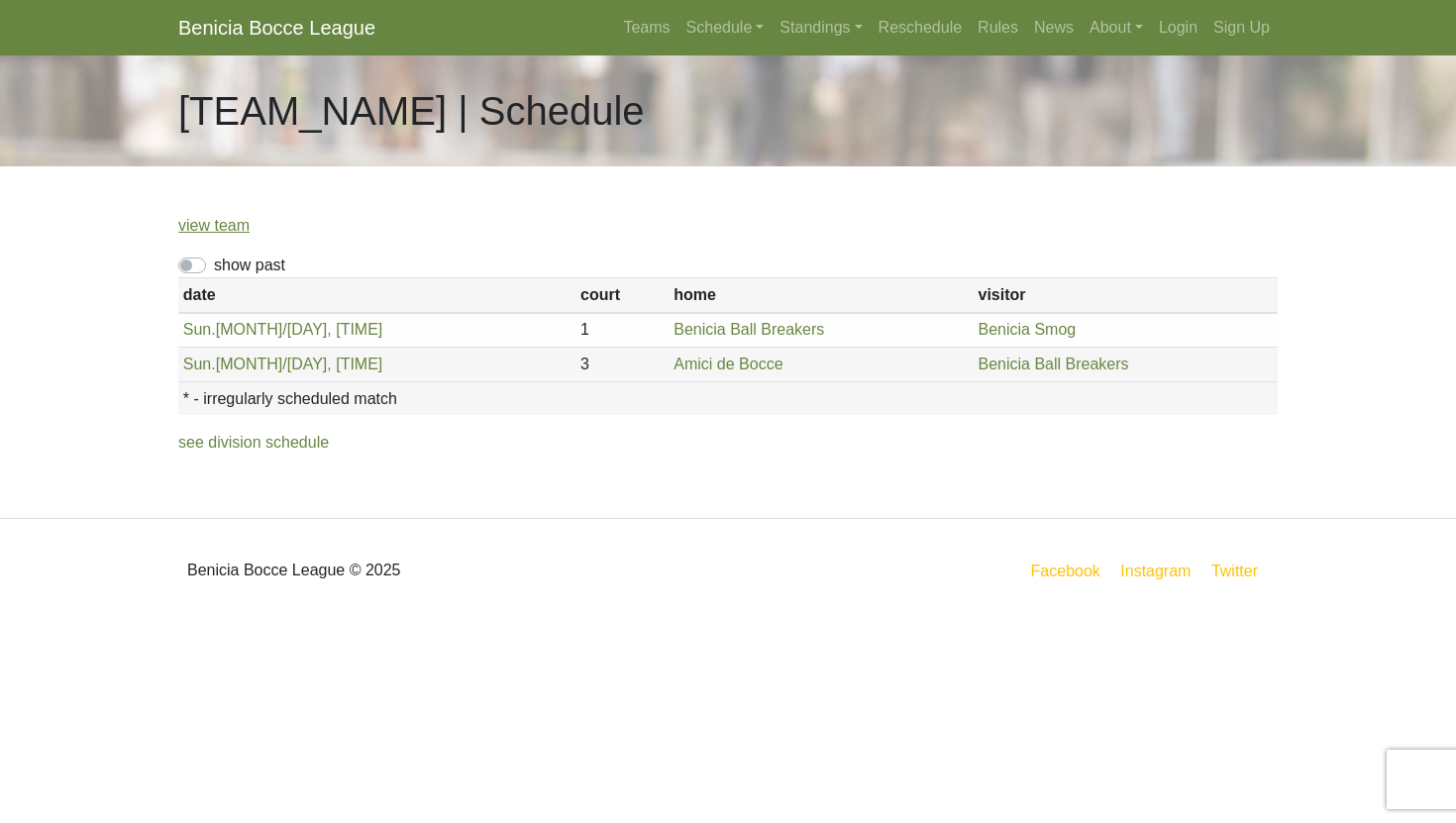 scroll, scrollTop: 0, scrollLeft: 0, axis: both 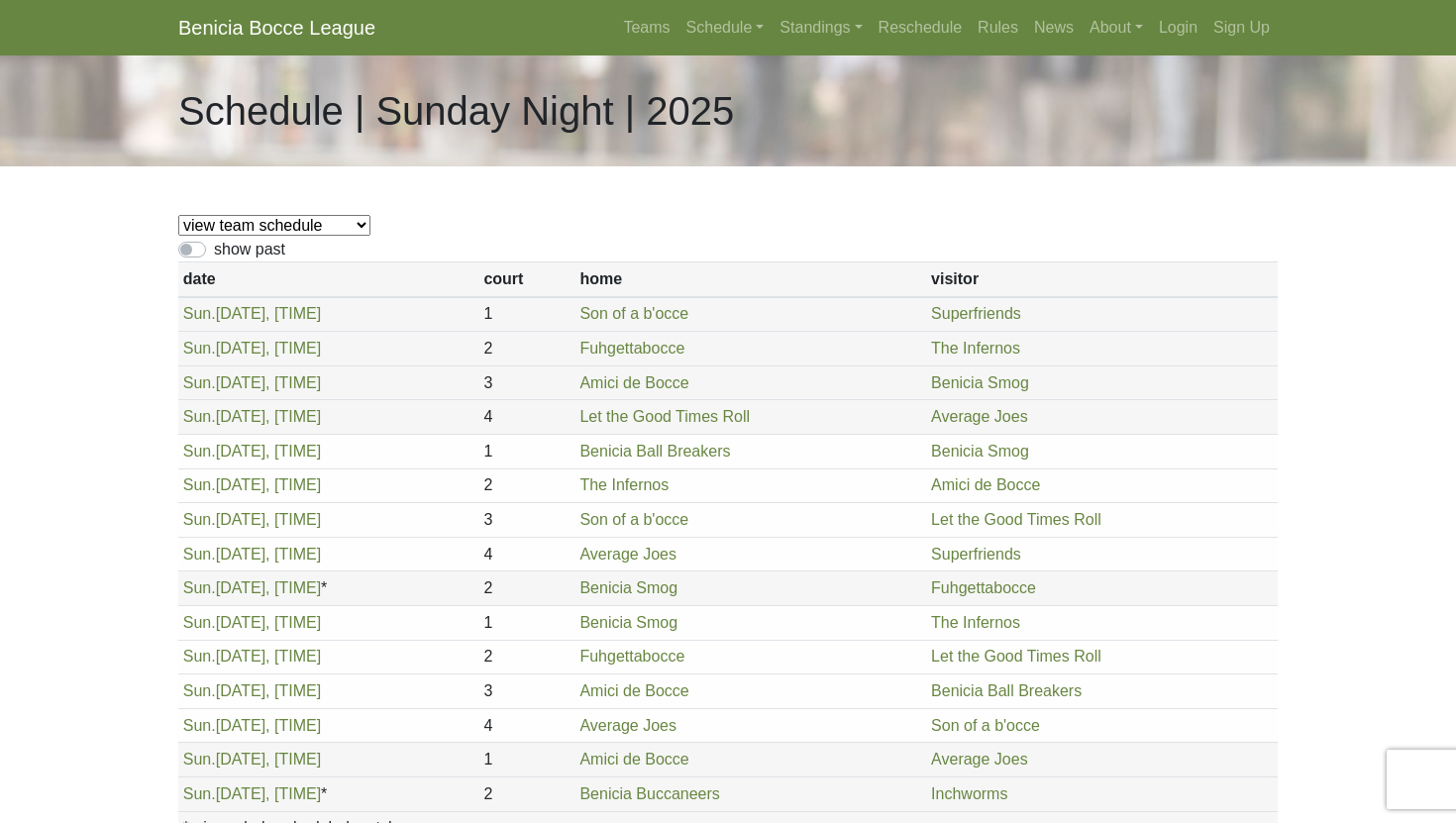 click on "view team schedule
Superfriends
Fuhgettabocce
Benicia Ball Breakers
Average Joes
The Infernos
Let the Good Times Roll
Benicia Smog
Son of a b'occe
Amici de Bocce" at bounding box center (274, 225) 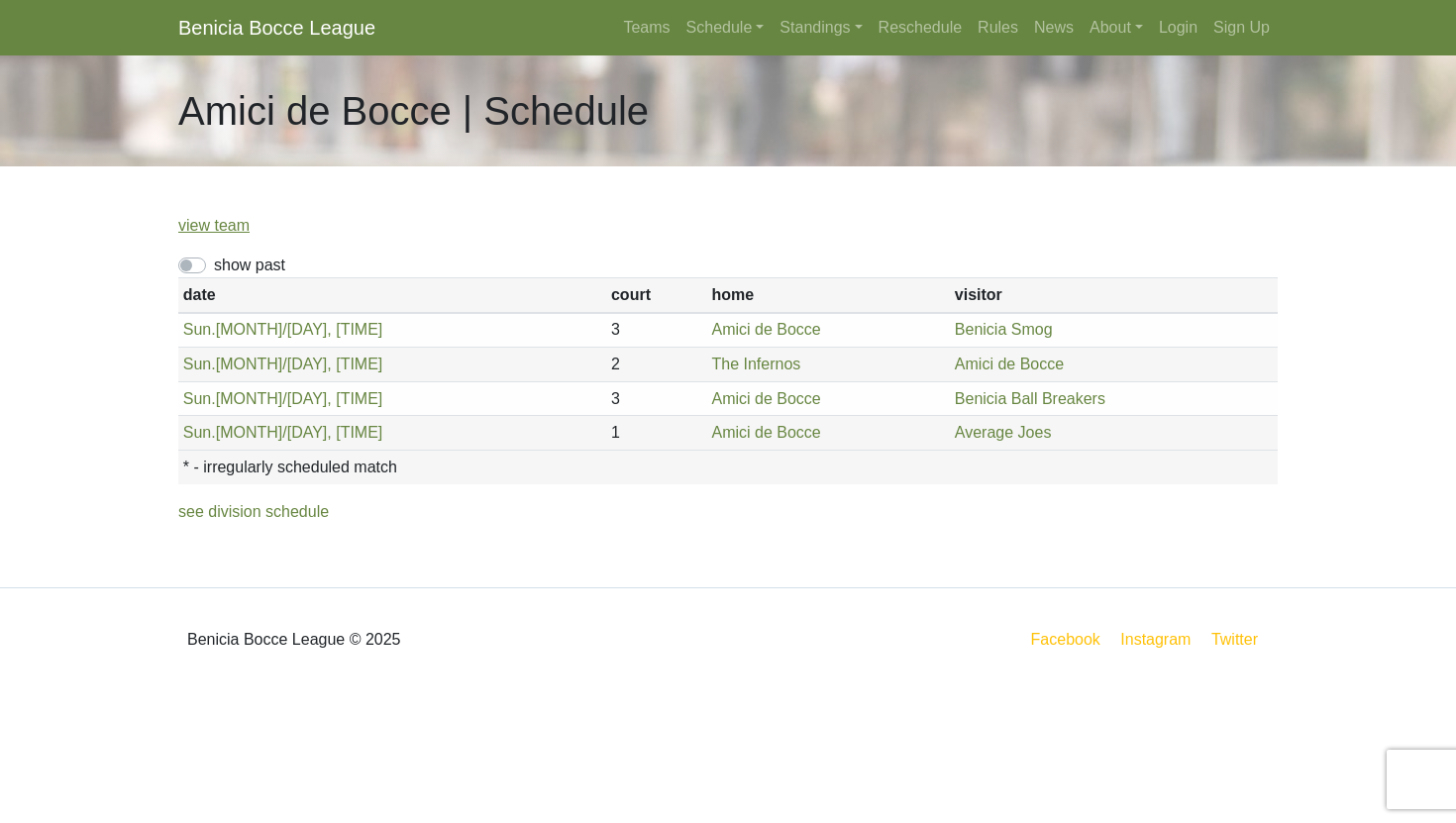 scroll, scrollTop: 0, scrollLeft: 0, axis: both 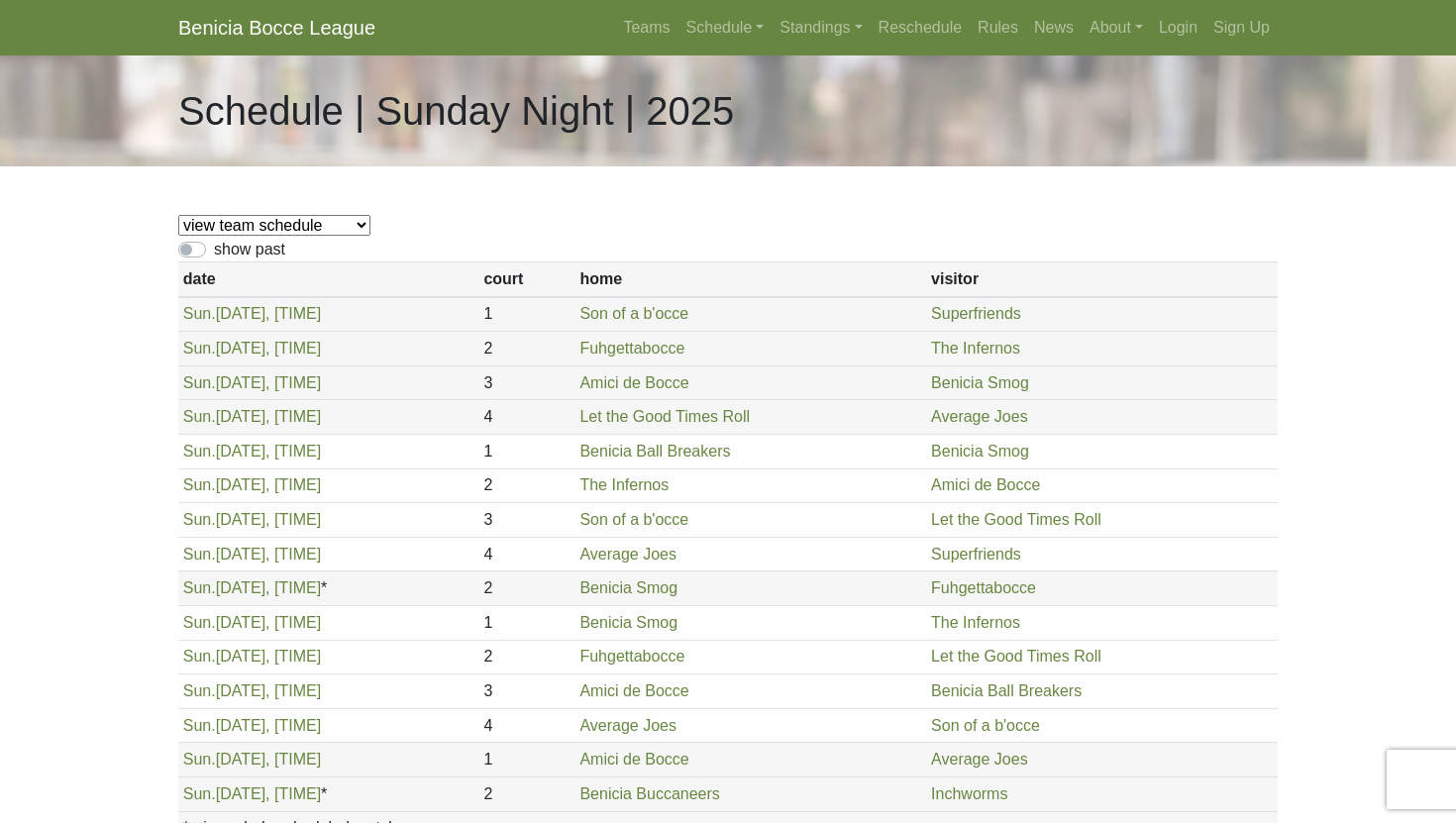 select on "[YEAR]" 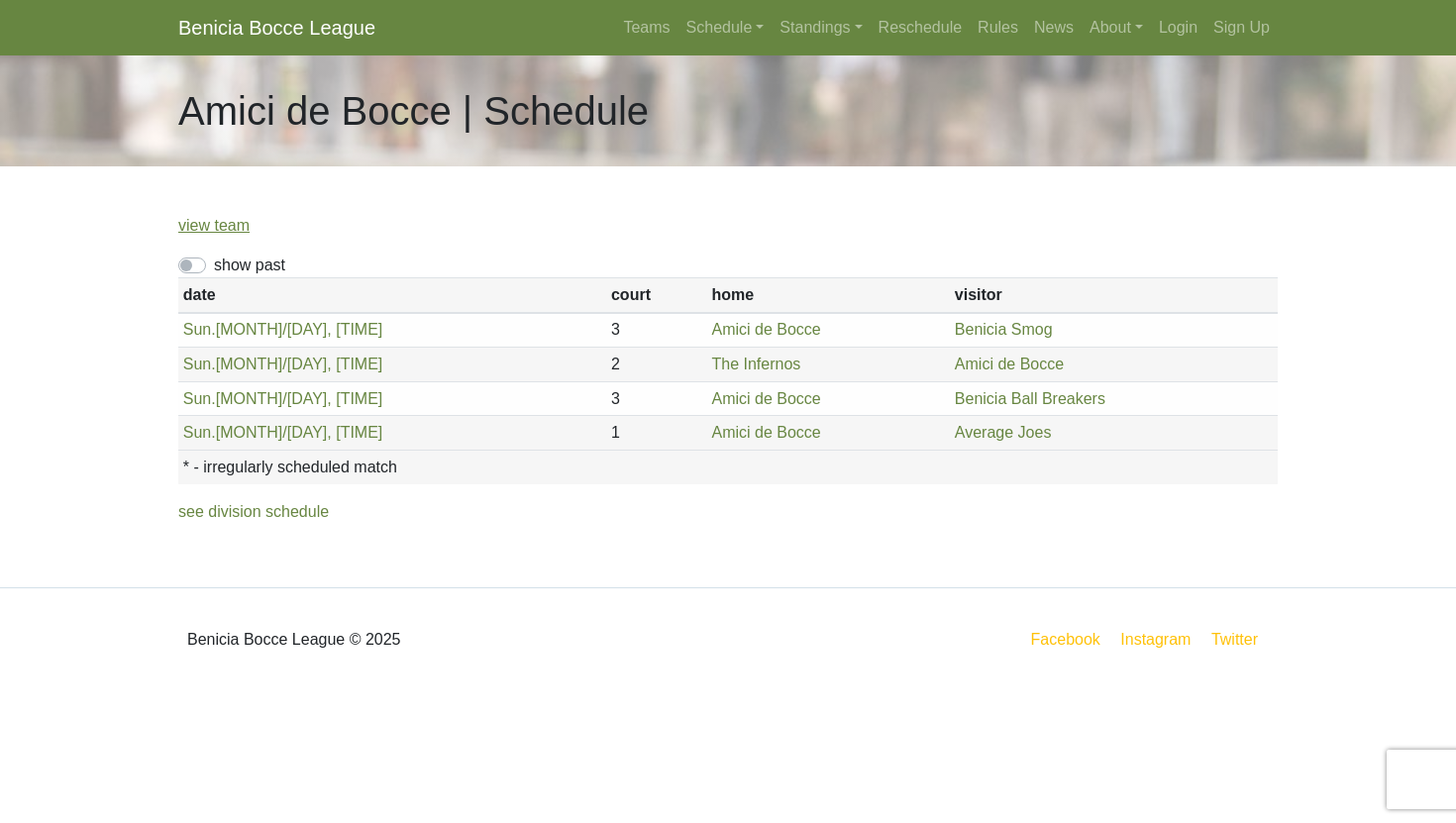 scroll, scrollTop: 0, scrollLeft: 0, axis: both 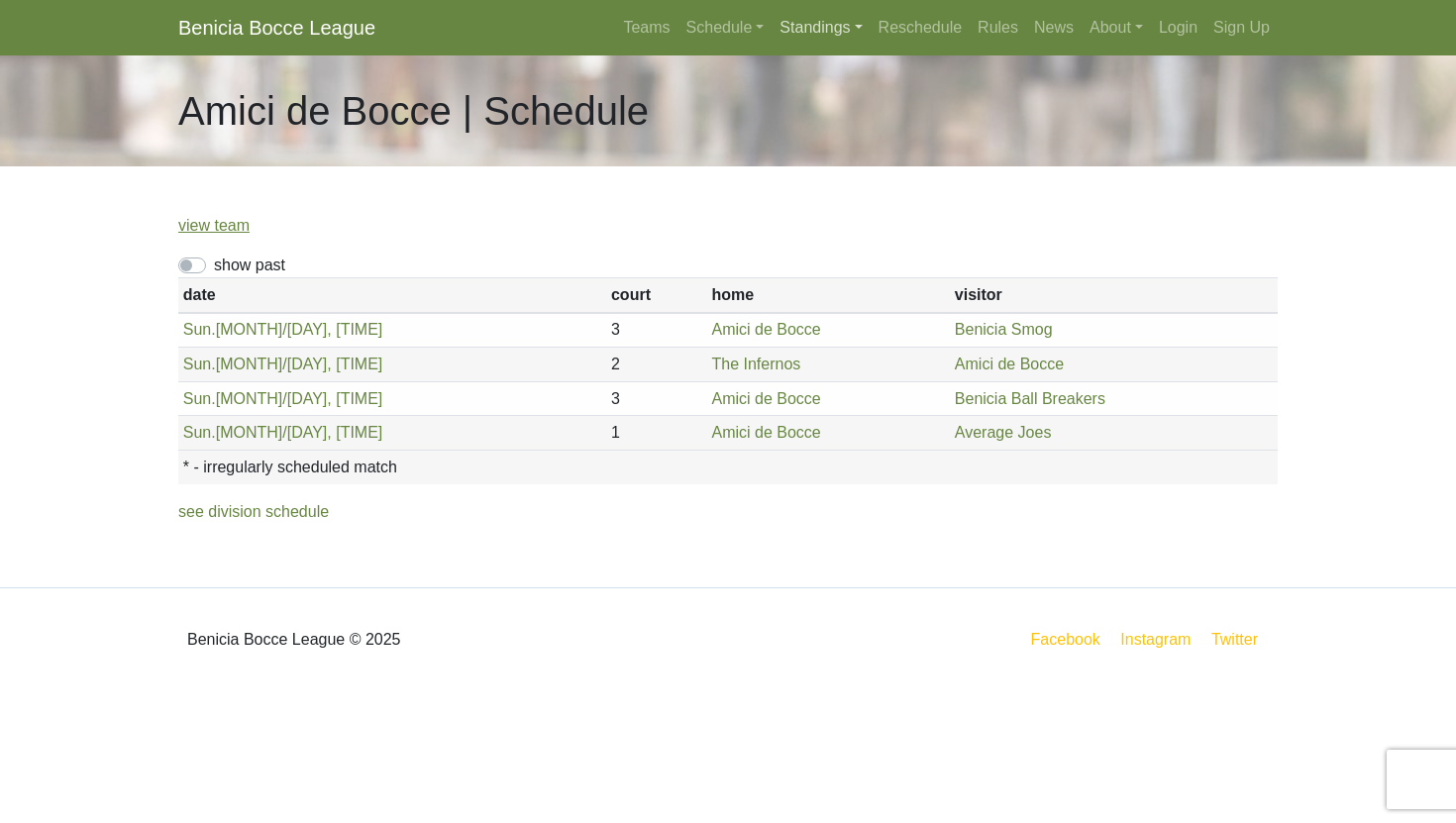 click on "Standings" at bounding box center [820, 28] 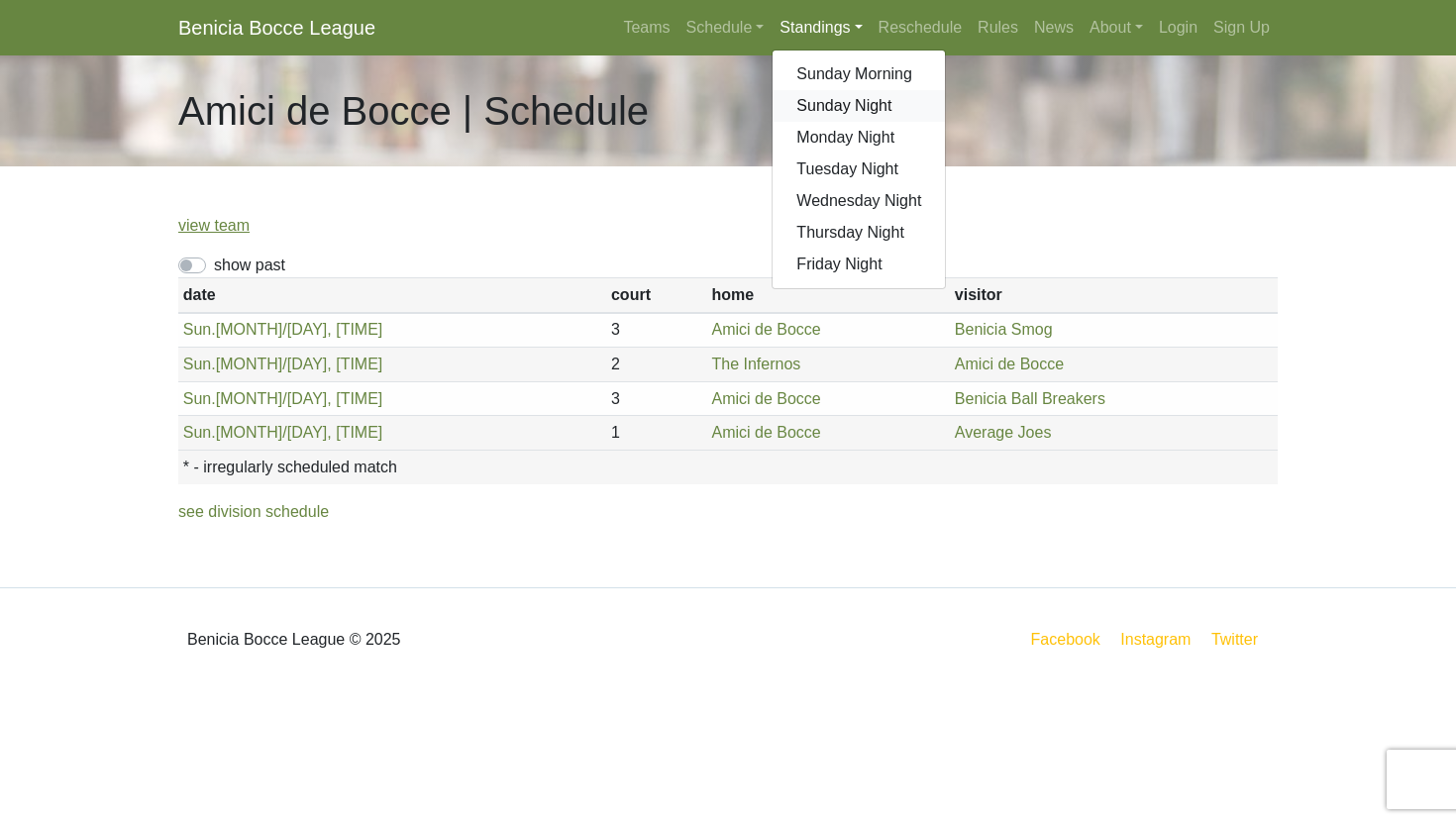 click on "Sunday Night" at bounding box center [859, 106] 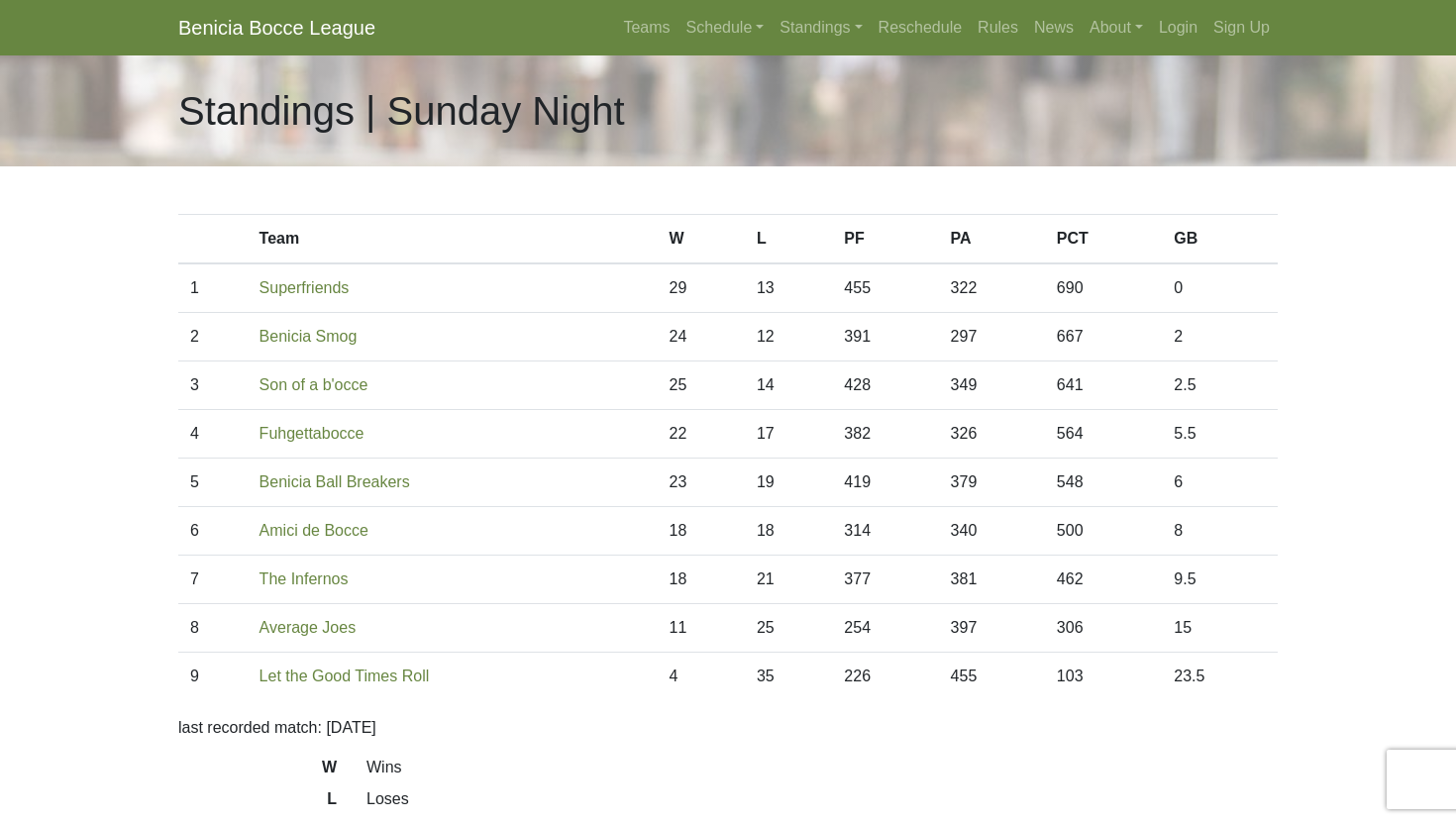 scroll, scrollTop: 0, scrollLeft: 0, axis: both 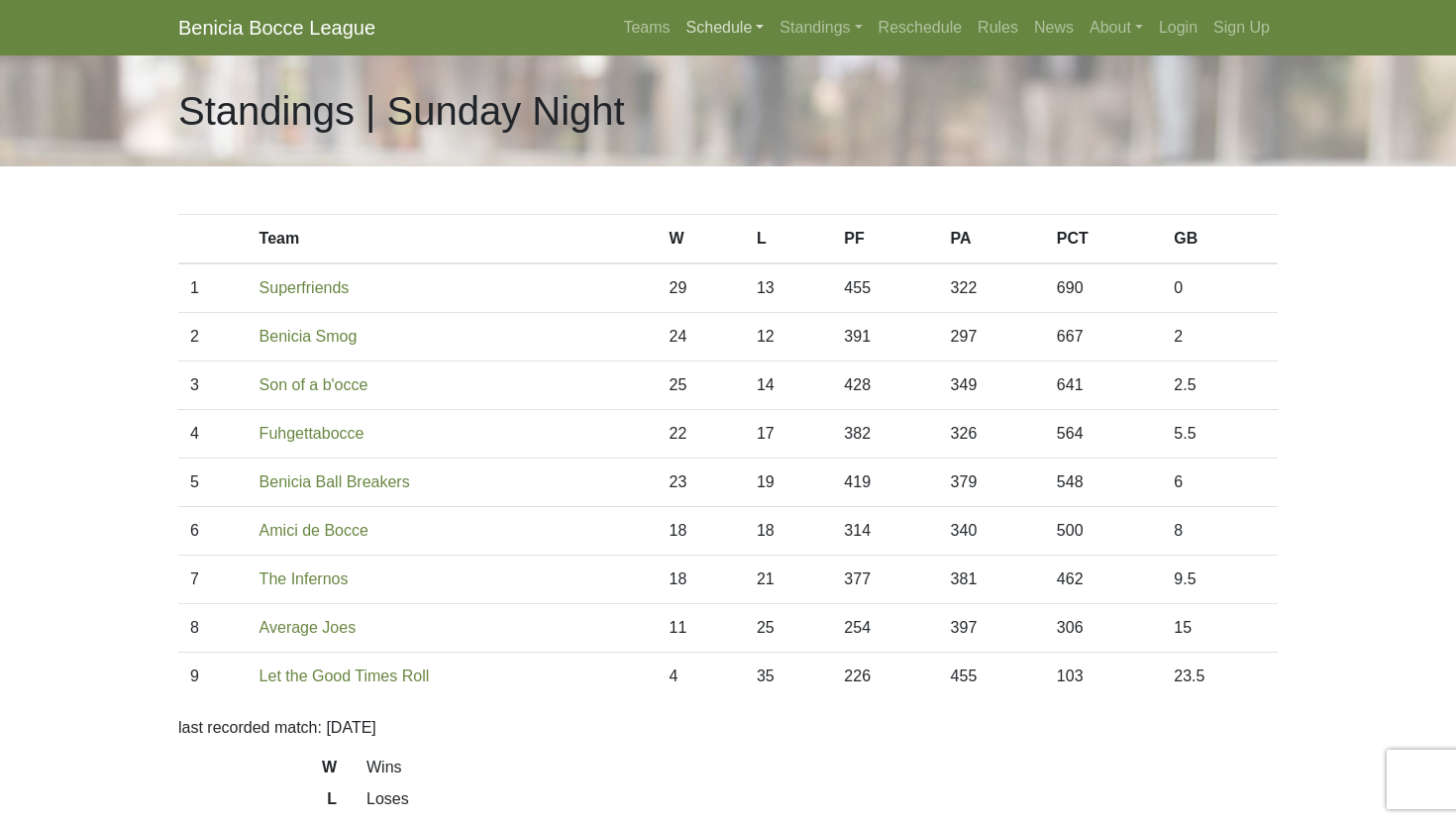 click on "Schedule" at bounding box center (725, 28) 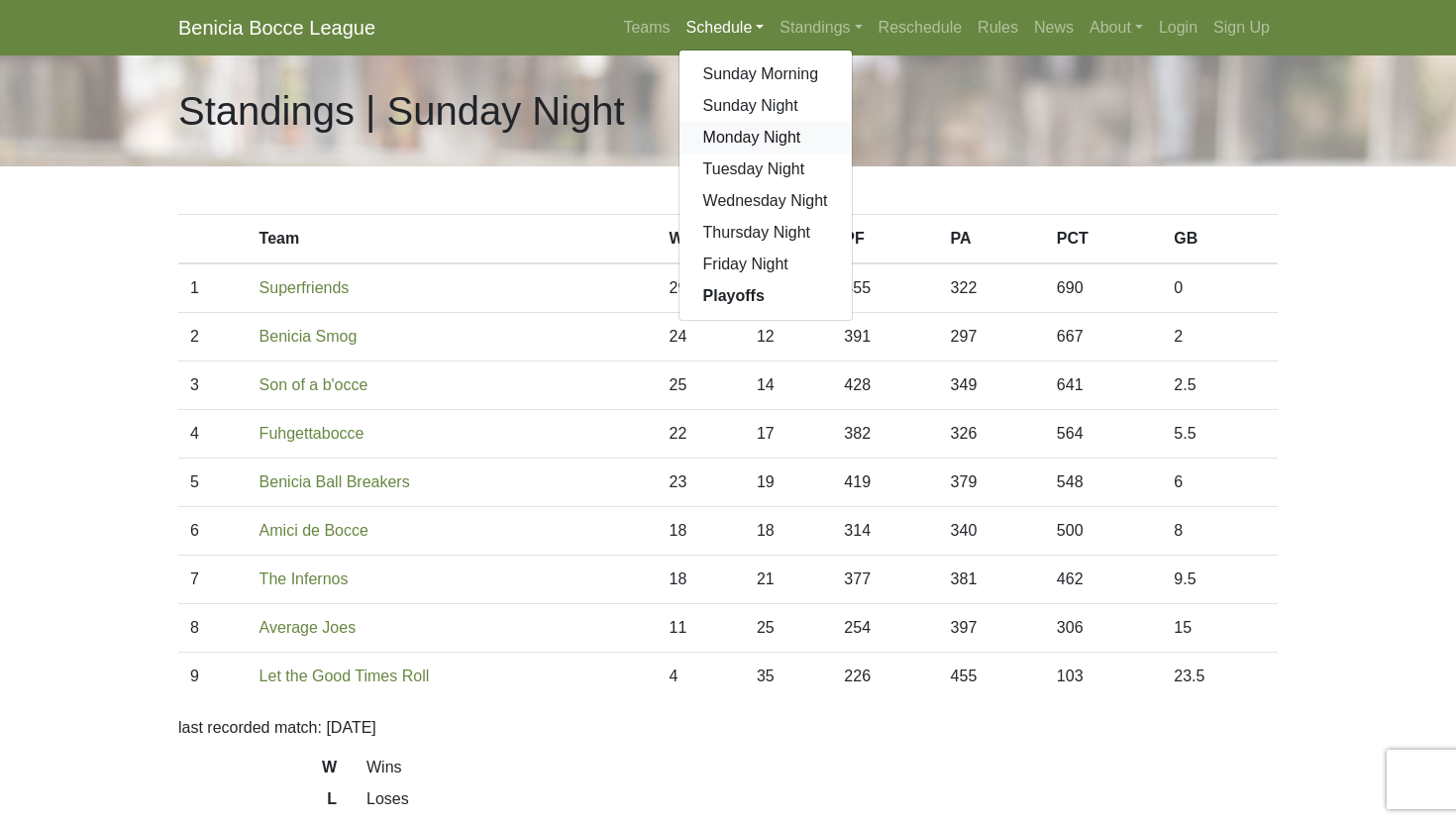 click on "Monday Night" at bounding box center (766, 138) 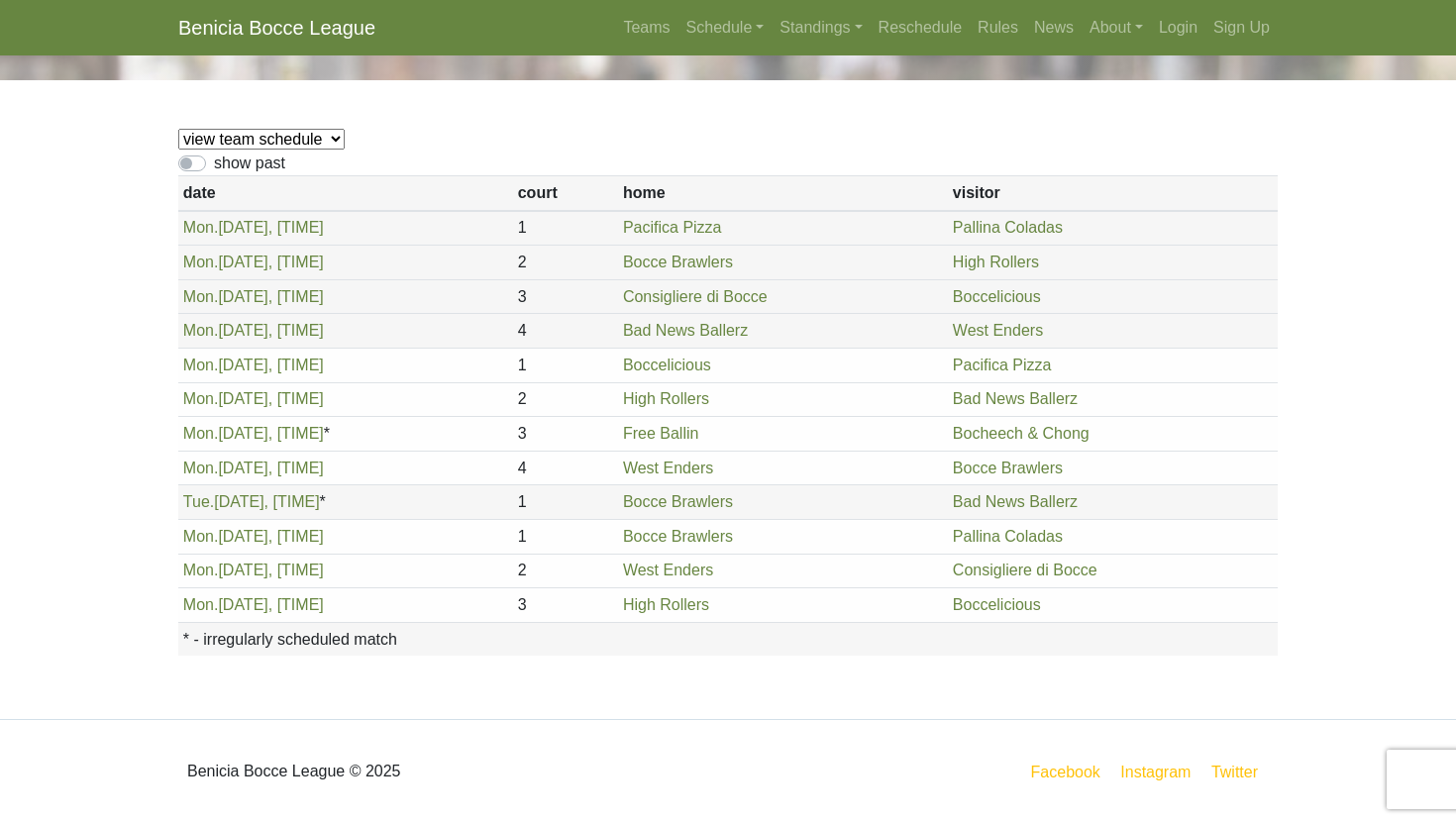 scroll, scrollTop: 0, scrollLeft: 0, axis: both 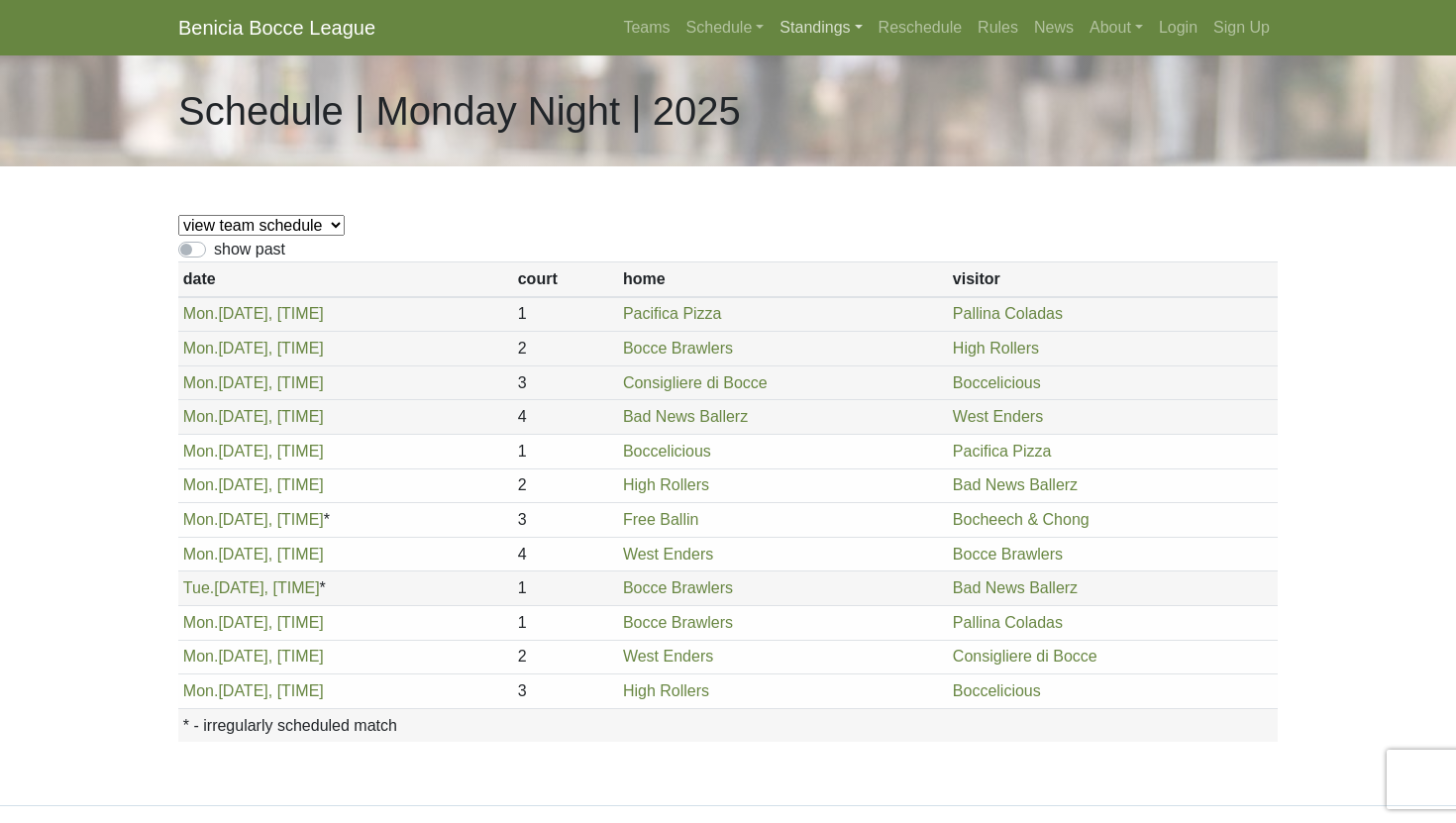 click on "Standings" at bounding box center [820, 28] 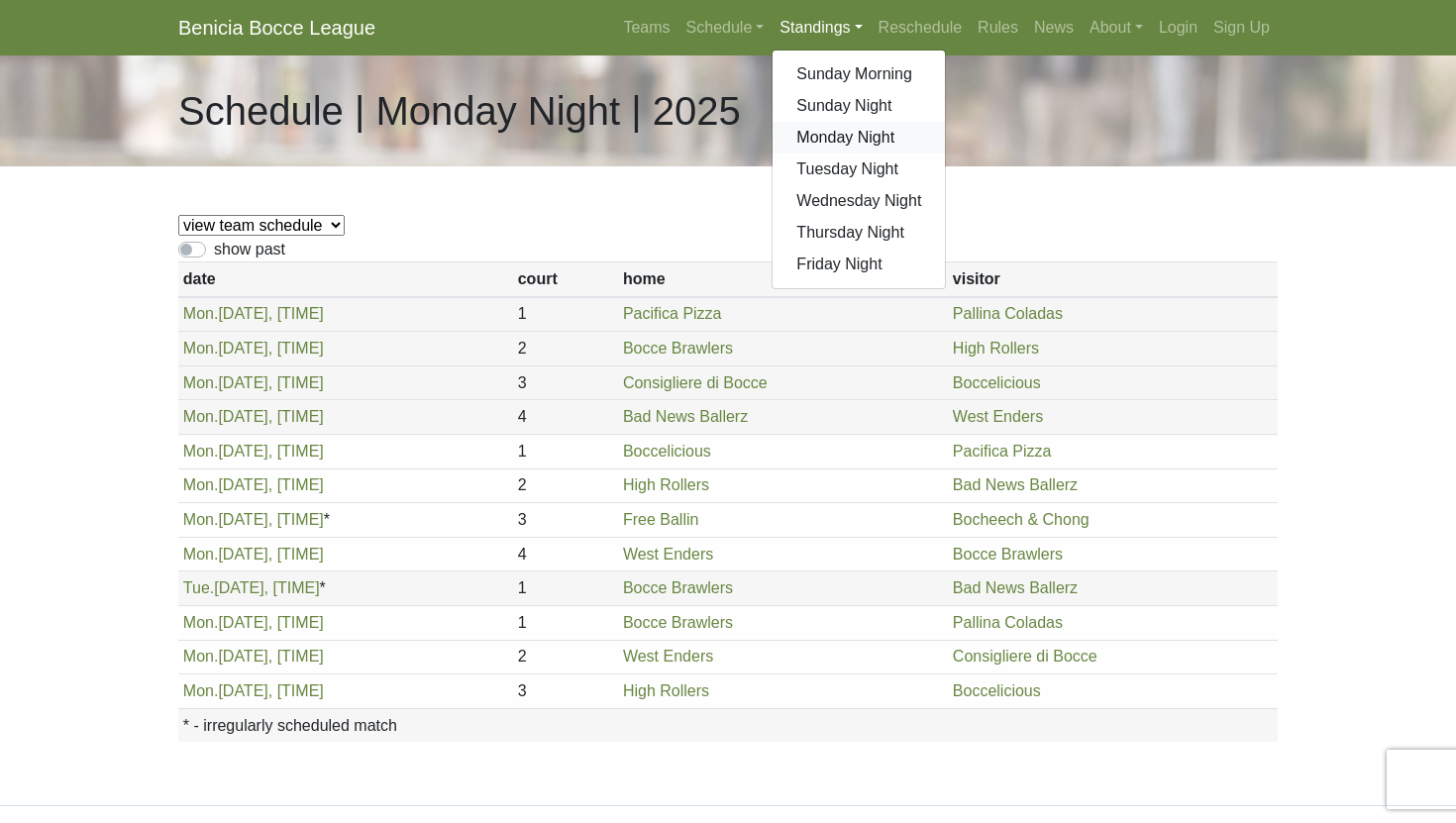 click on "Monday Night" at bounding box center [859, 138] 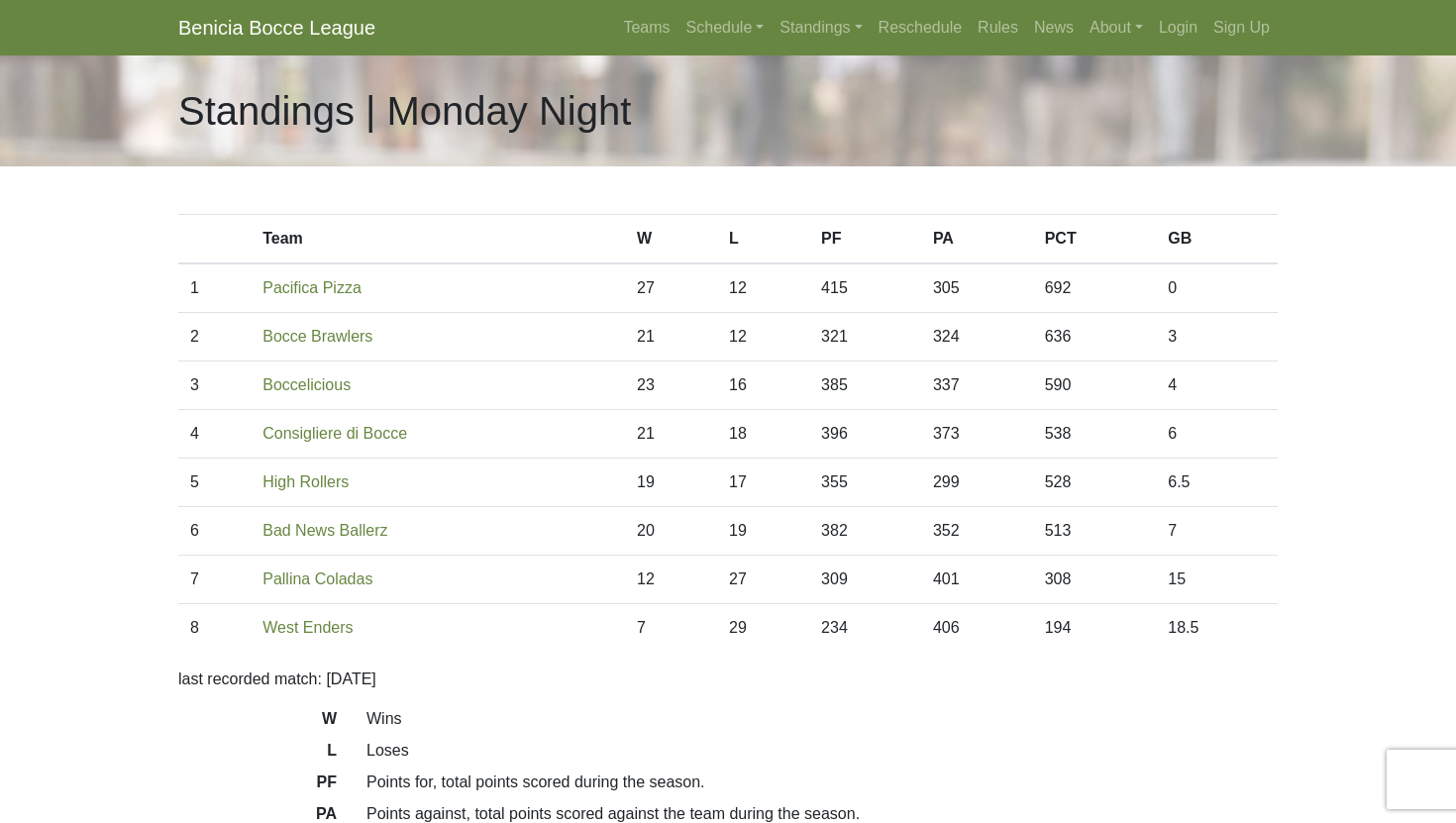 scroll, scrollTop: 0, scrollLeft: 0, axis: both 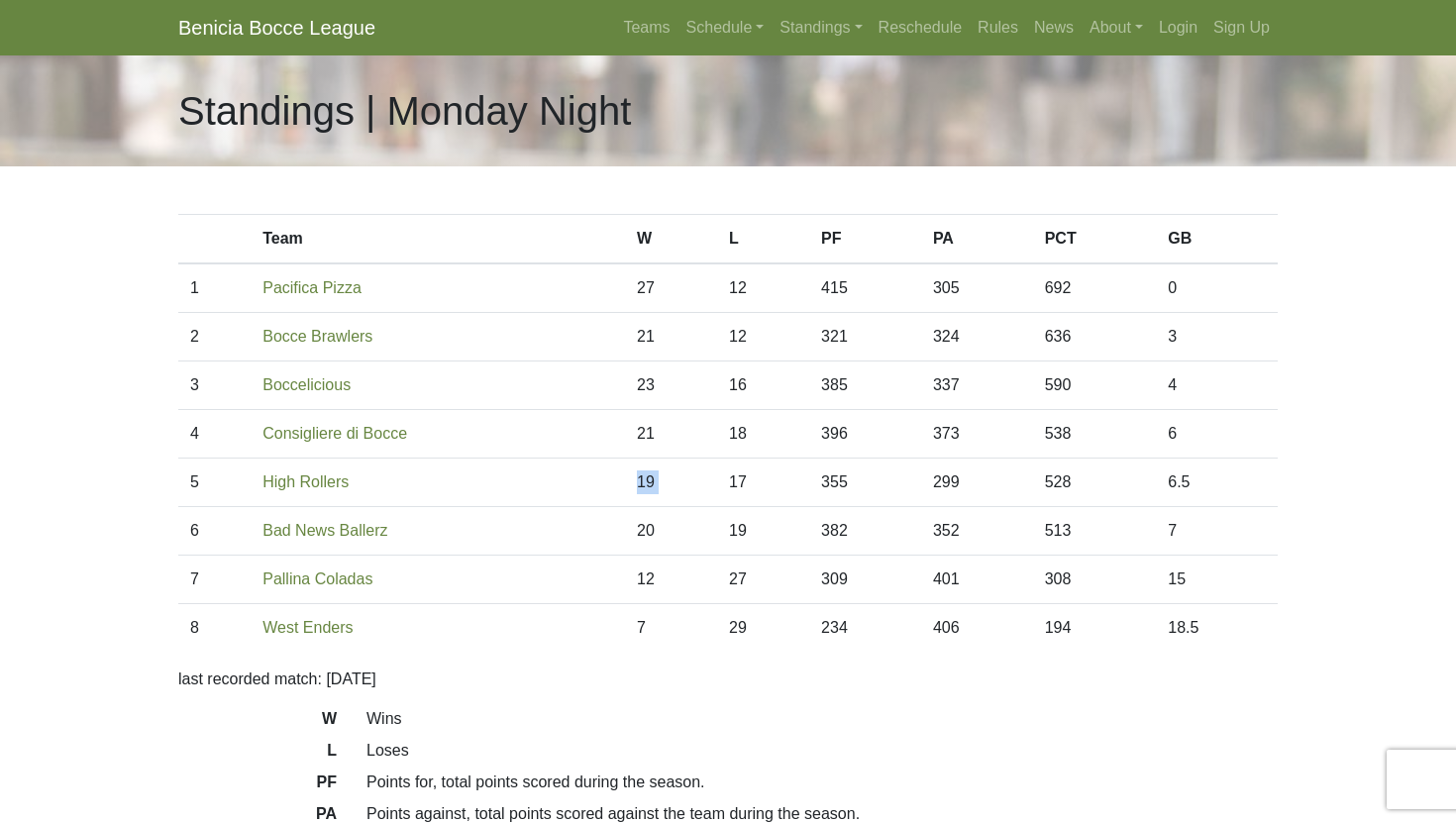 click on "19" at bounding box center (671, 482) 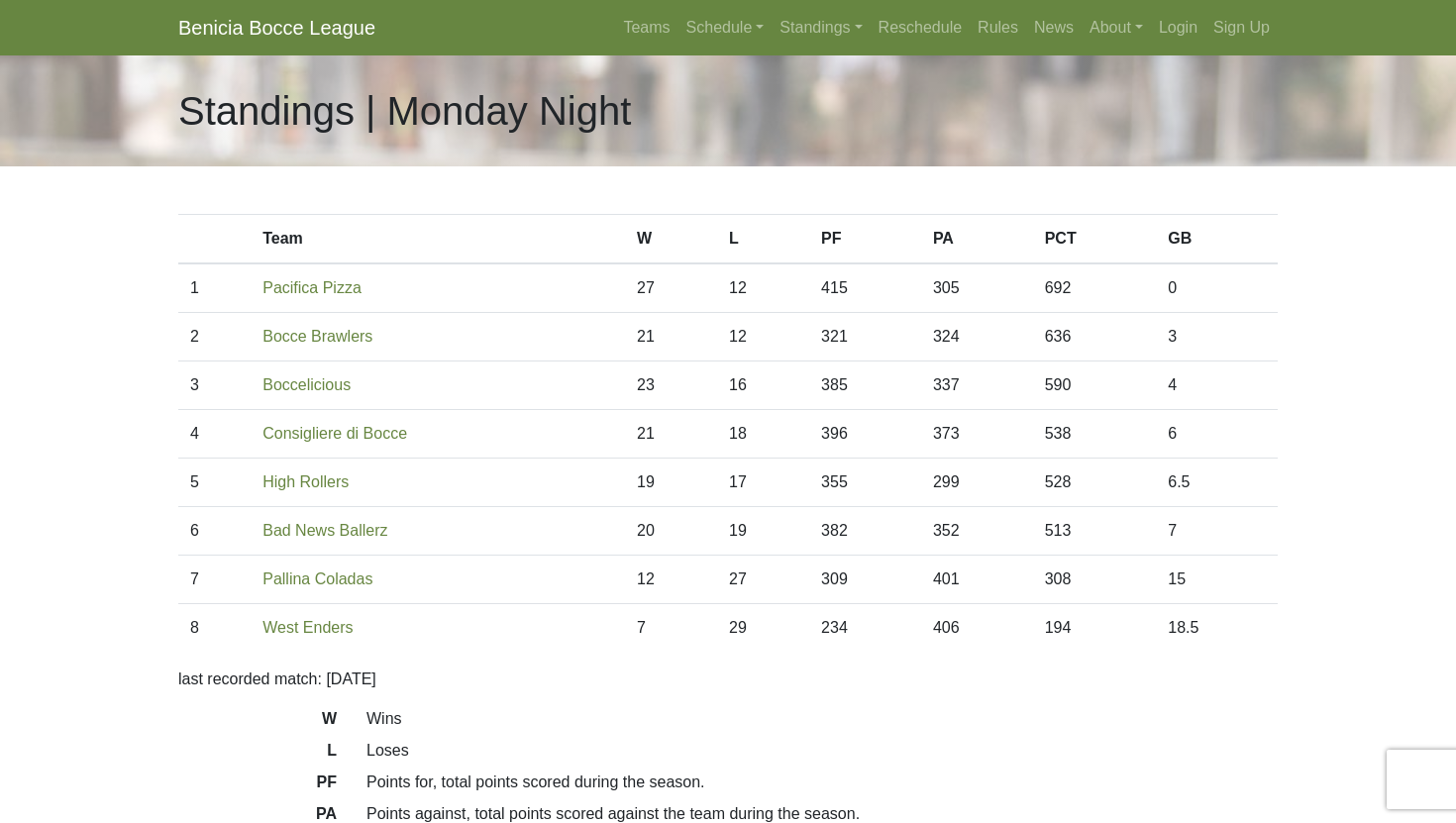 click on "Benicia Bocce League
Teams
Schedule
Sunday Morning
Sunday Night
Monday Night
Tuesday Night
Wednesday Night
Playoffs" at bounding box center (728, 28) 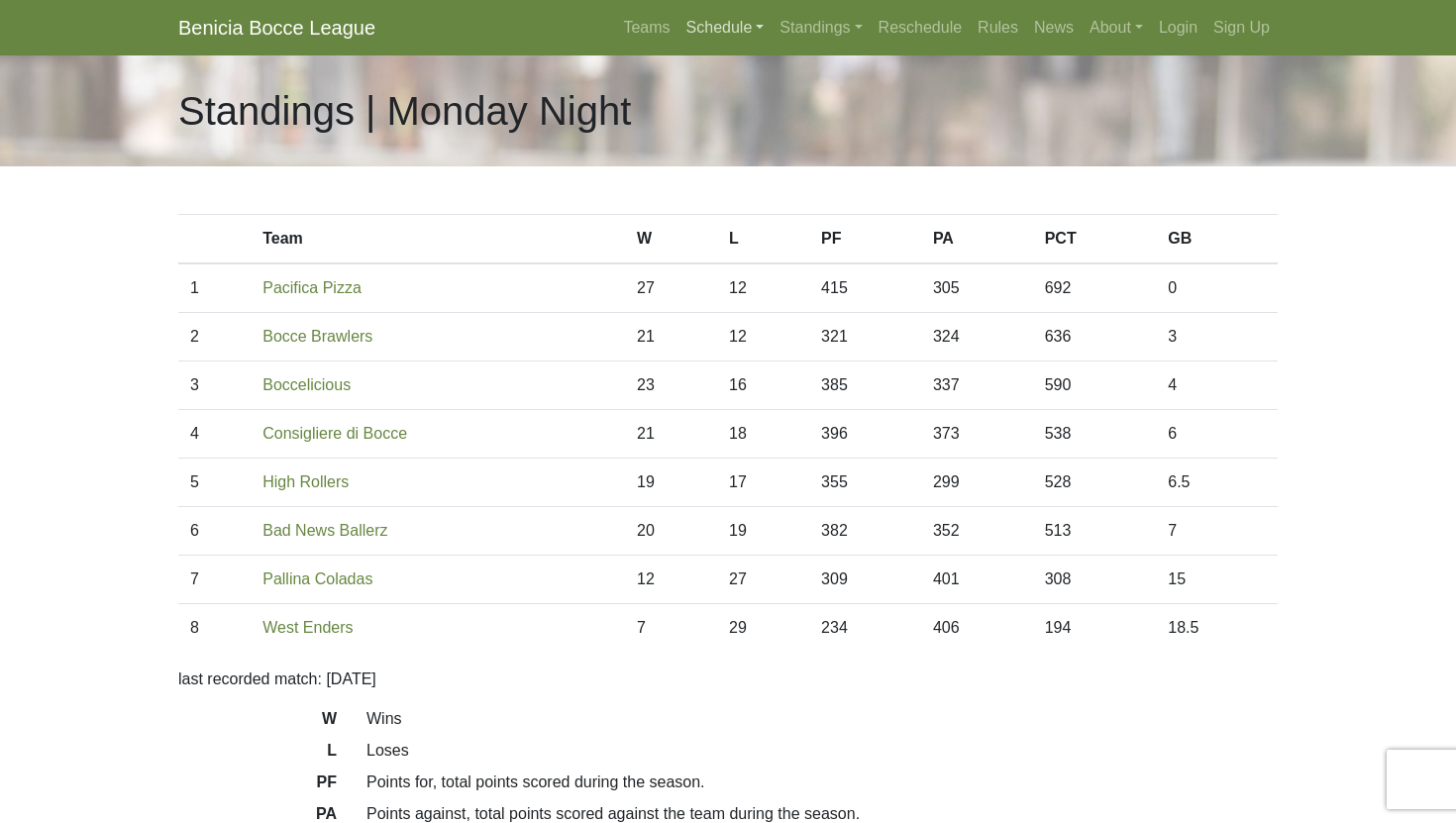 click on "Schedule" at bounding box center (725, 28) 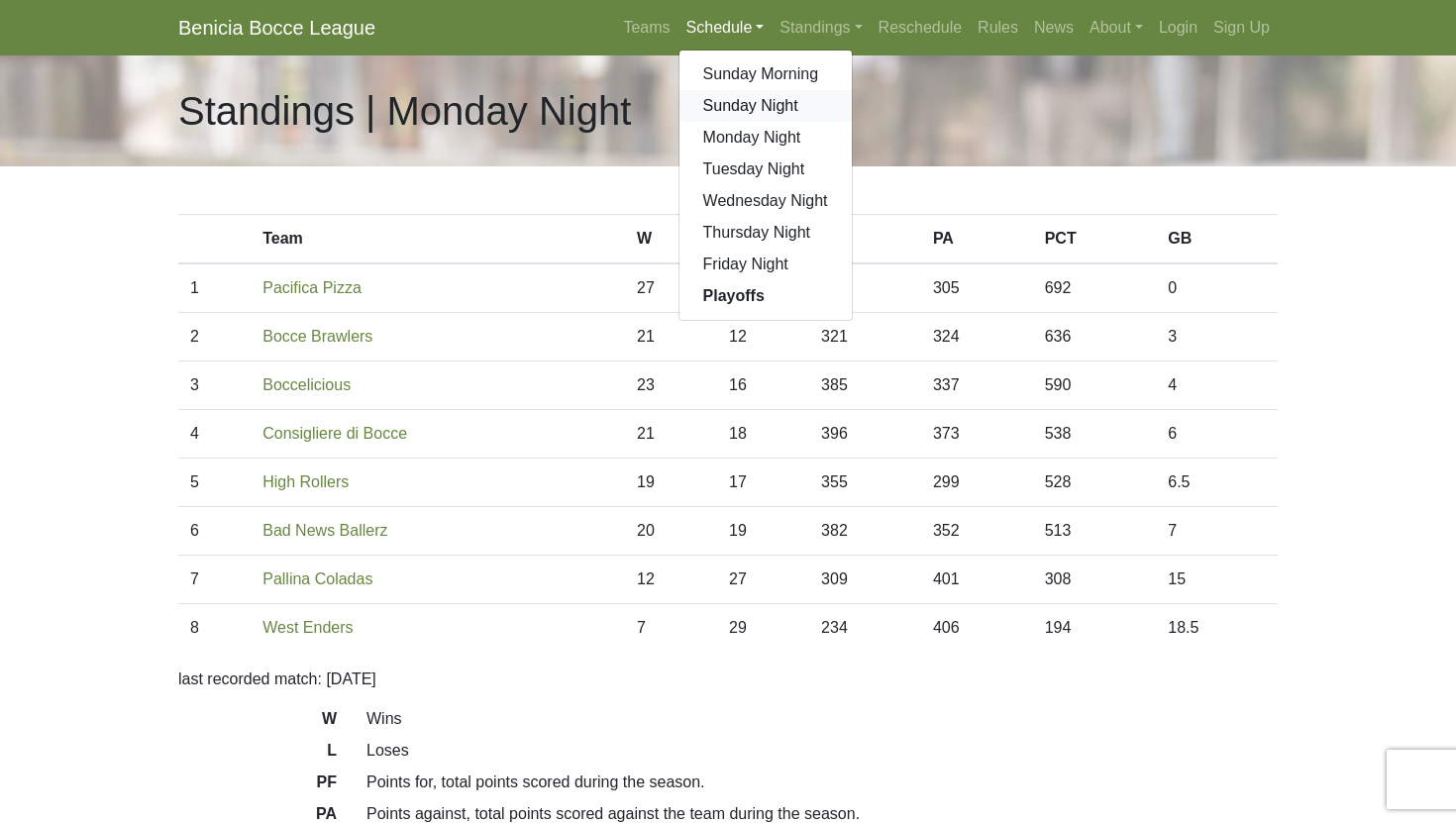 click on "Sunday Night" at bounding box center (766, 106) 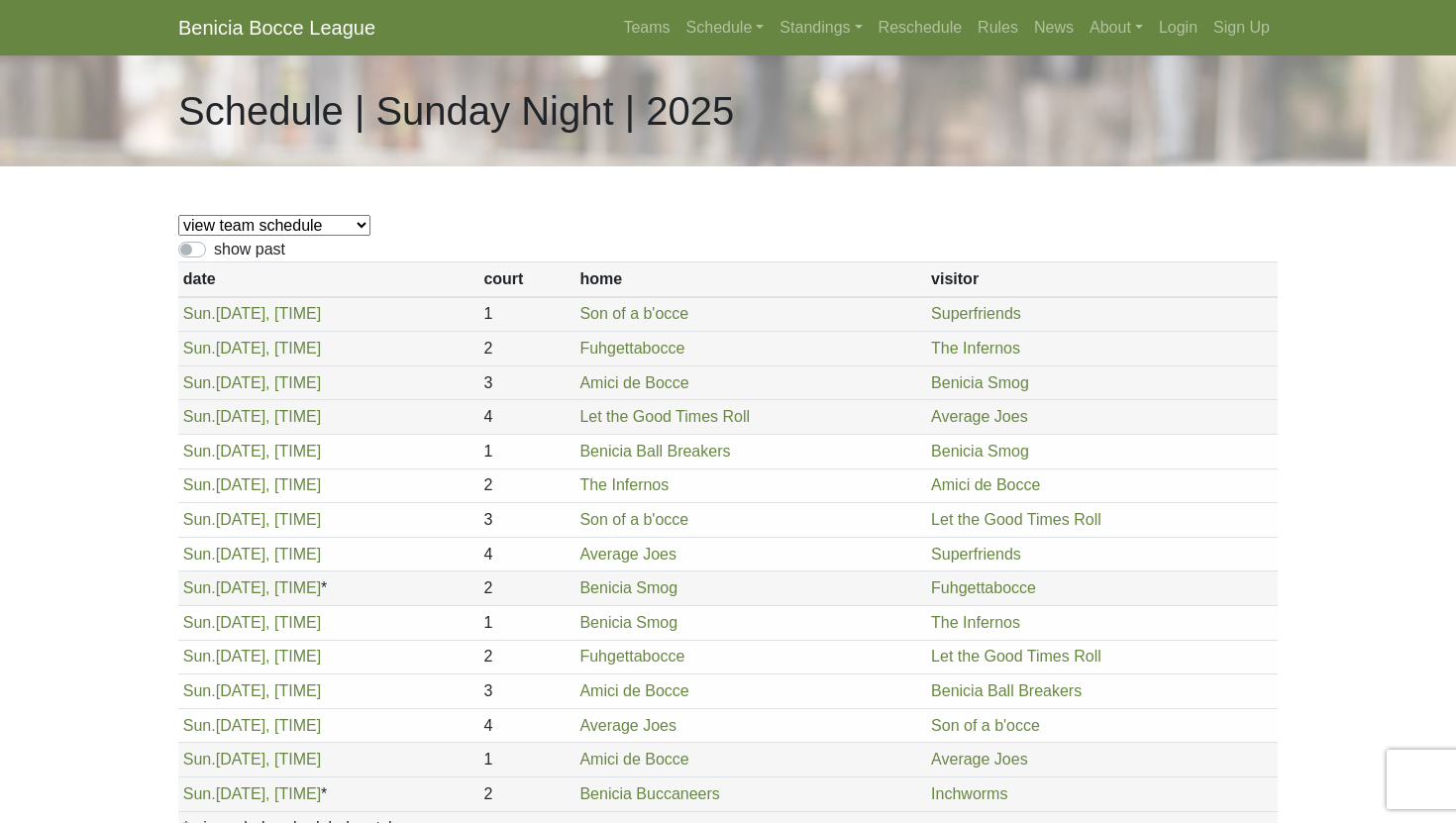 scroll, scrollTop: 0, scrollLeft: 0, axis: both 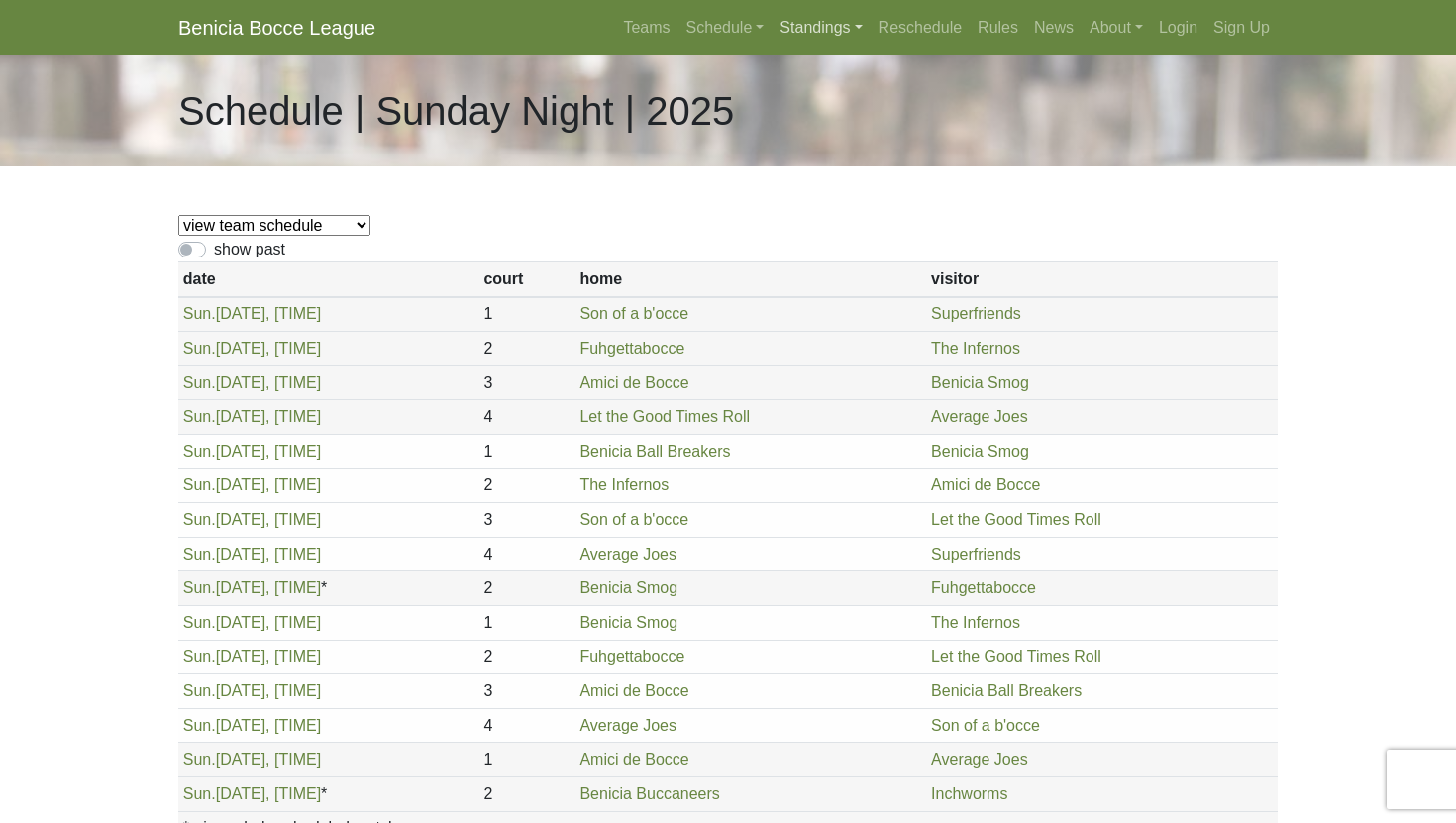 click on "Standings" at bounding box center (820, 28) 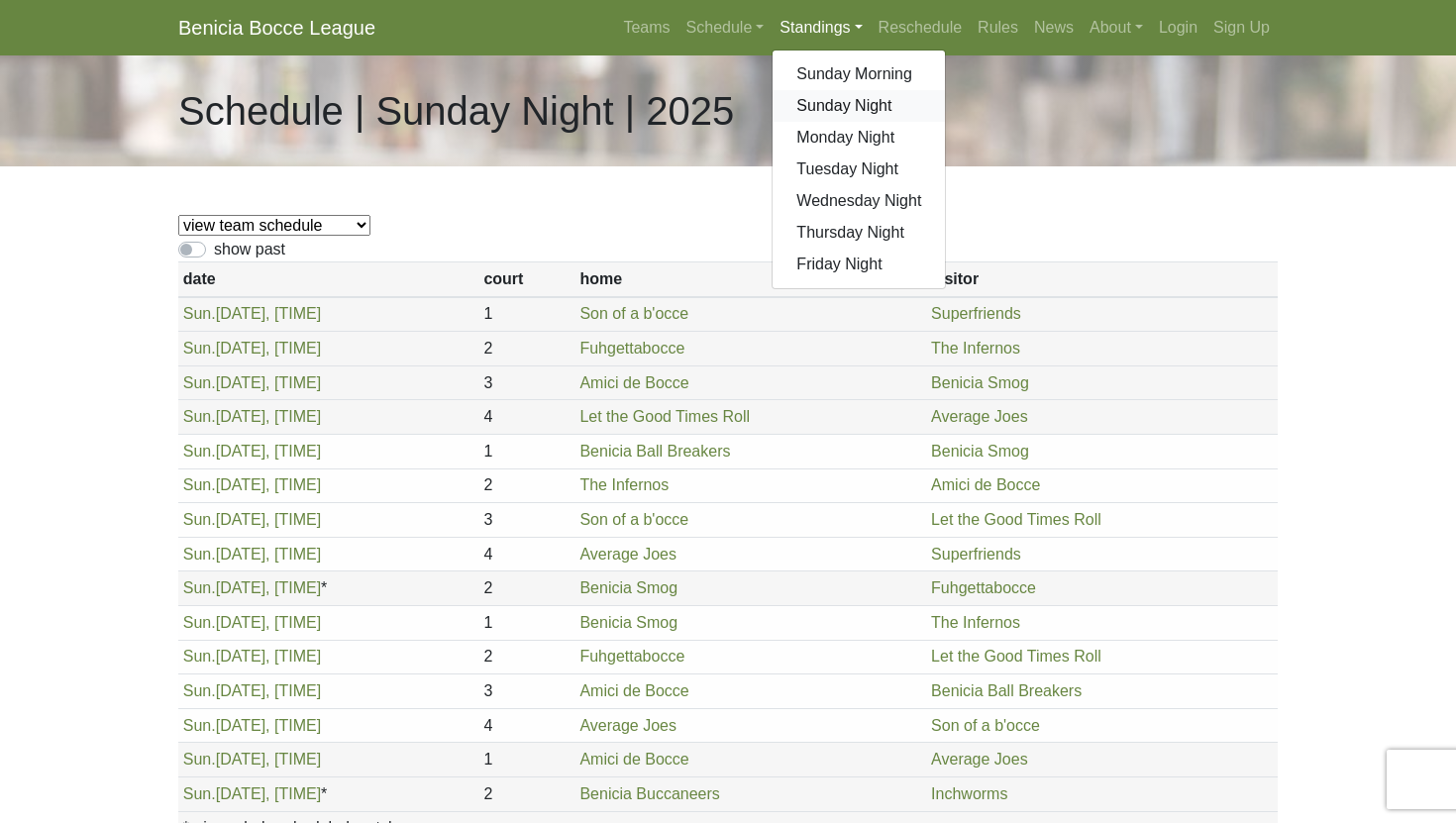 click on "Sunday Night" at bounding box center [859, 106] 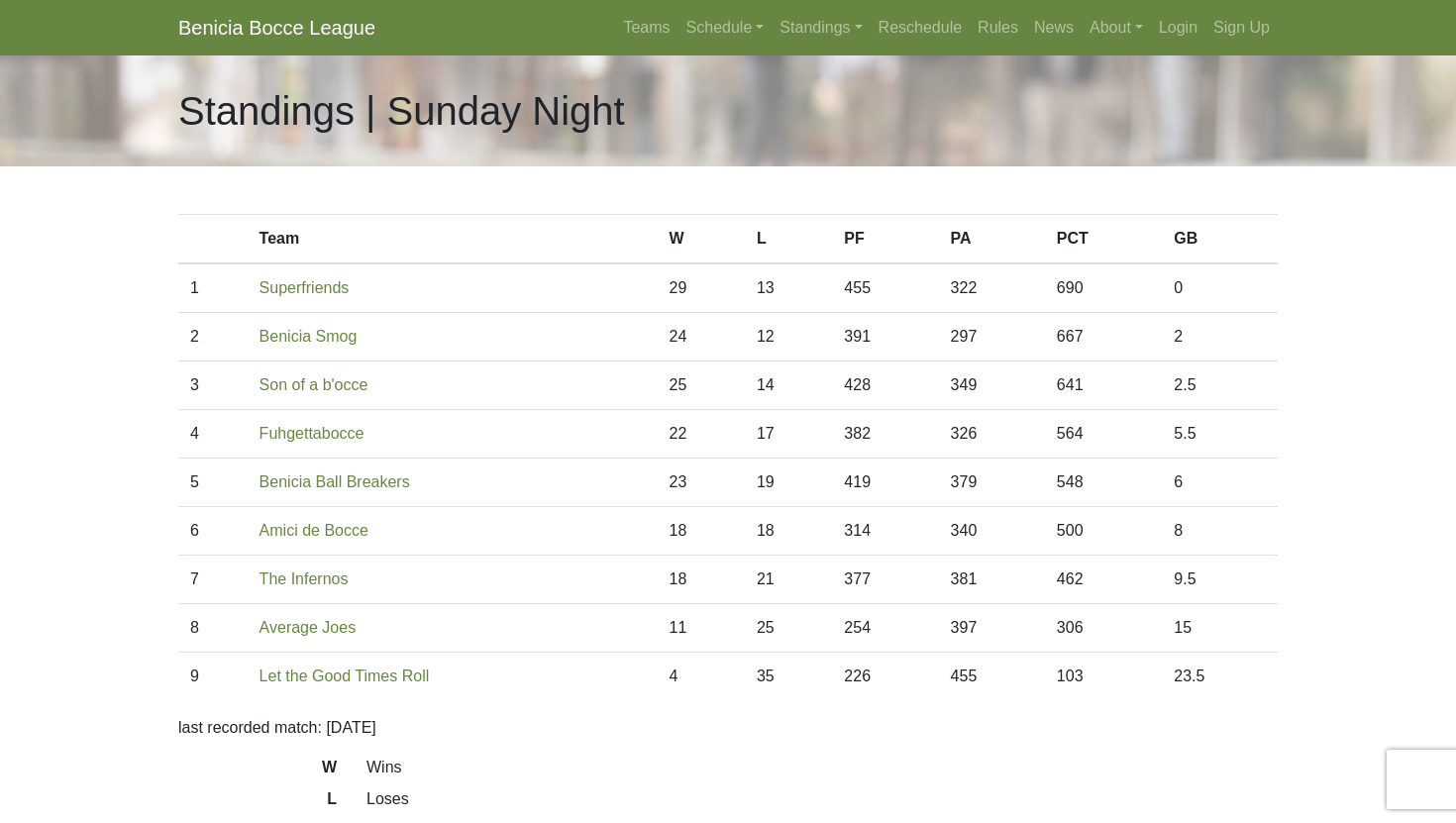 scroll, scrollTop: 0, scrollLeft: 0, axis: both 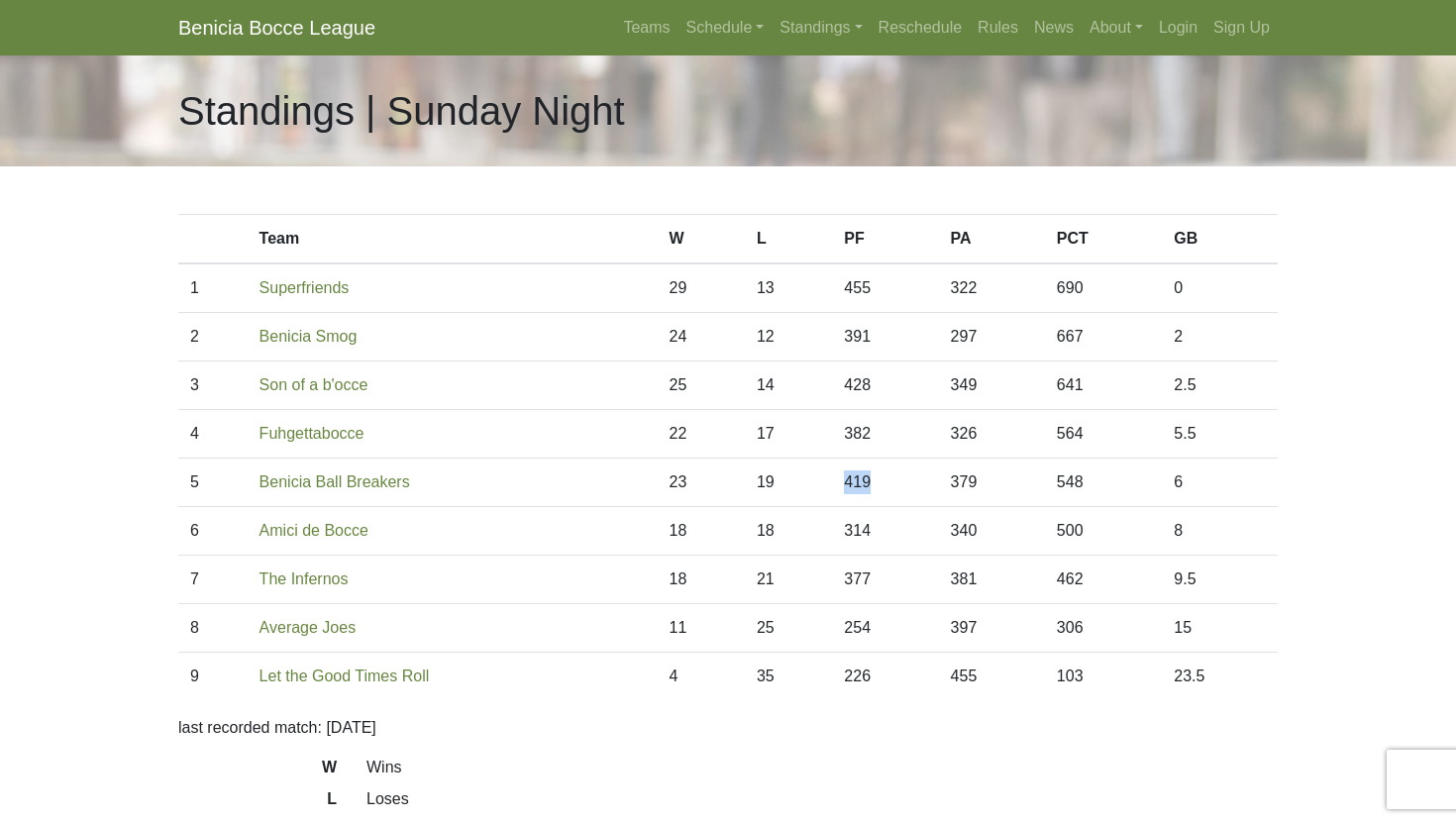 click on "419" at bounding box center [884, 482] 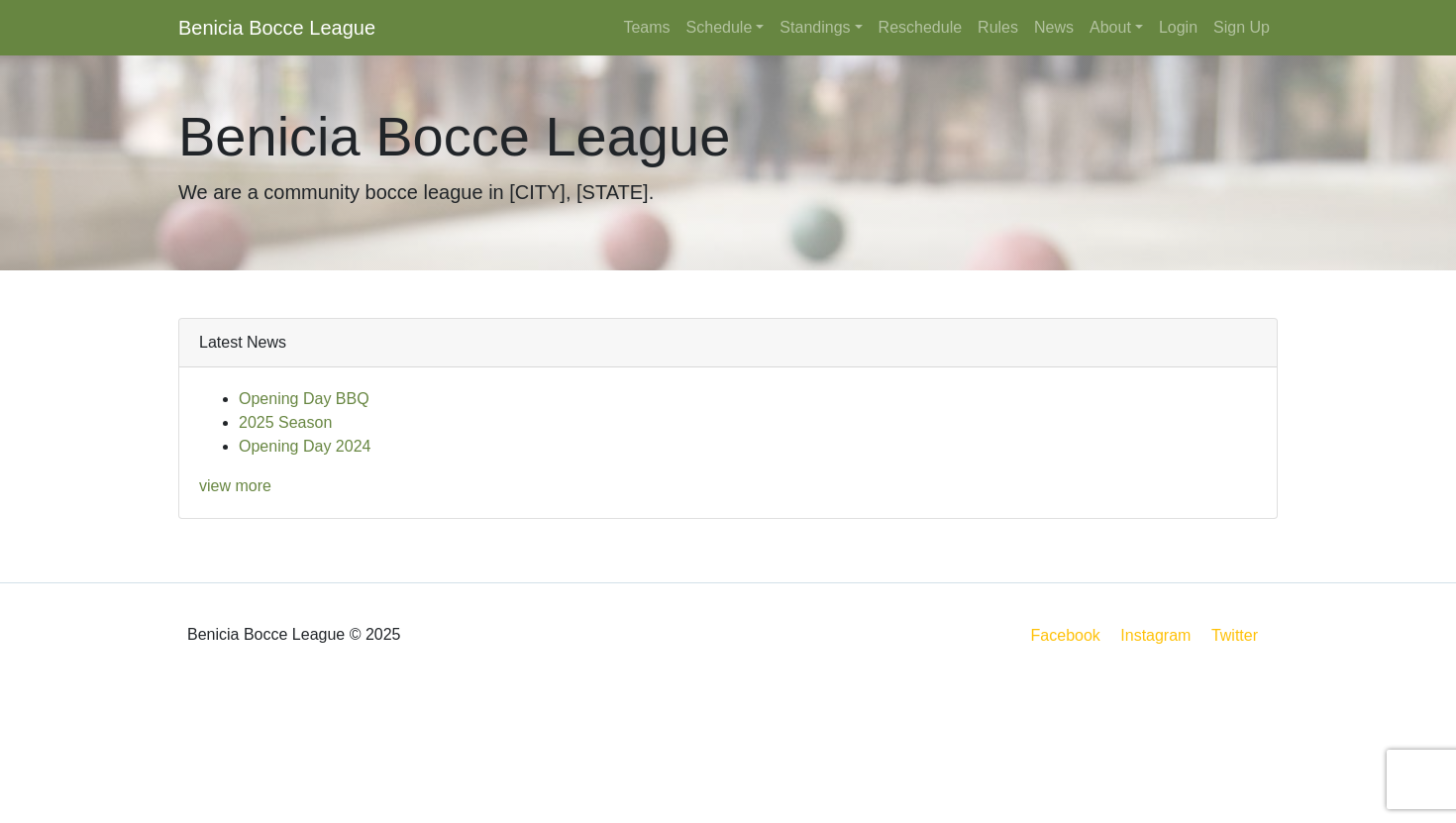 scroll, scrollTop: 0, scrollLeft: 0, axis: both 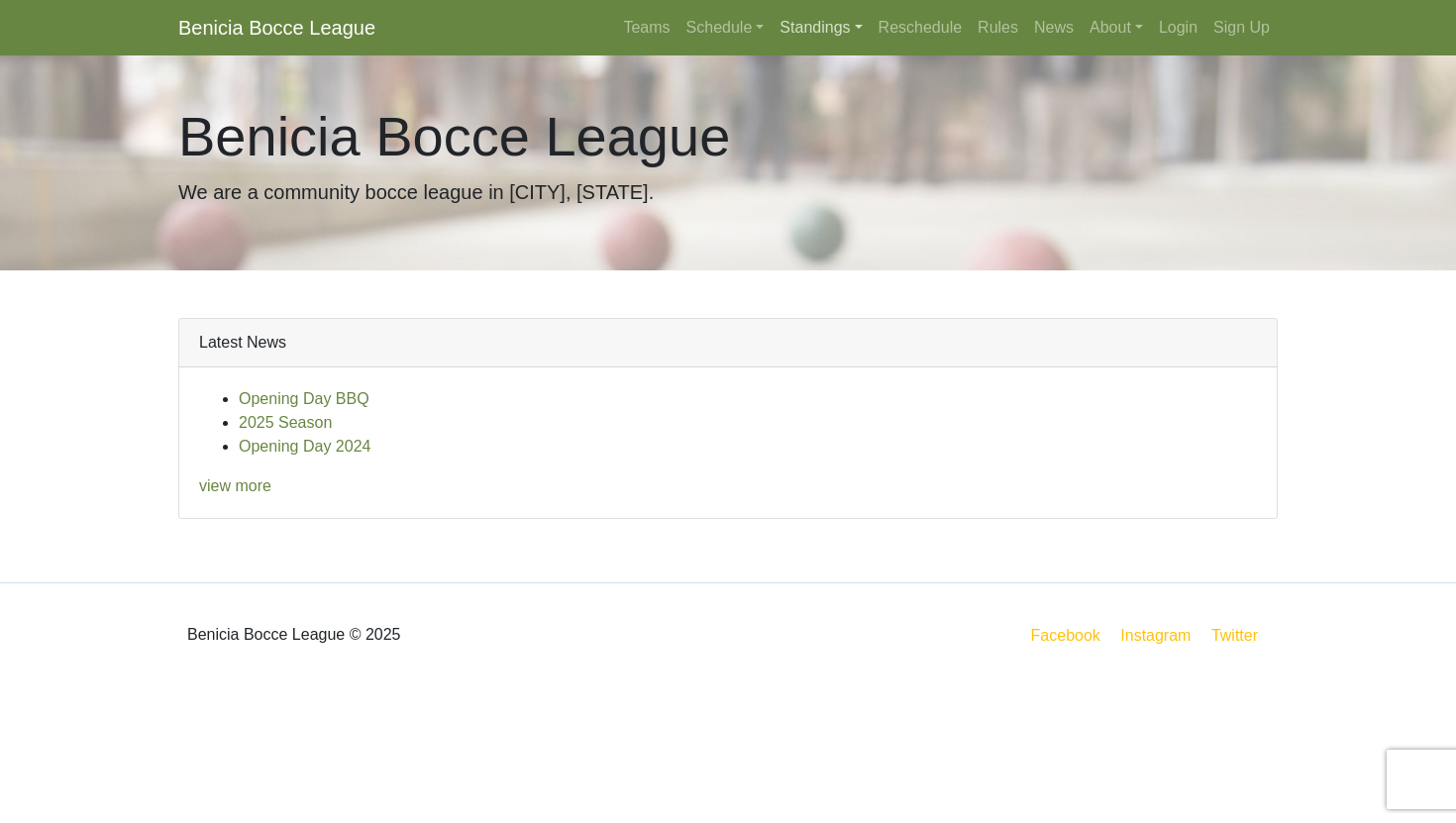 click on "Standings" at bounding box center (820, 28) 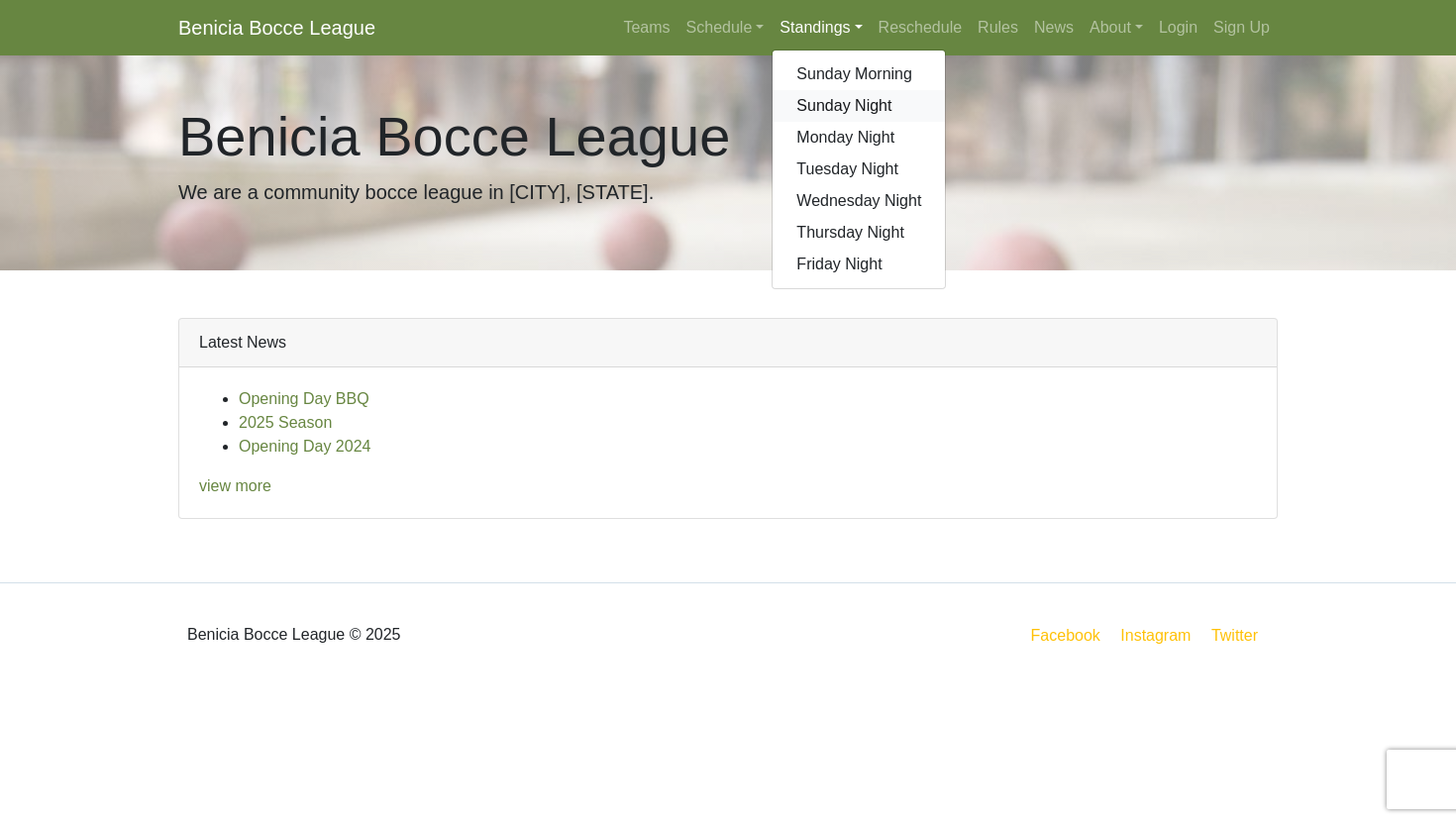 click on "Sunday Night" at bounding box center (859, 106) 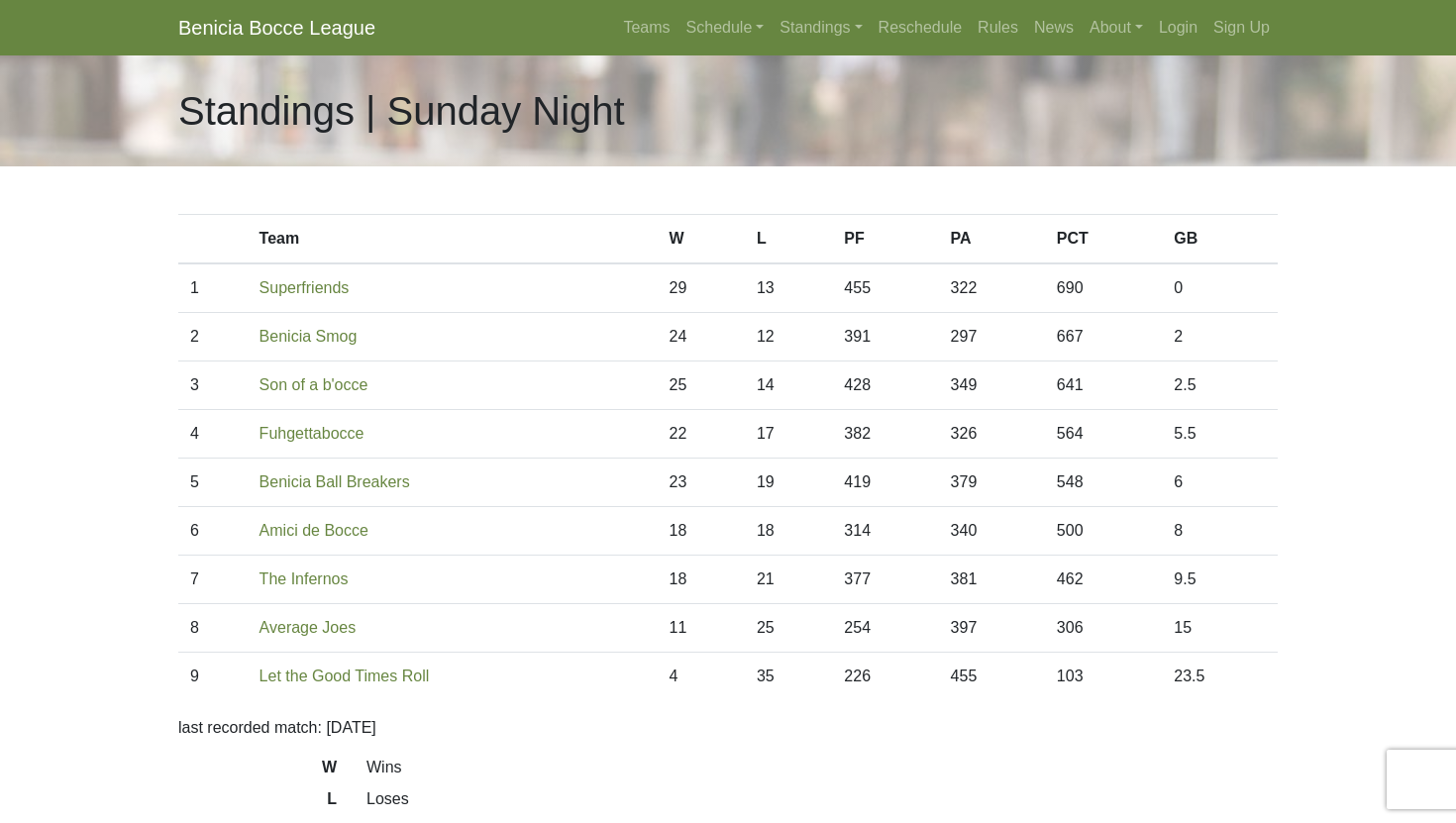 scroll, scrollTop: 0, scrollLeft: 0, axis: both 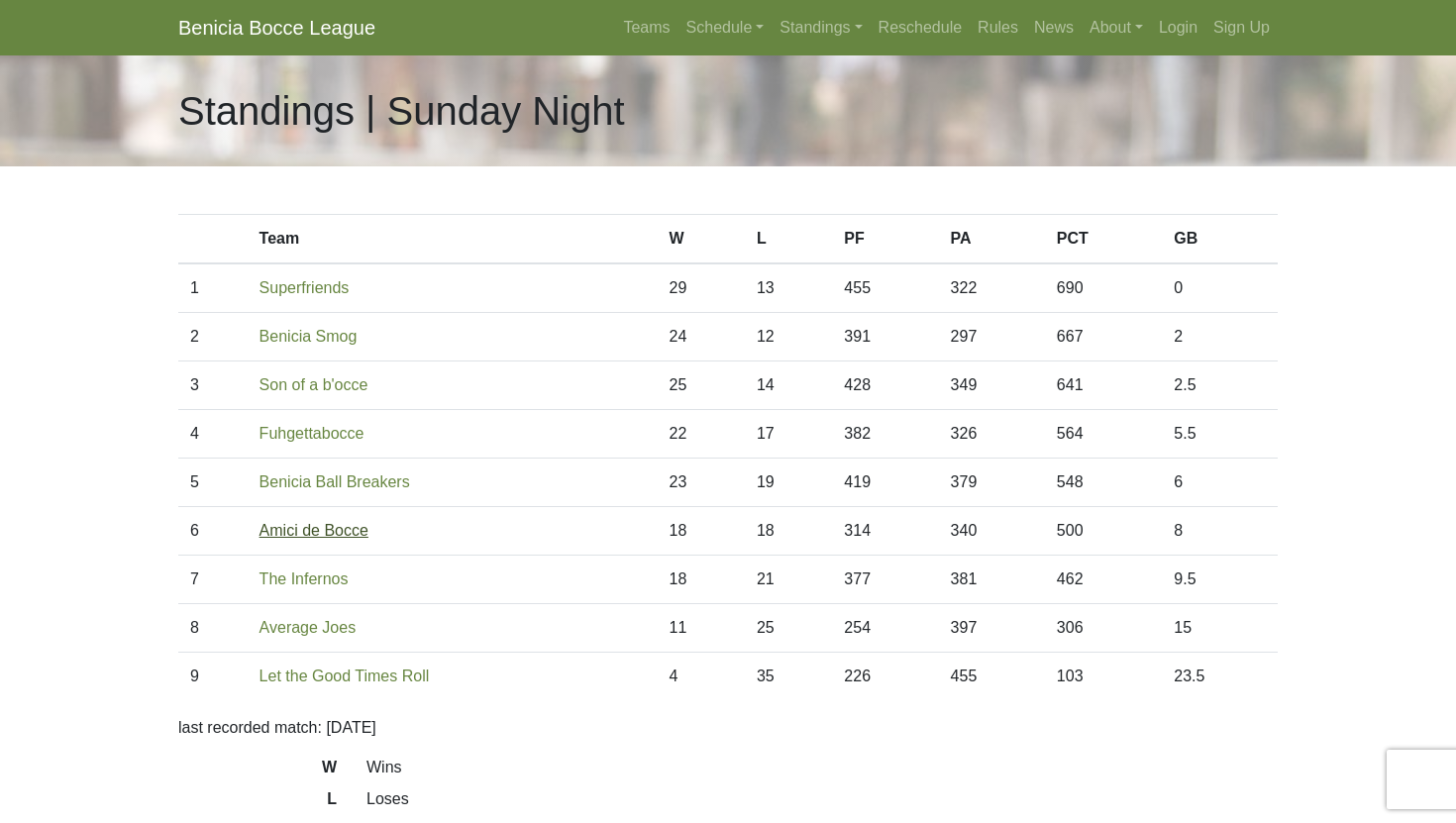 click on "Amici de Bocce" at bounding box center (314, 530) 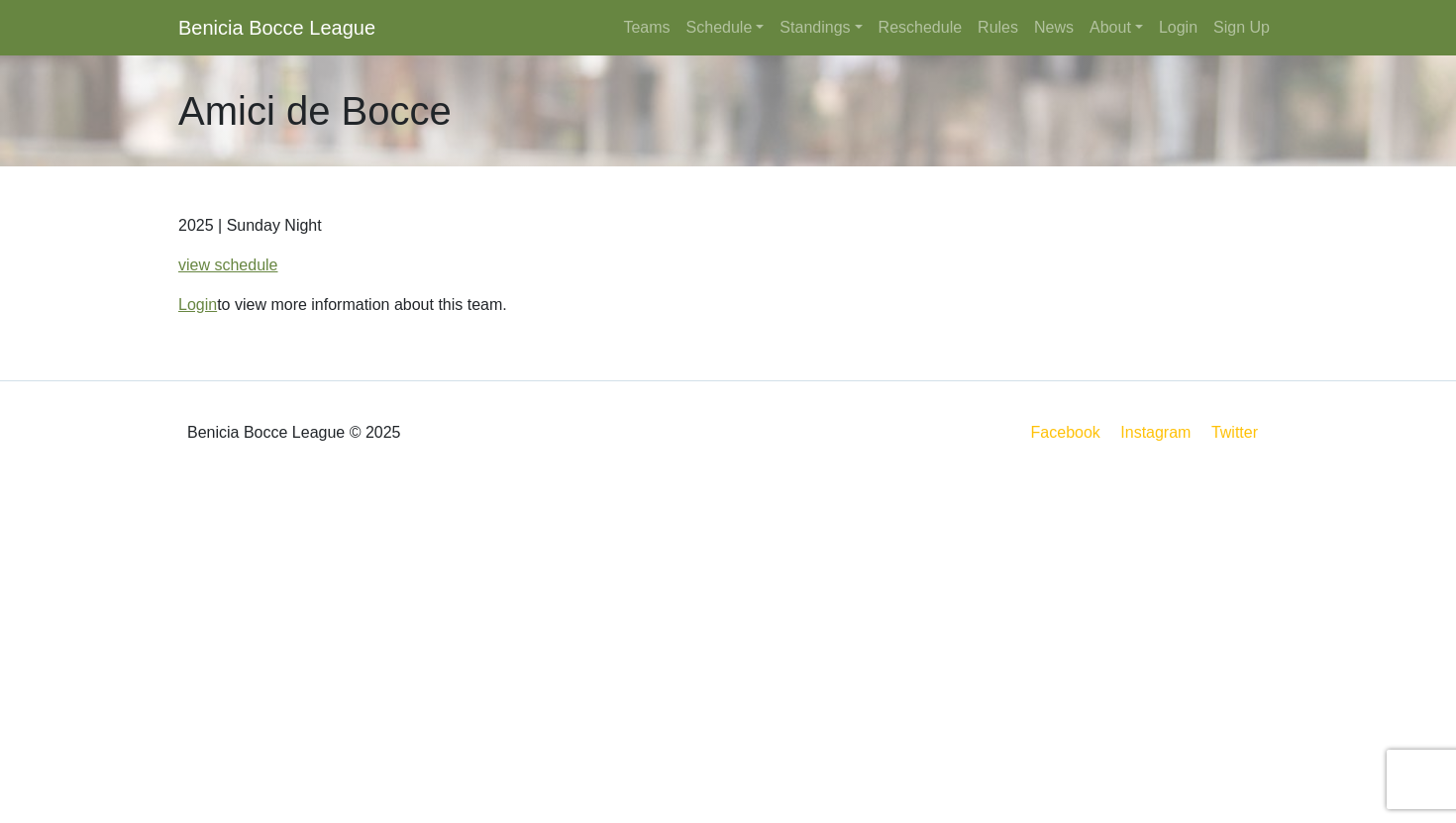 scroll, scrollTop: 0, scrollLeft: 0, axis: both 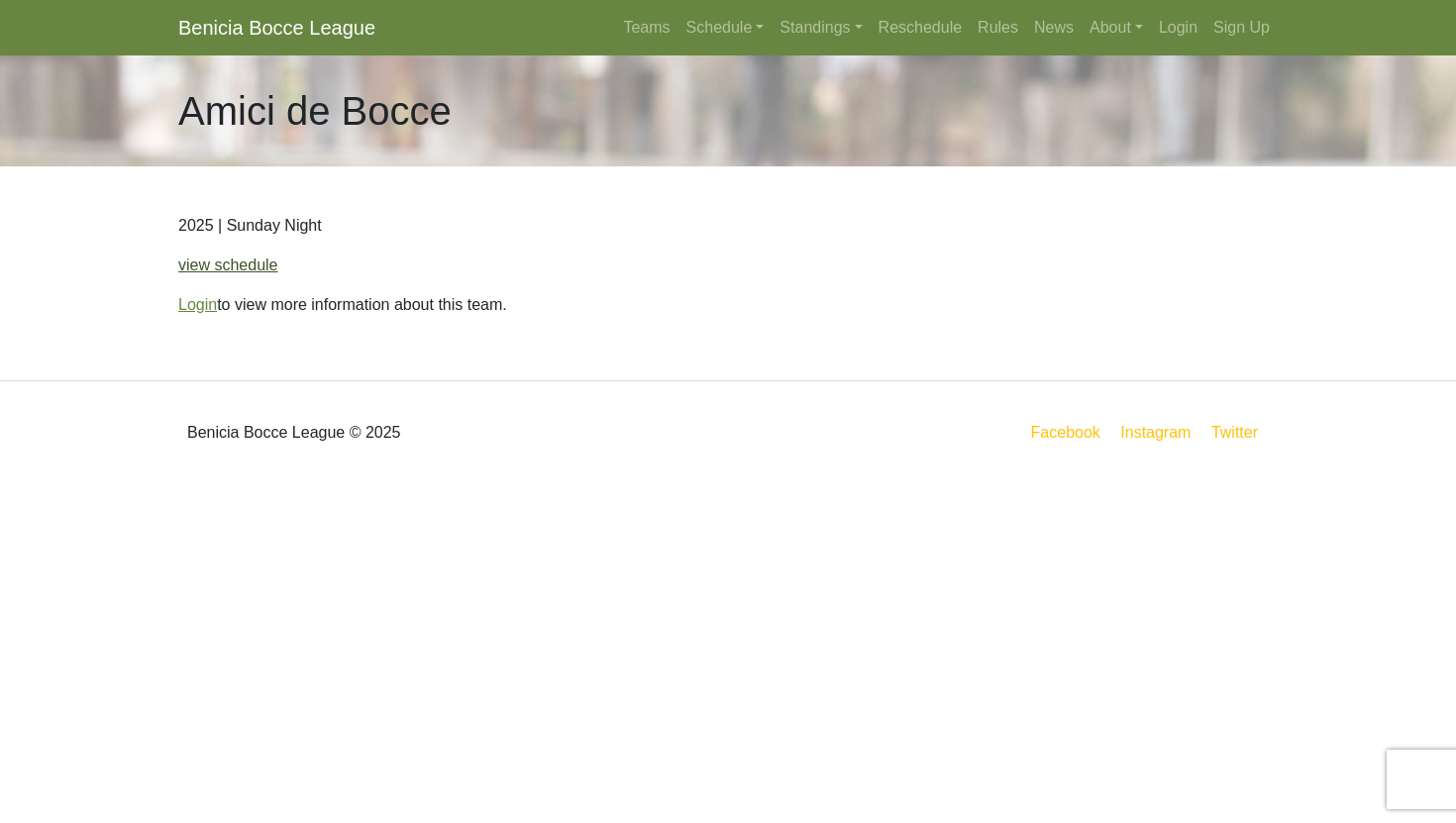 click on "view schedule" at bounding box center (228, 264) 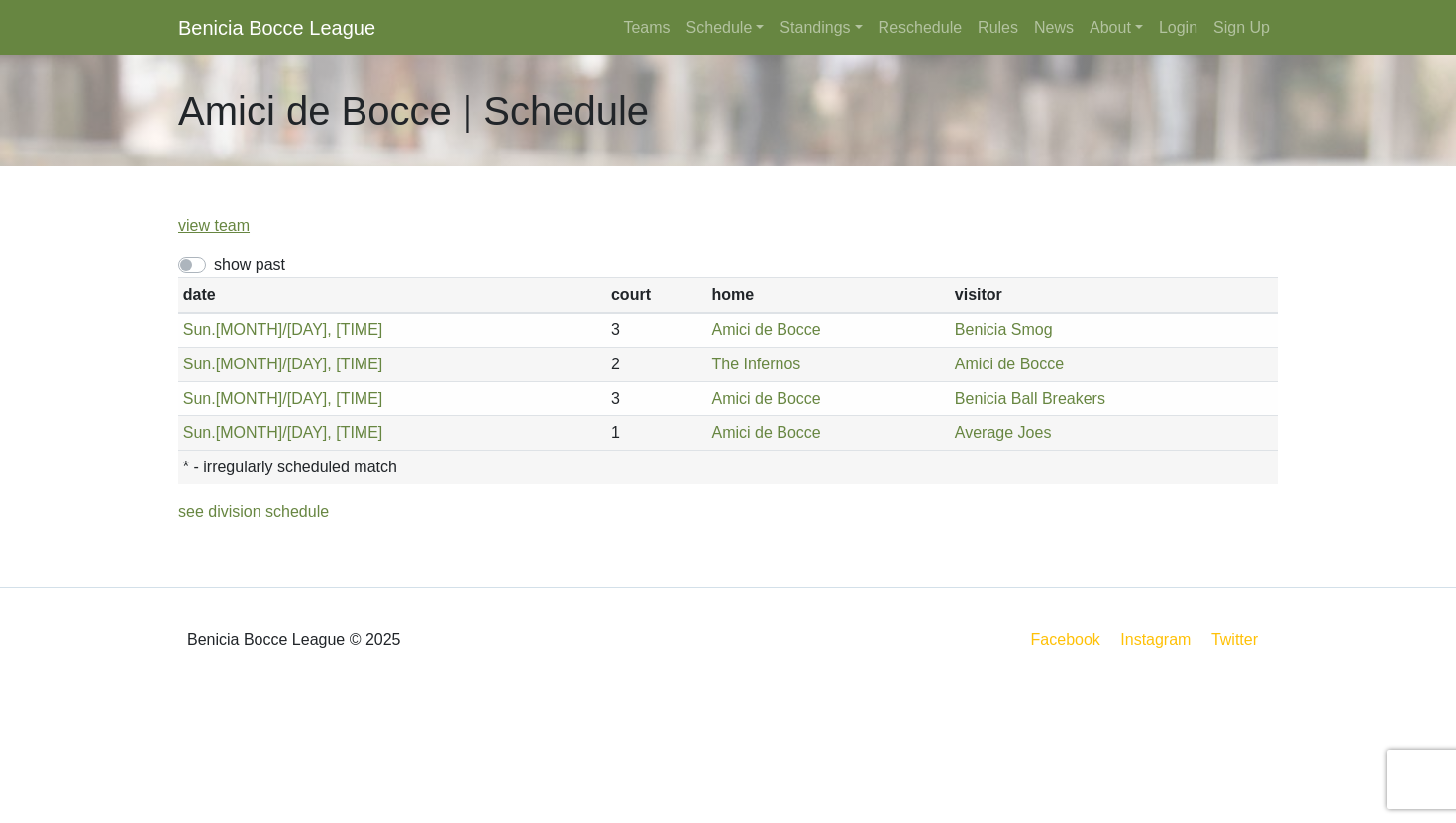 scroll, scrollTop: 0, scrollLeft: 0, axis: both 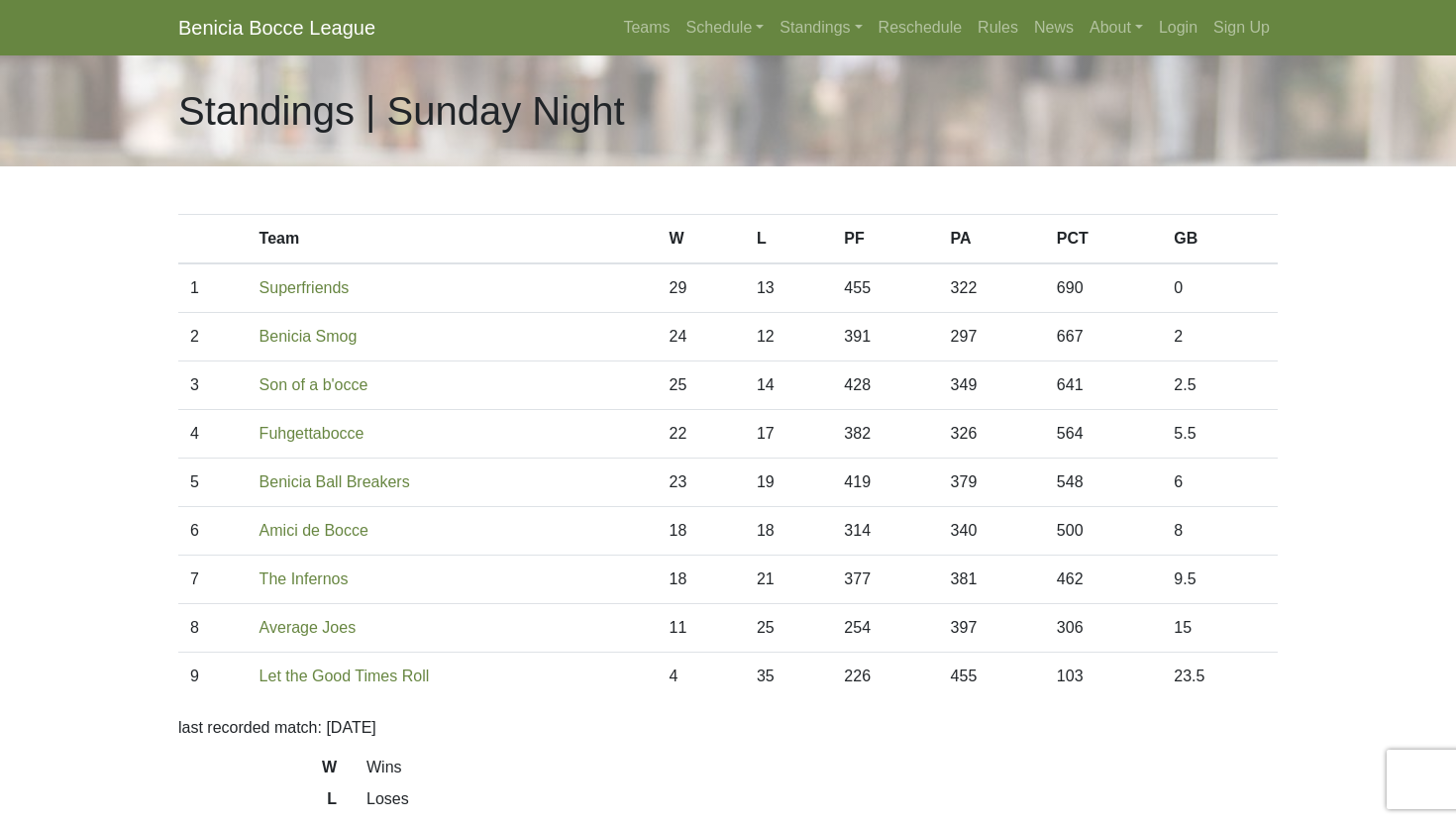 drag, startPoint x: 579, startPoint y: 483, endPoint x: 611, endPoint y: 498, distance: 35.341194 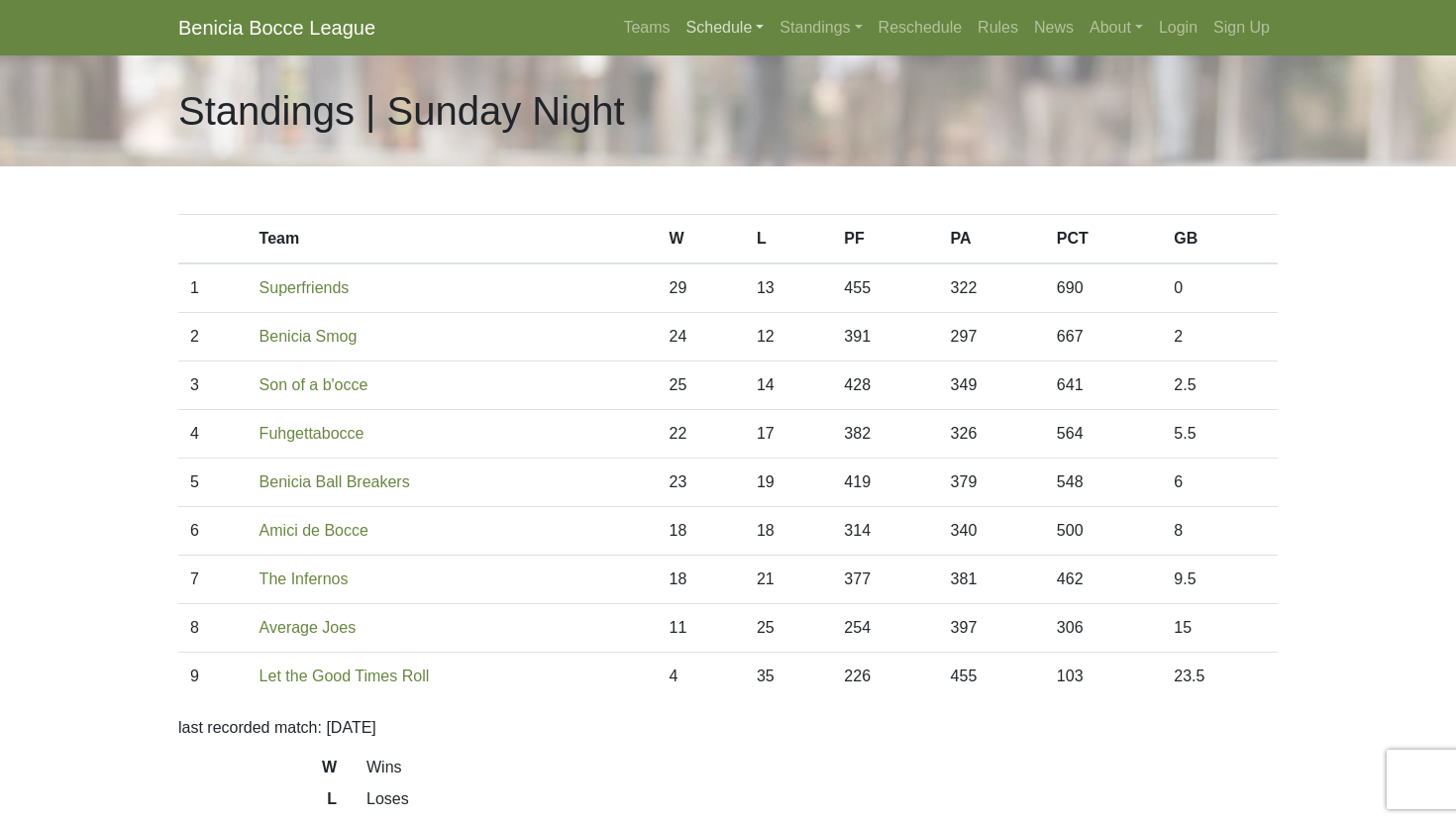 click on "Schedule" at bounding box center [725, 28] 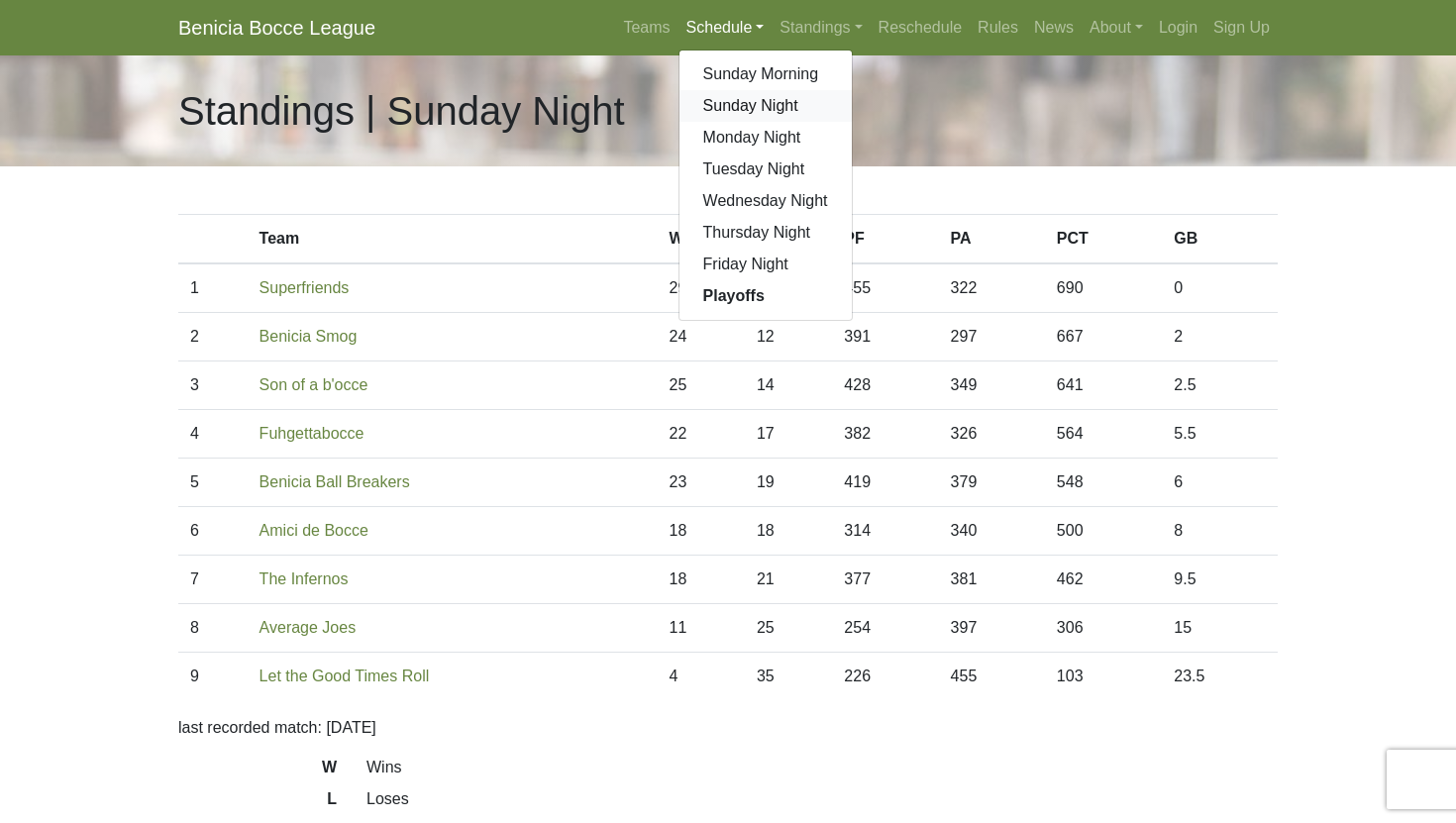 click on "Sunday Night" at bounding box center [766, 106] 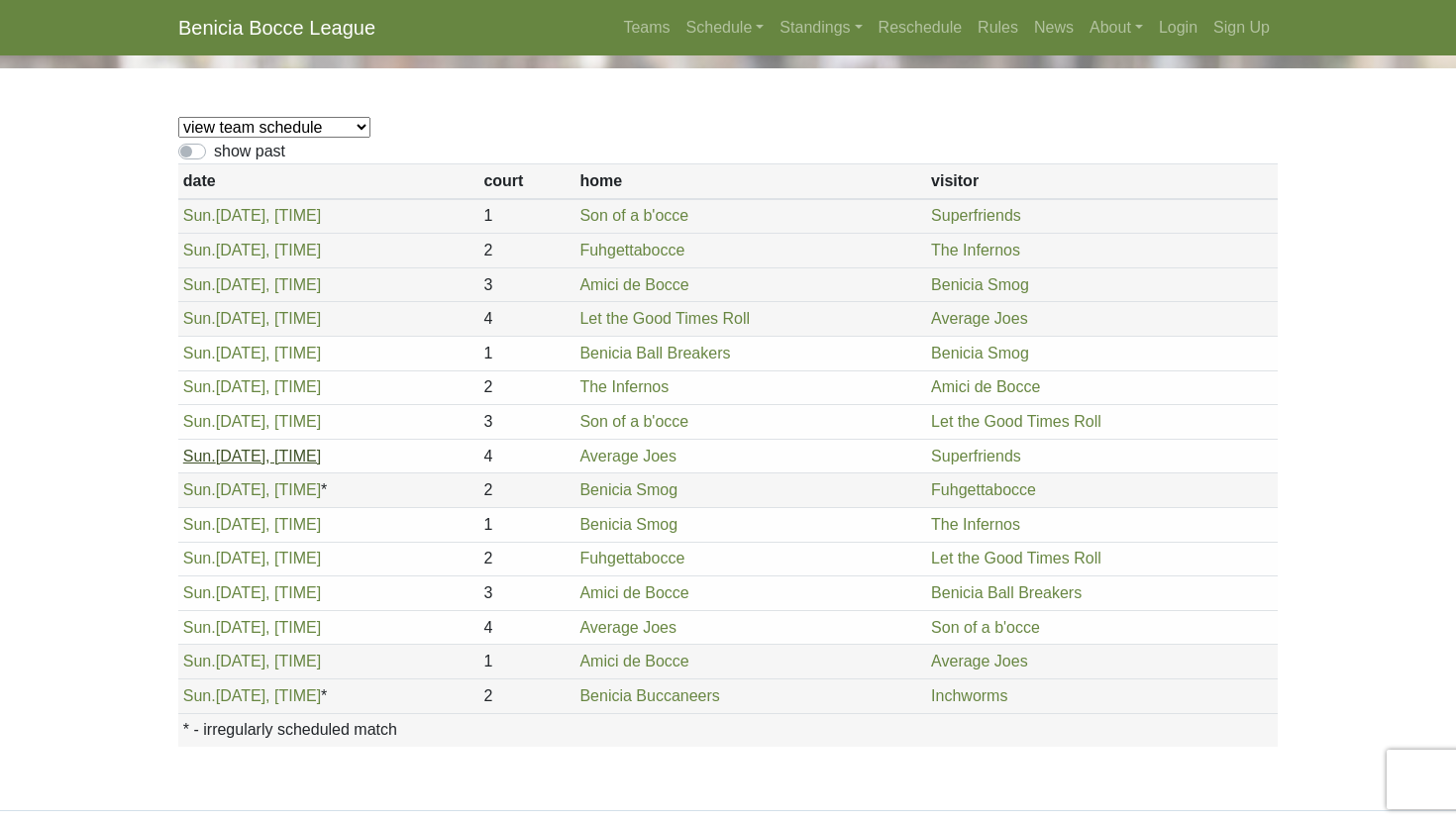 scroll, scrollTop: 102, scrollLeft: 0, axis: vertical 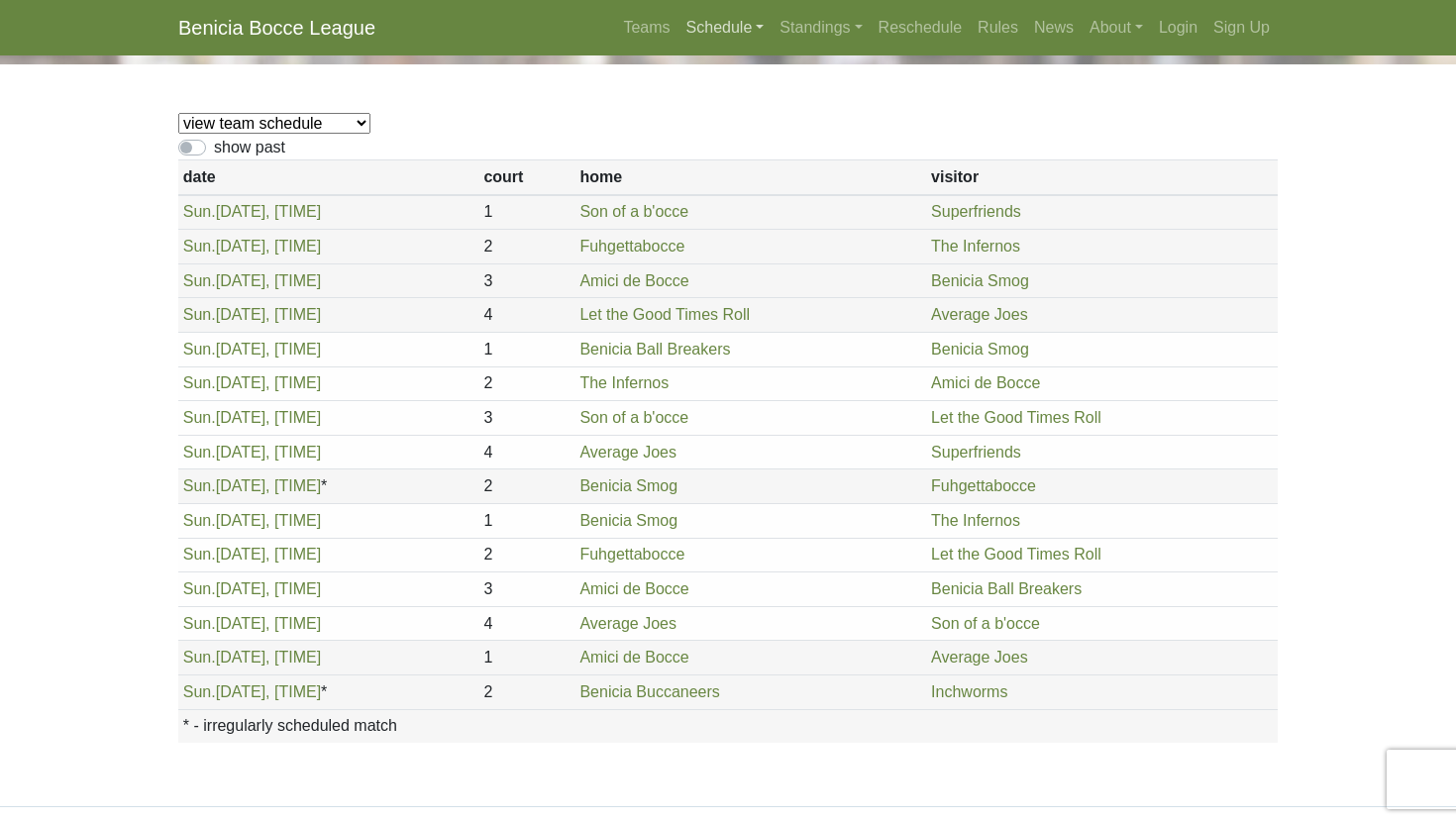 click on "Schedule" at bounding box center [725, 28] 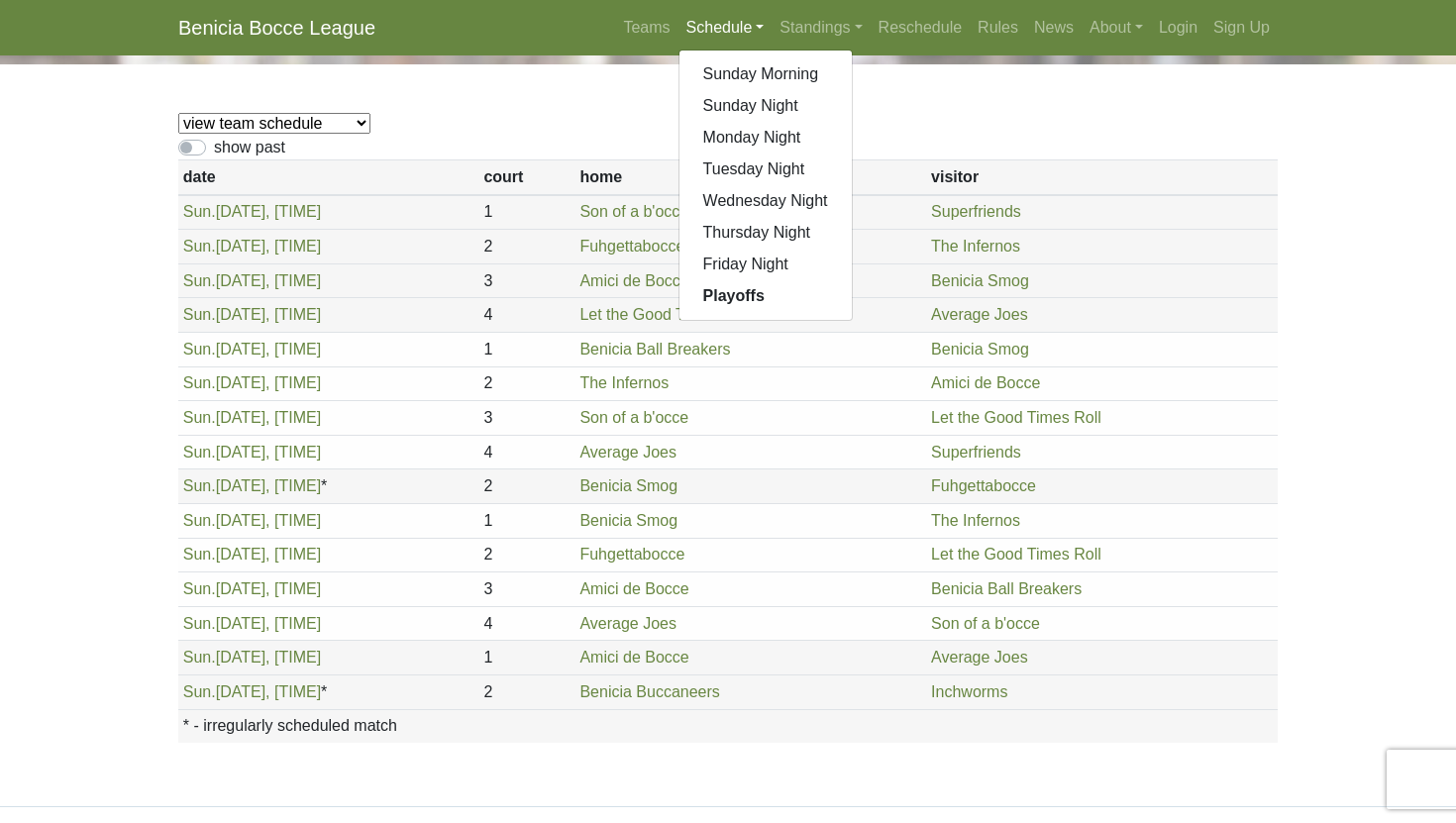 click on "view team schedule
Superfriends
Fuhgettabocce
Benicia Ball Breakers
Average Joes
The Infernos
Let the Good Times Roll
Benicia Smog
Son of a b'occe
Amici de Bocce" at bounding box center [274, 123] 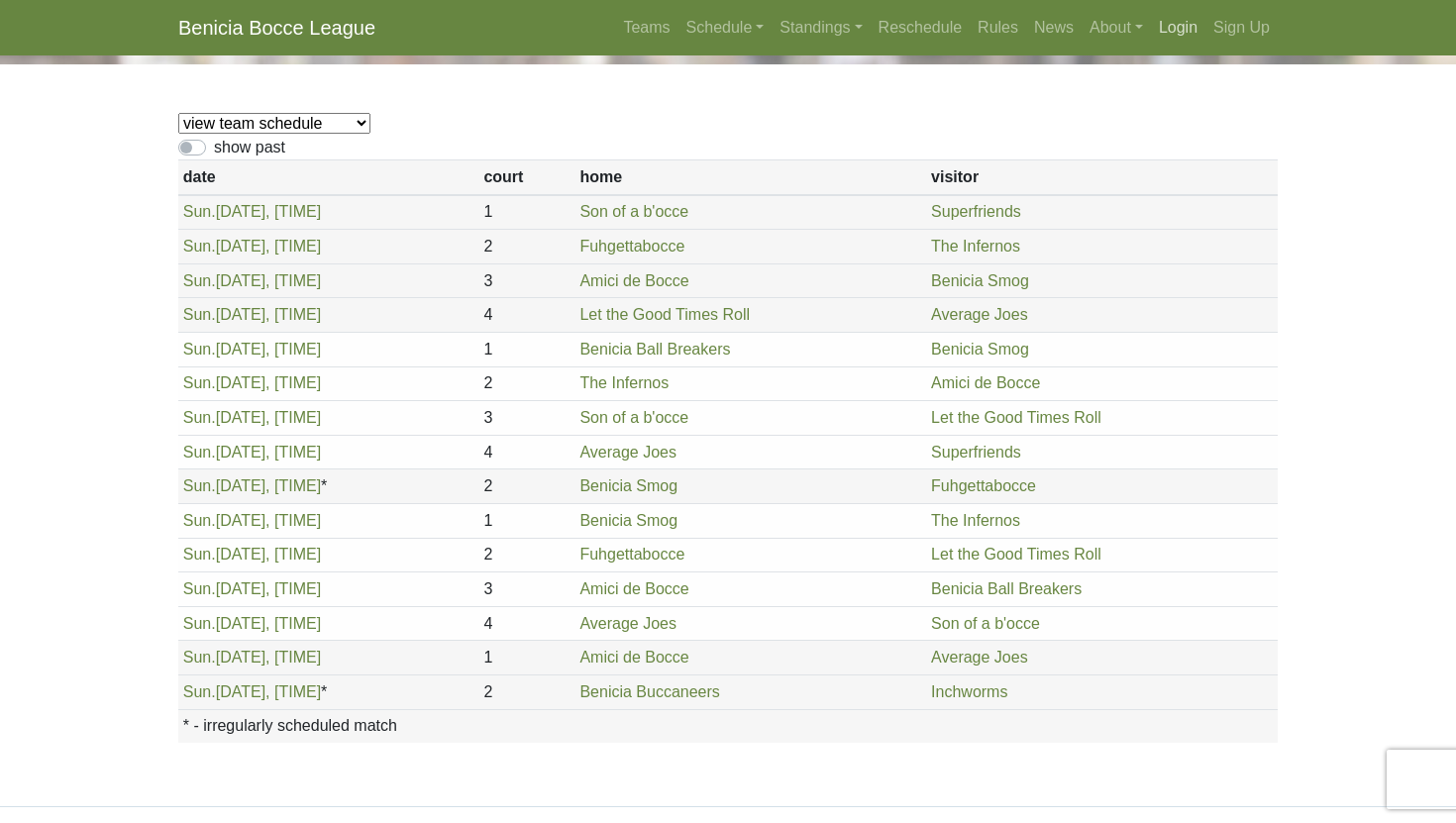 click on "Login" at bounding box center (1178, 28) 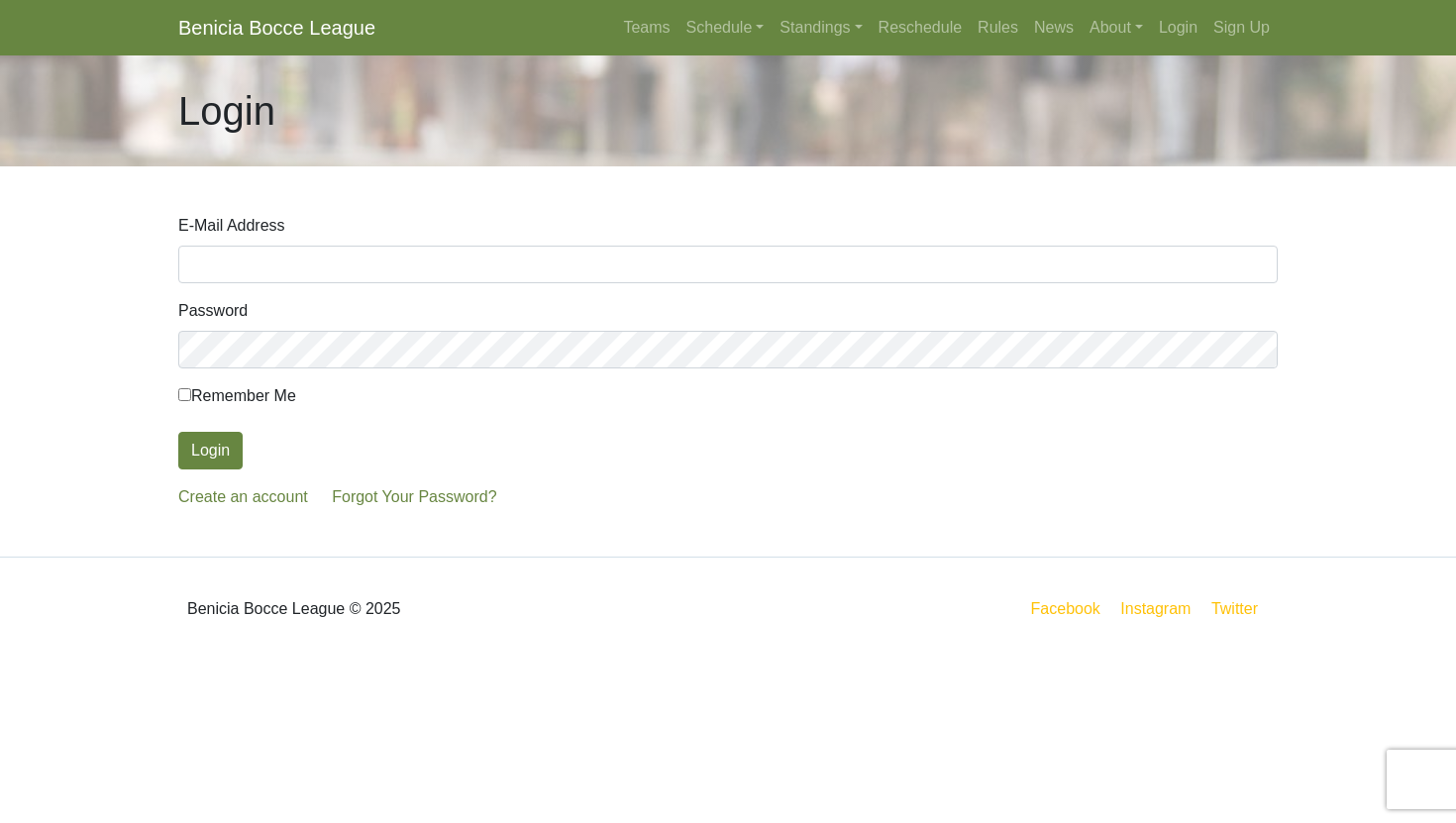 scroll, scrollTop: 0, scrollLeft: 0, axis: both 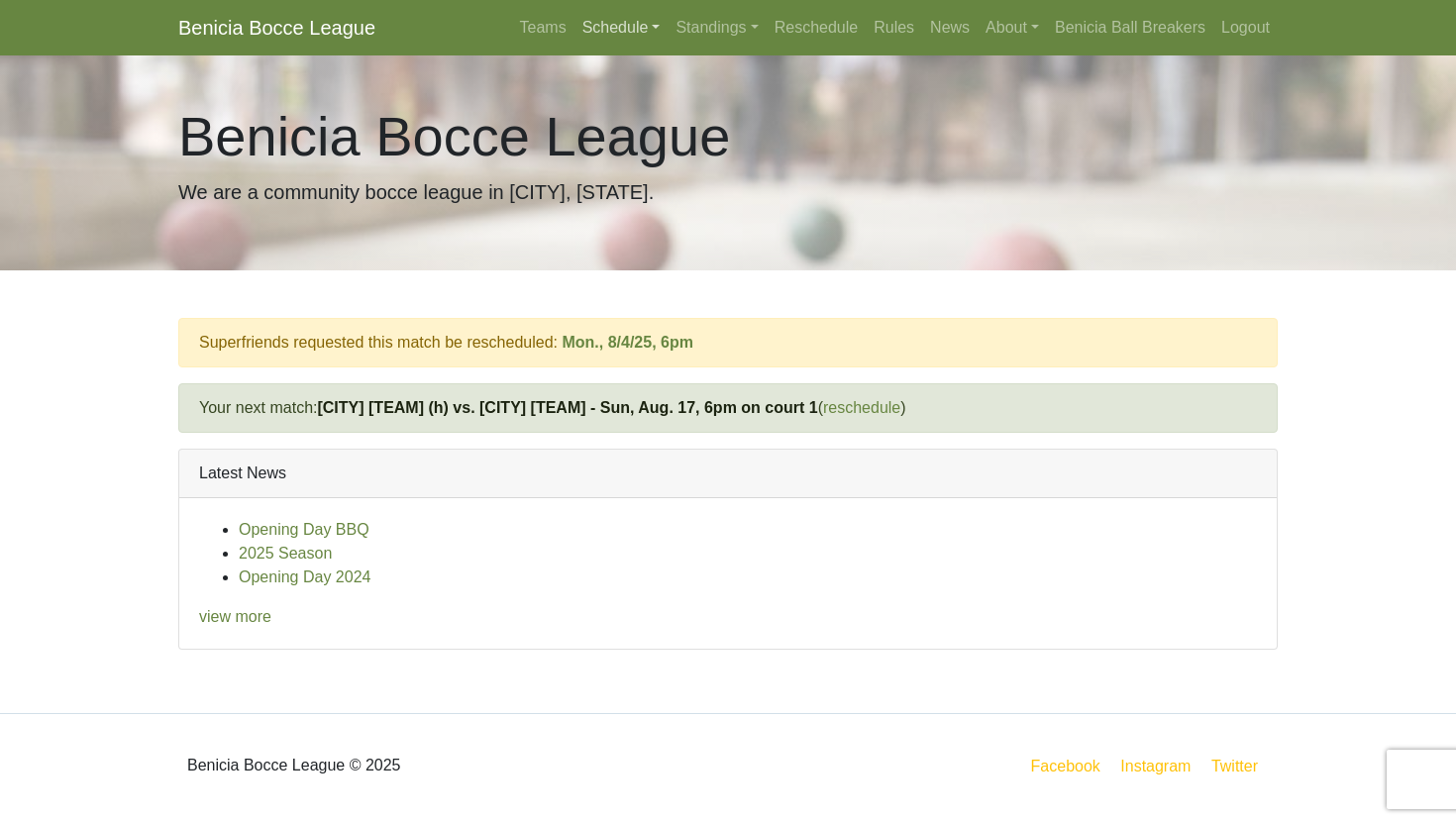 click on "Schedule" at bounding box center [621, 28] 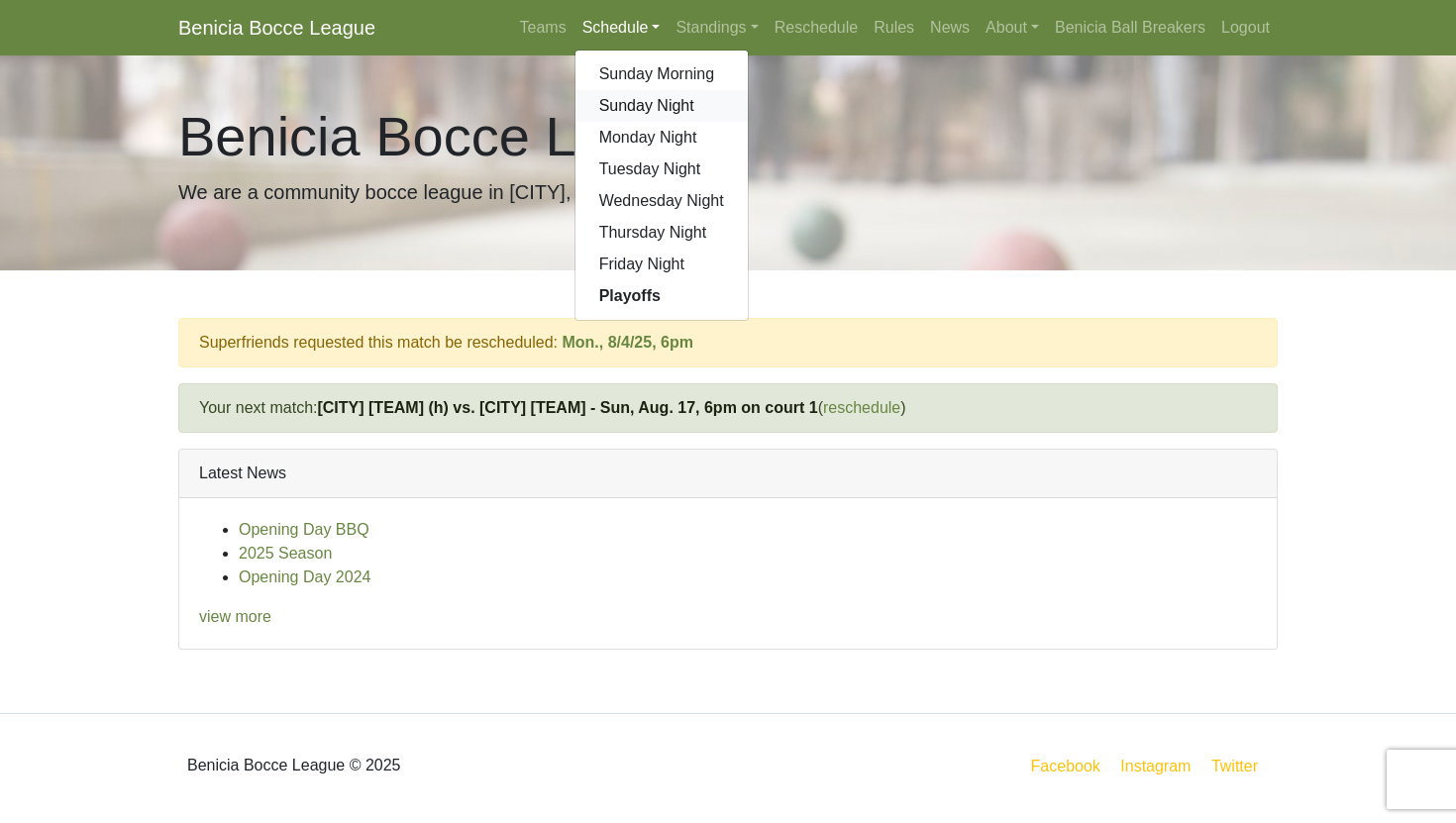 click on "Sunday Night" at bounding box center [662, 106] 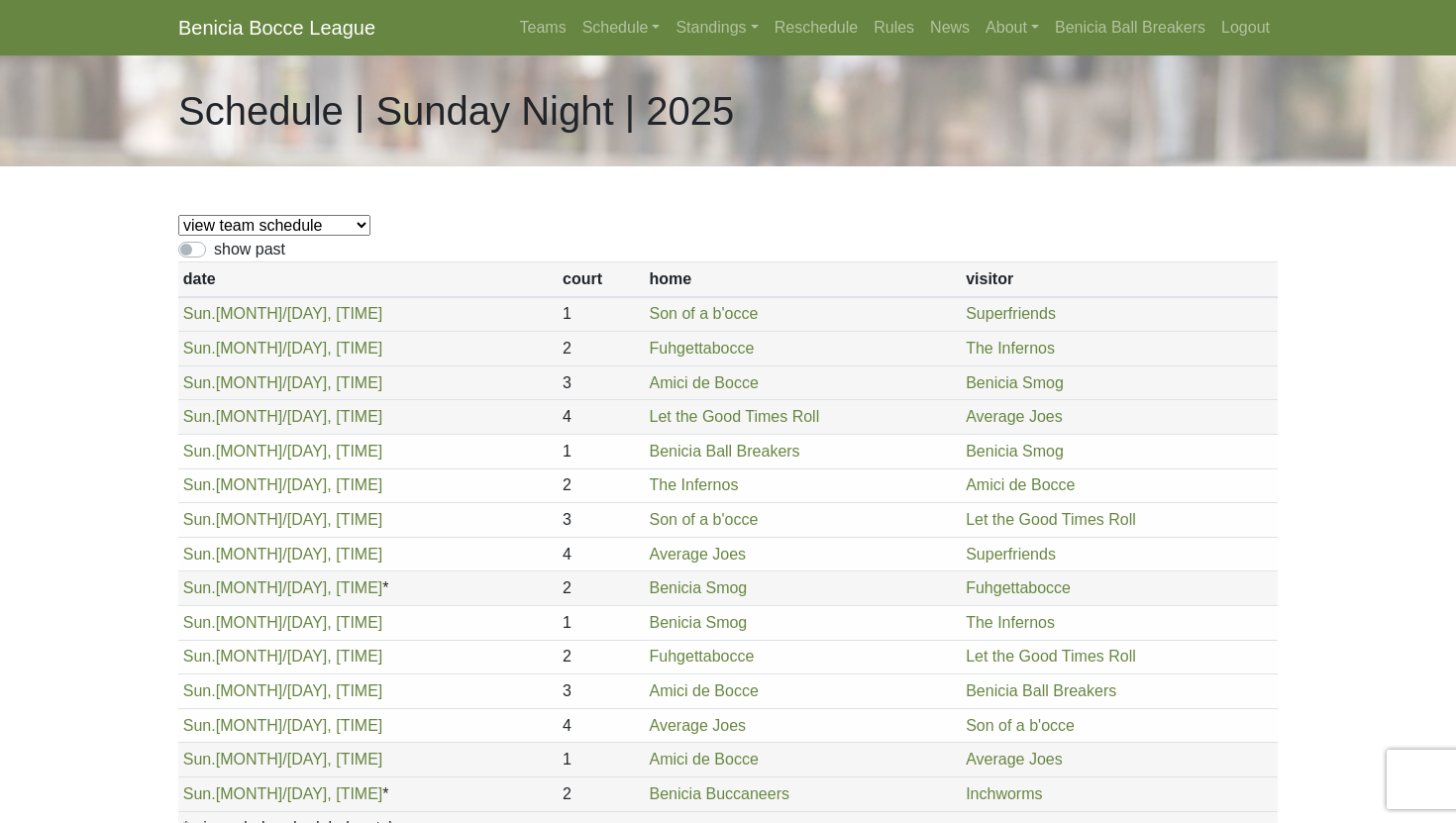 scroll, scrollTop: 0, scrollLeft: 0, axis: both 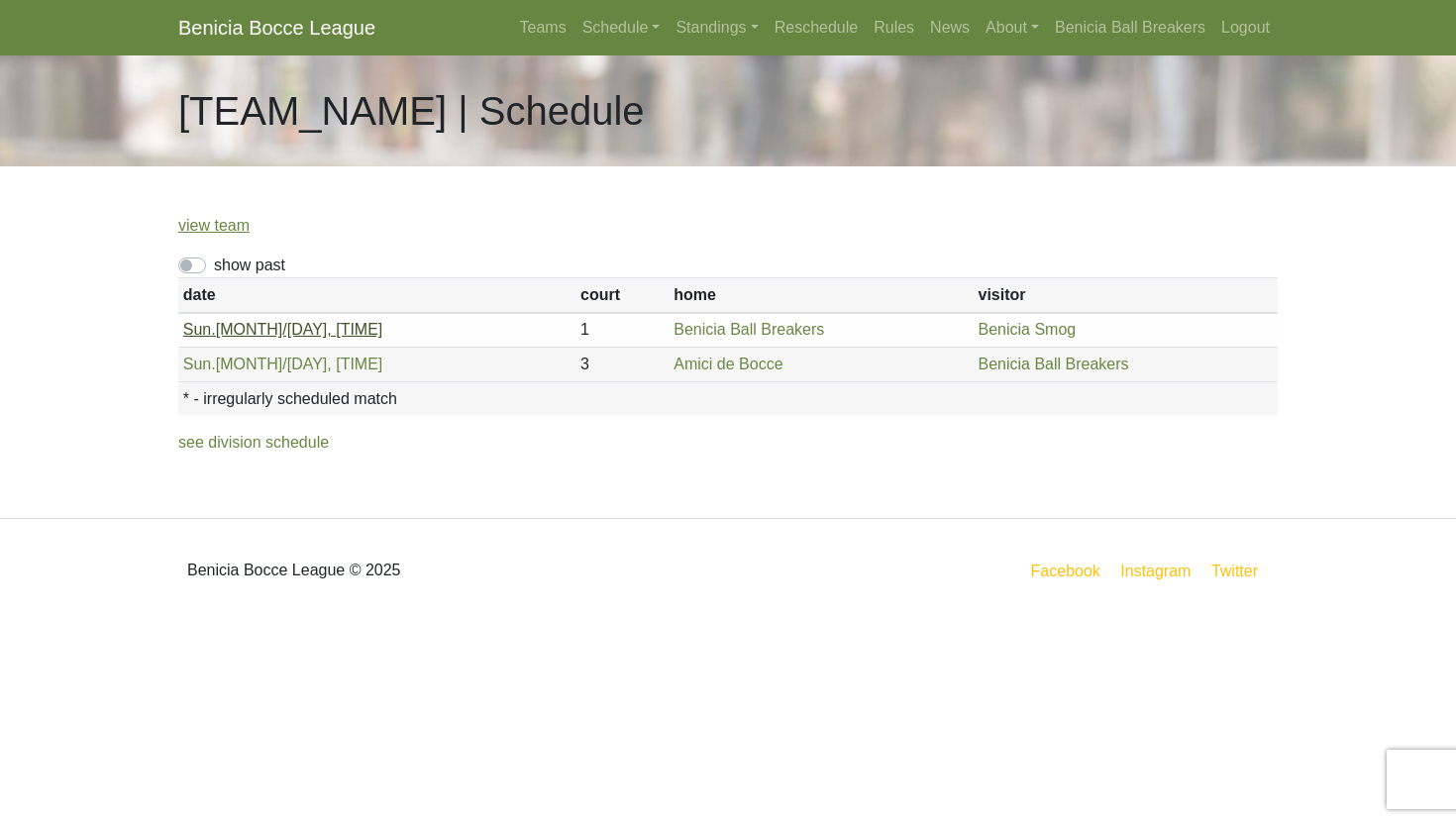 click on "Sun.
8/17, 6pm" at bounding box center (283, 329) 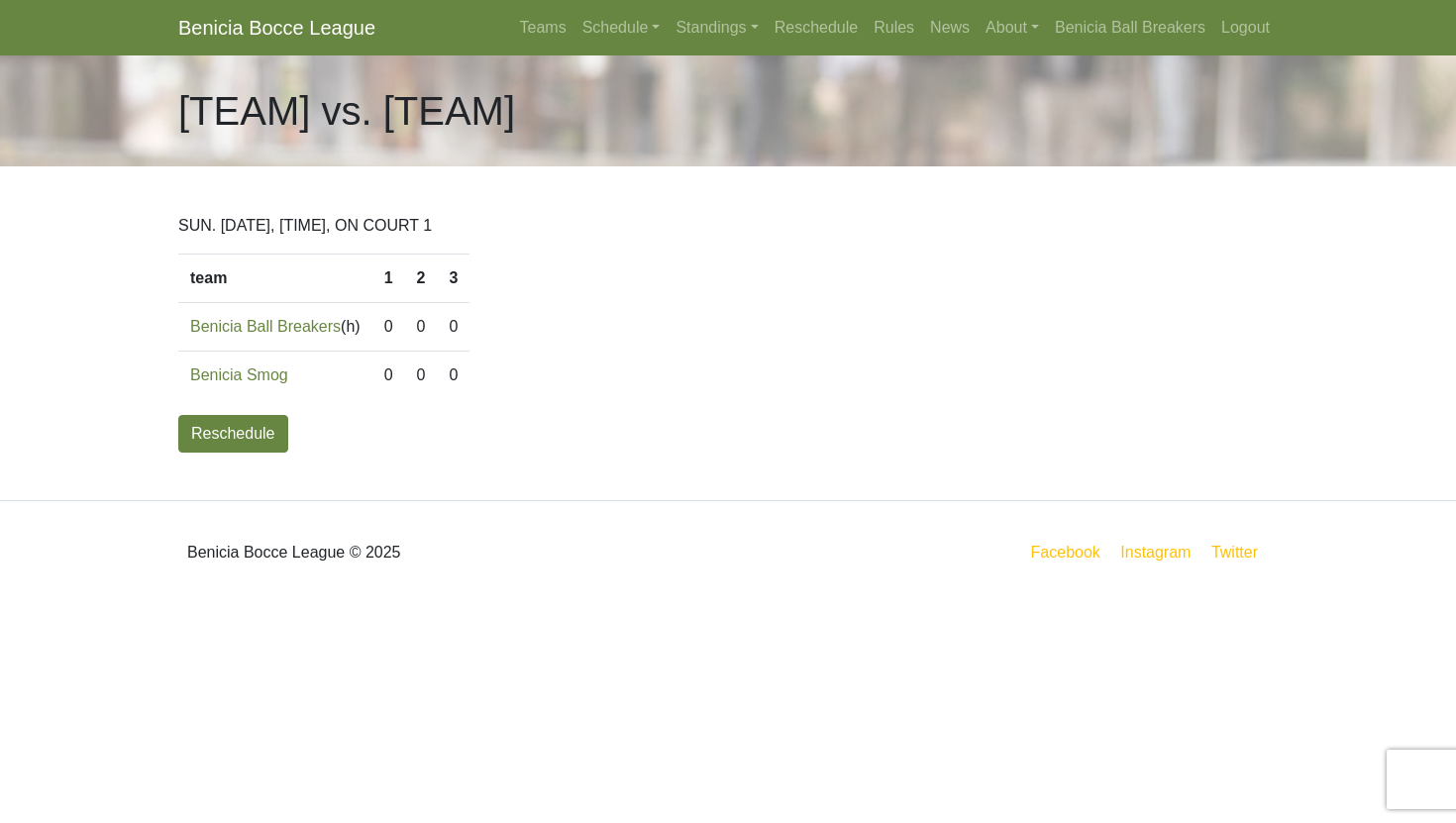 scroll, scrollTop: 0, scrollLeft: 0, axis: both 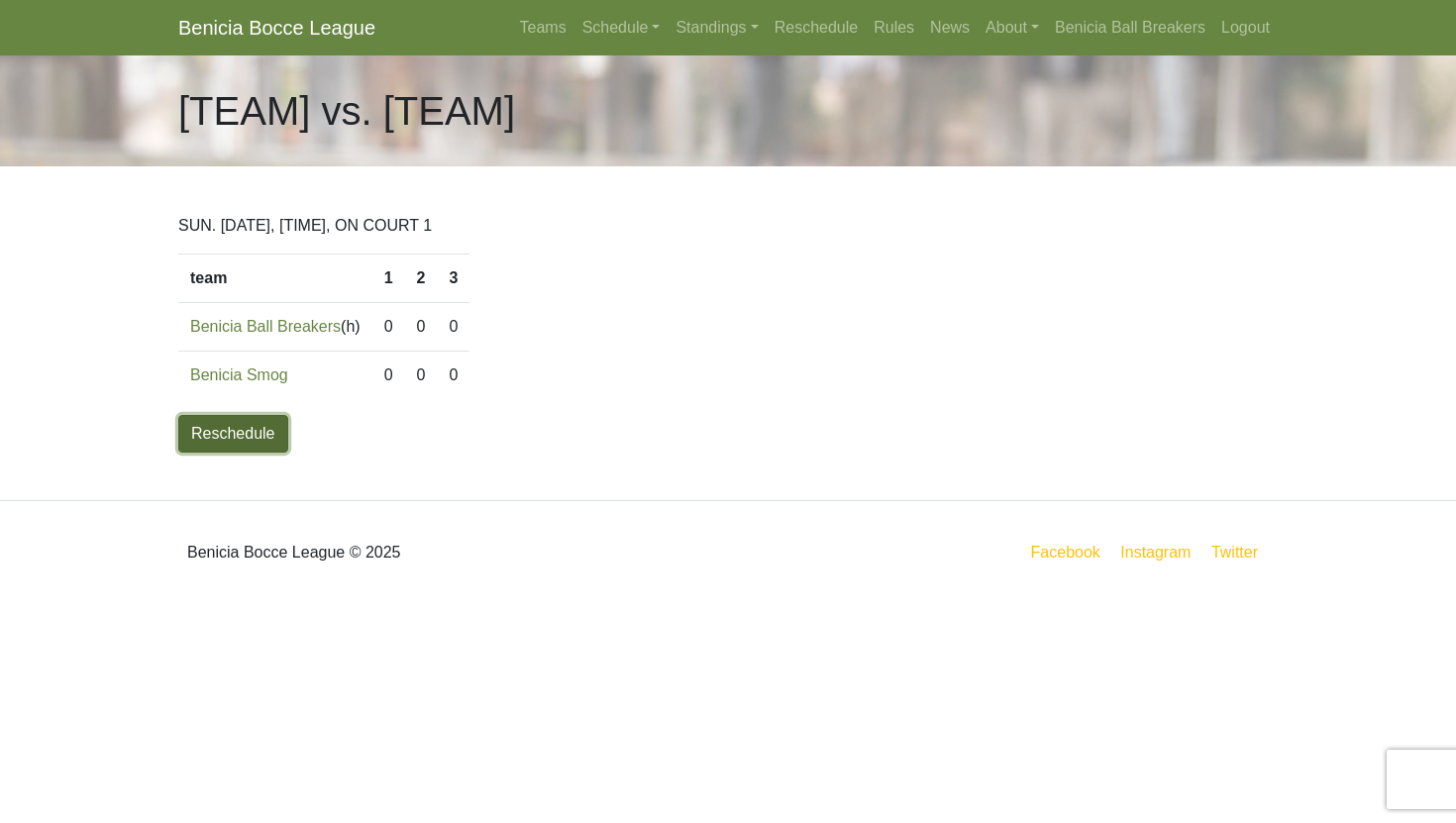 click on "Reschedule" at bounding box center (233, 434) 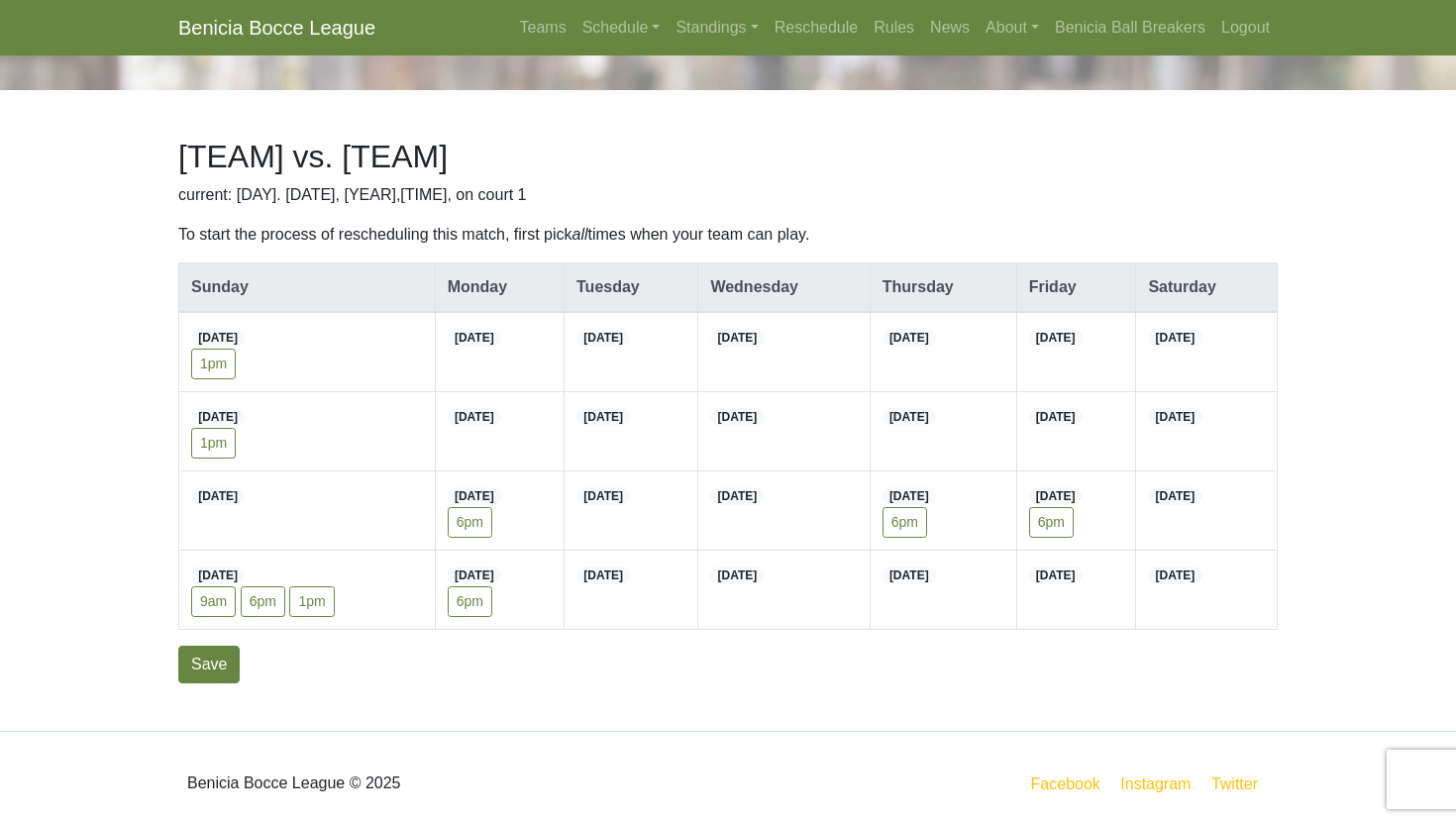 scroll, scrollTop: 88, scrollLeft: 0, axis: vertical 